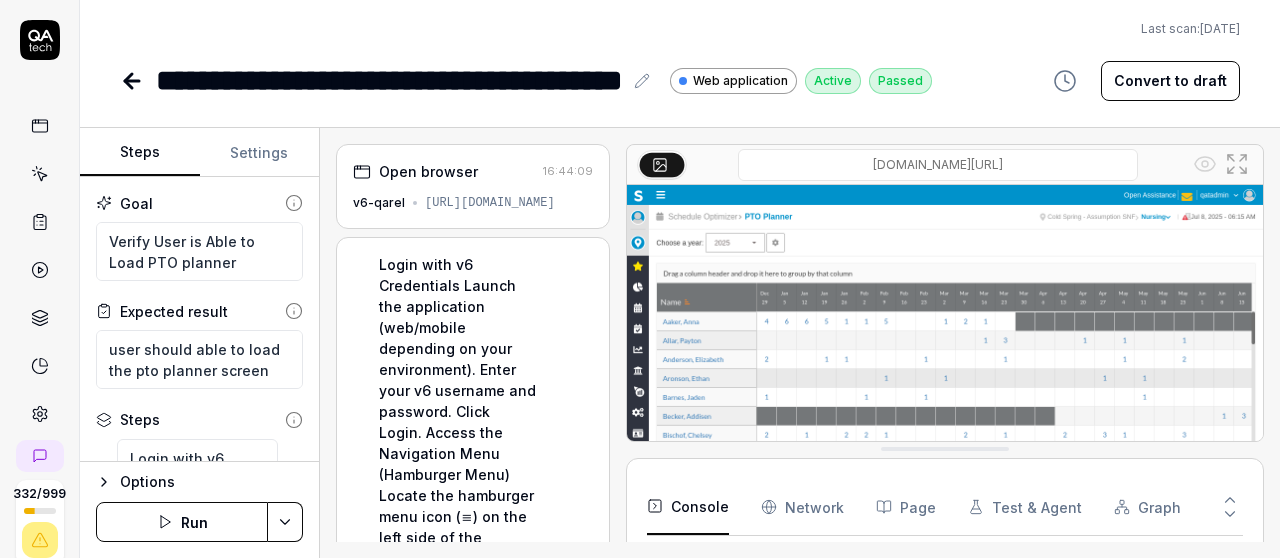 type on "*" 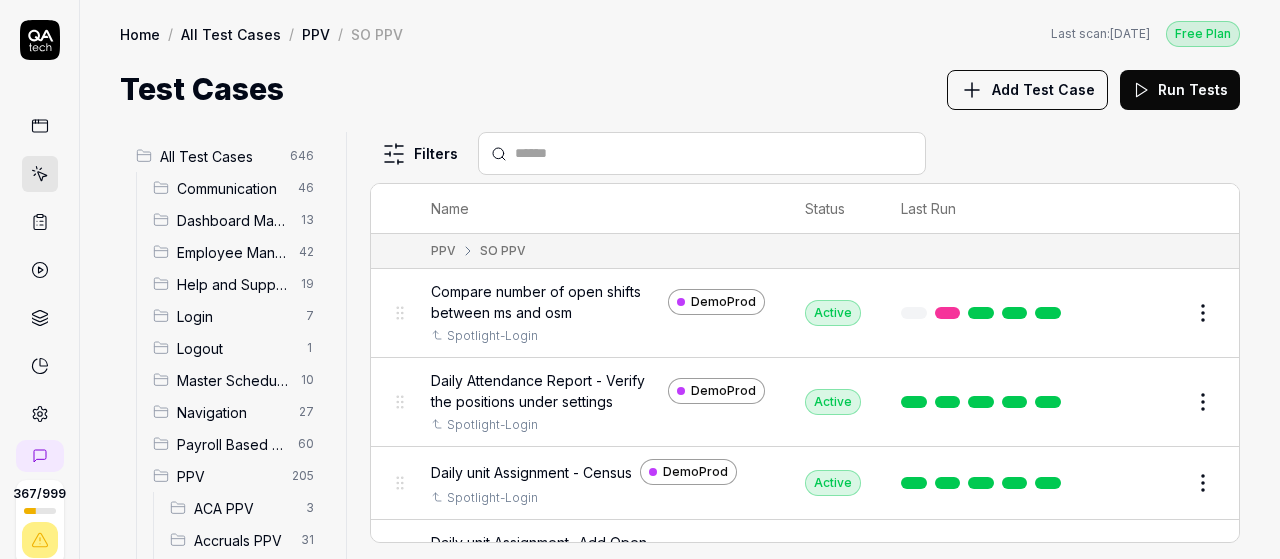 scroll, scrollTop: 0, scrollLeft: 0, axis: both 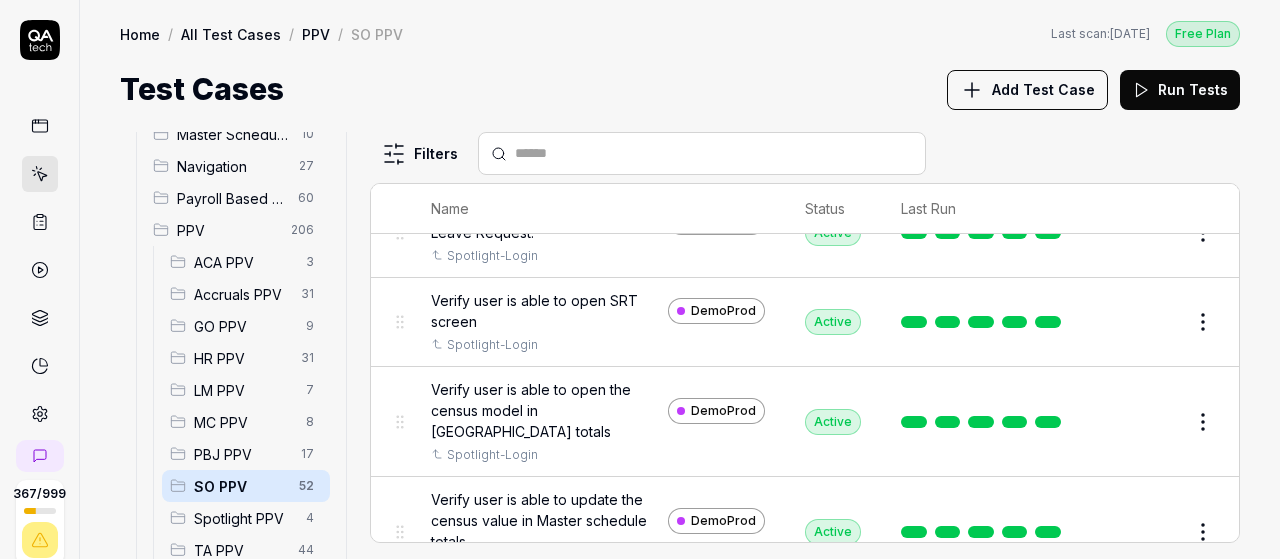 click on "Add Test Case" at bounding box center [1027, 90] 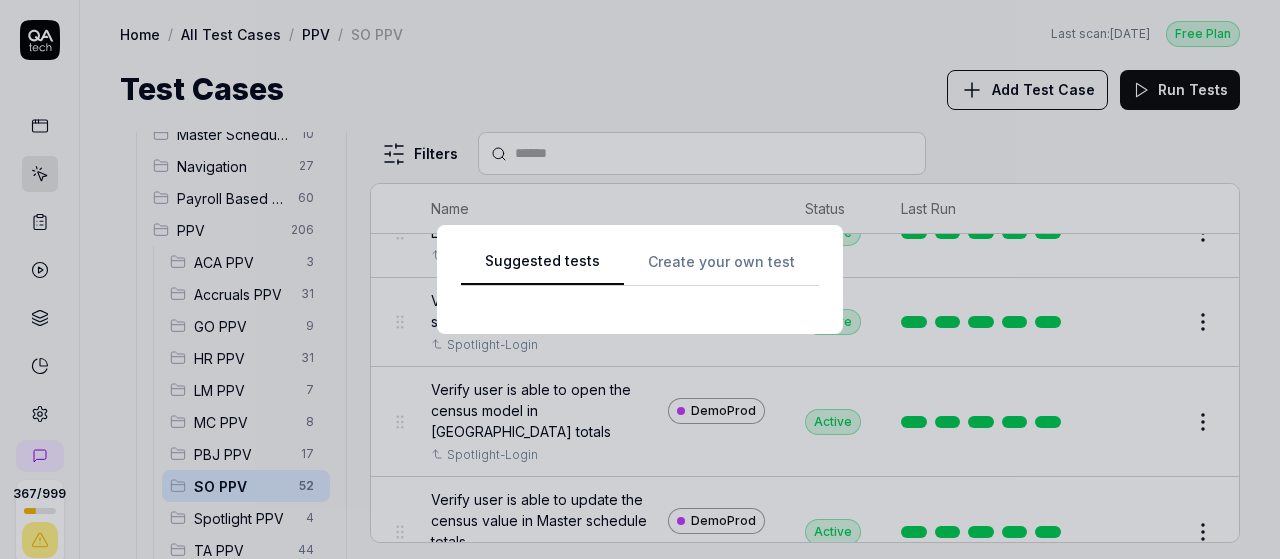 scroll, scrollTop: 0, scrollLeft: 0, axis: both 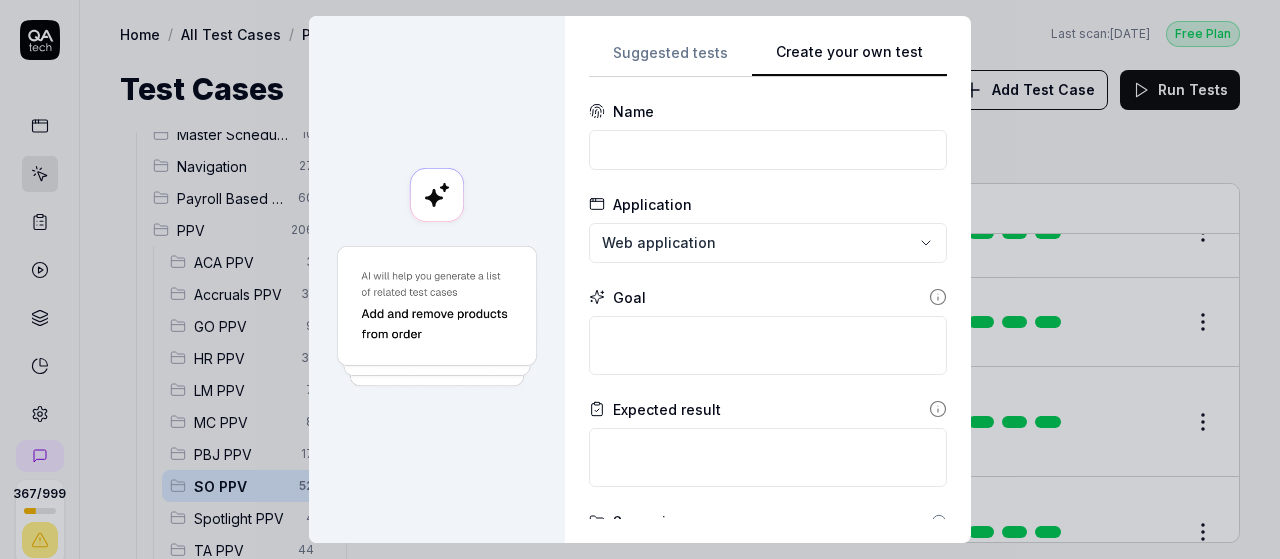 click on "Create your own test" at bounding box center (849, 59) 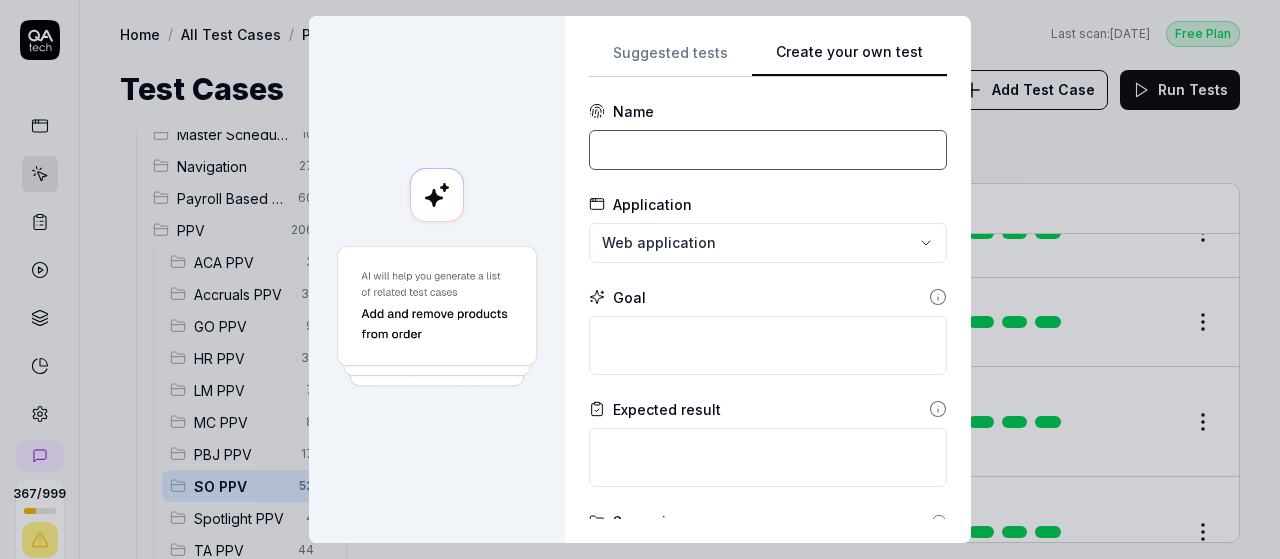 click at bounding box center (768, 150) 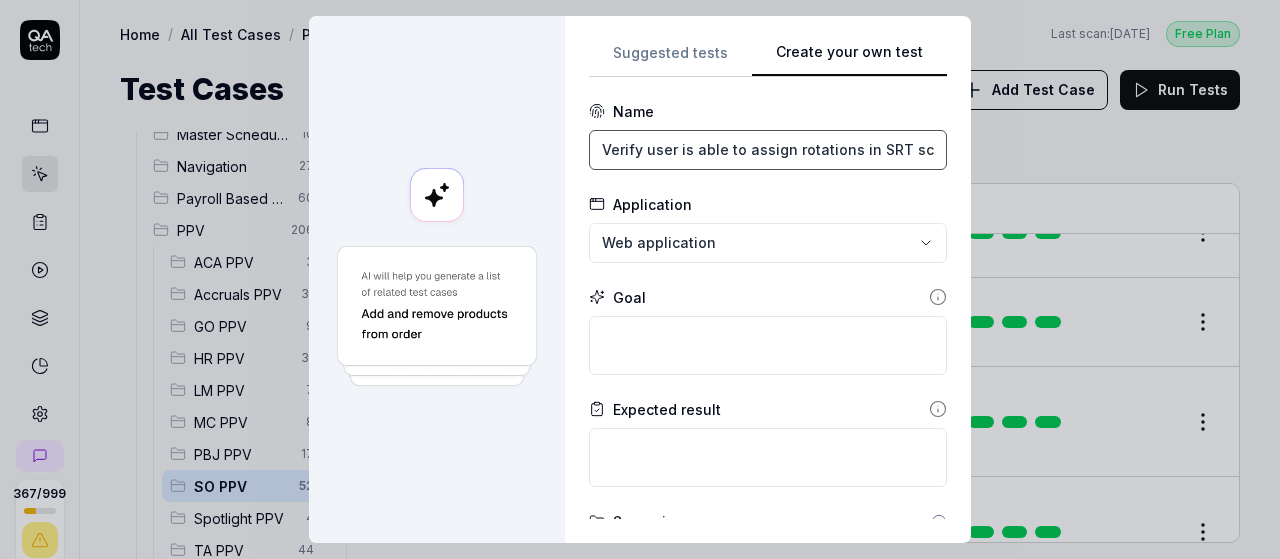 scroll, scrollTop: 0, scrollLeft: 24, axis: horizontal 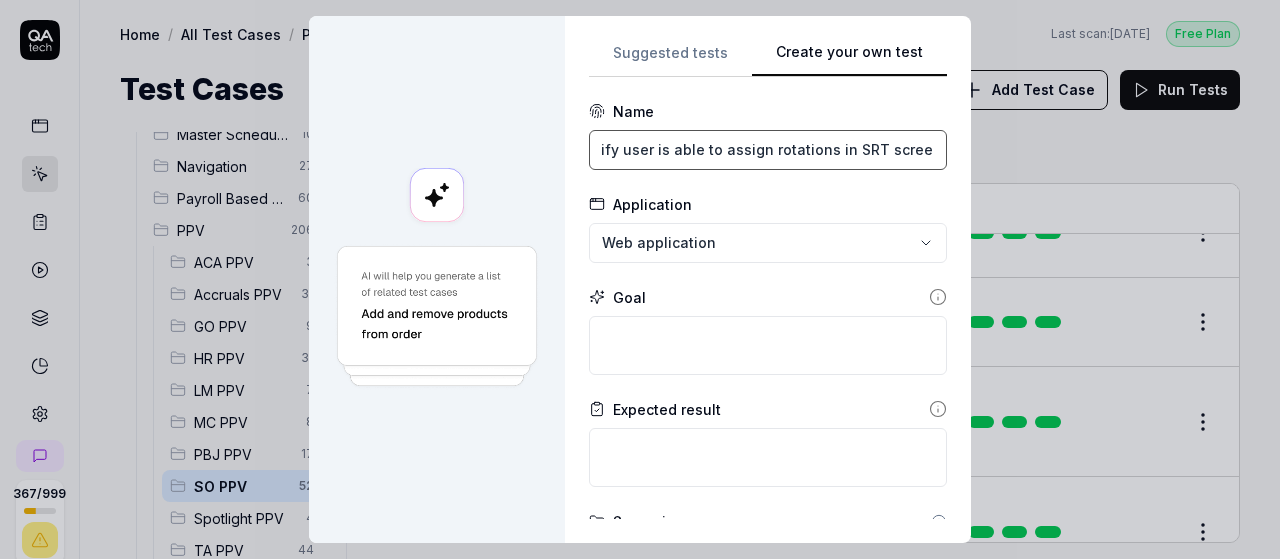 type on "Verify user is able to assign rotations in SRT screen" 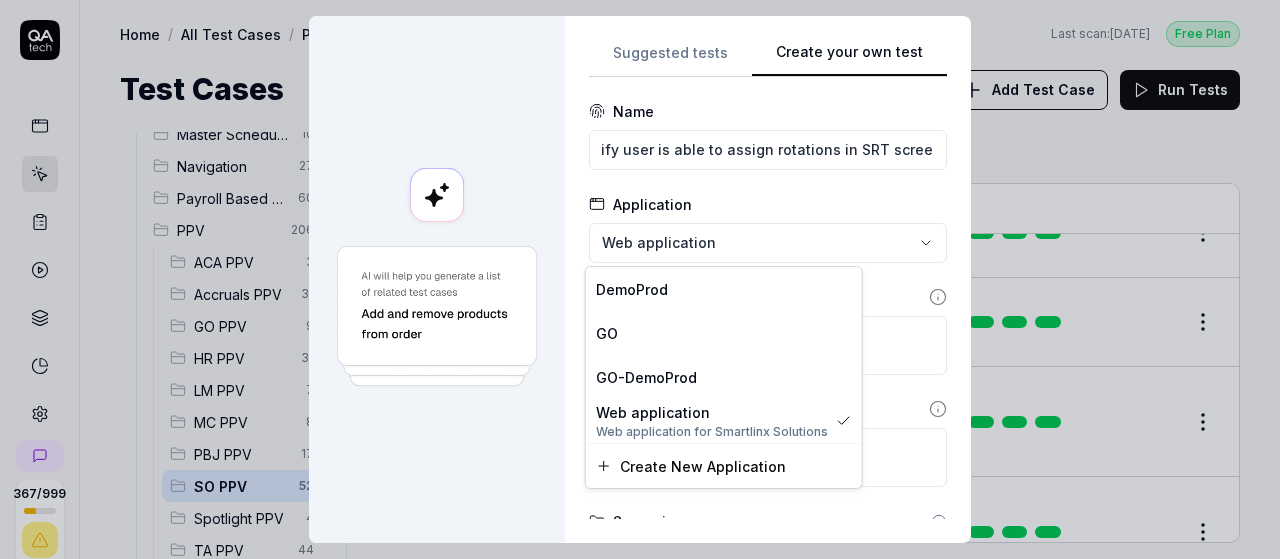 click on "**********" at bounding box center [640, 279] 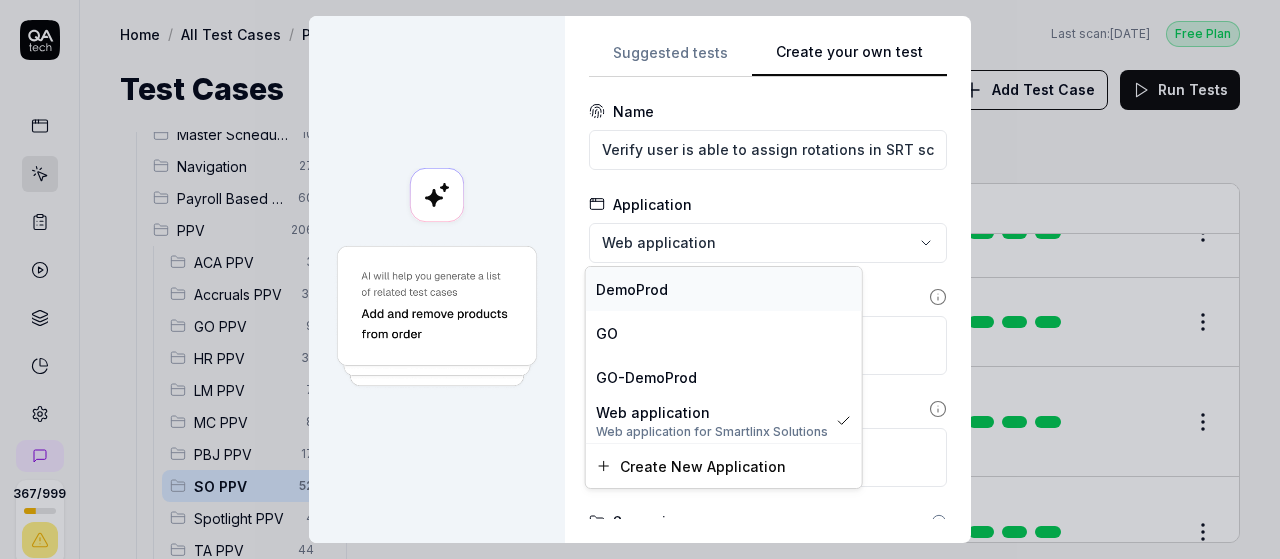 click on "DemoProd" at bounding box center [724, 289] 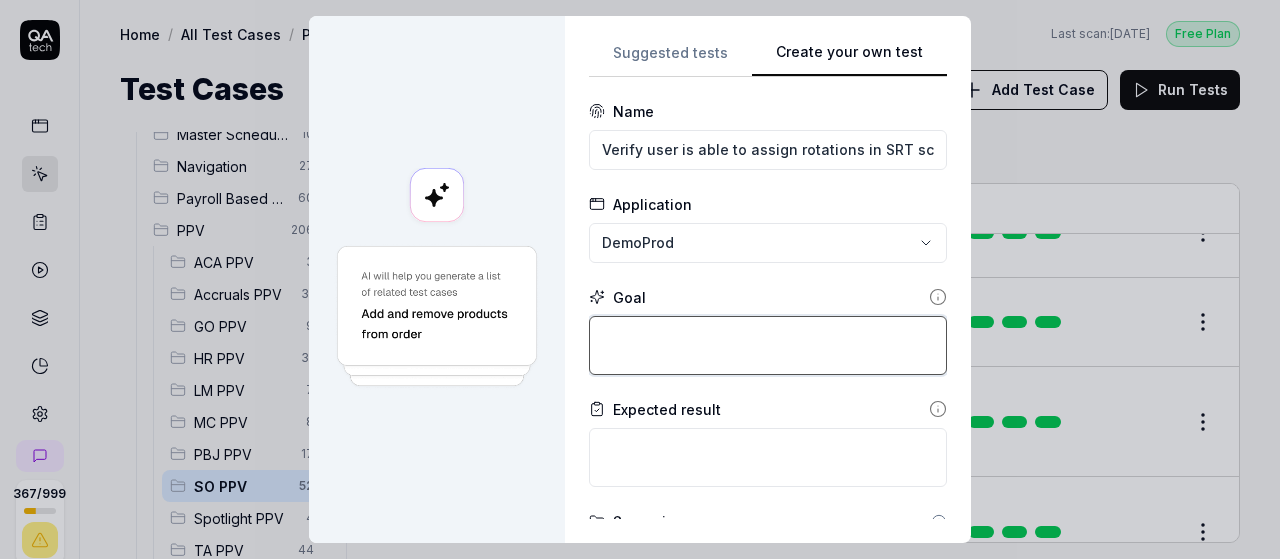 click at bounding box center (768, 345) 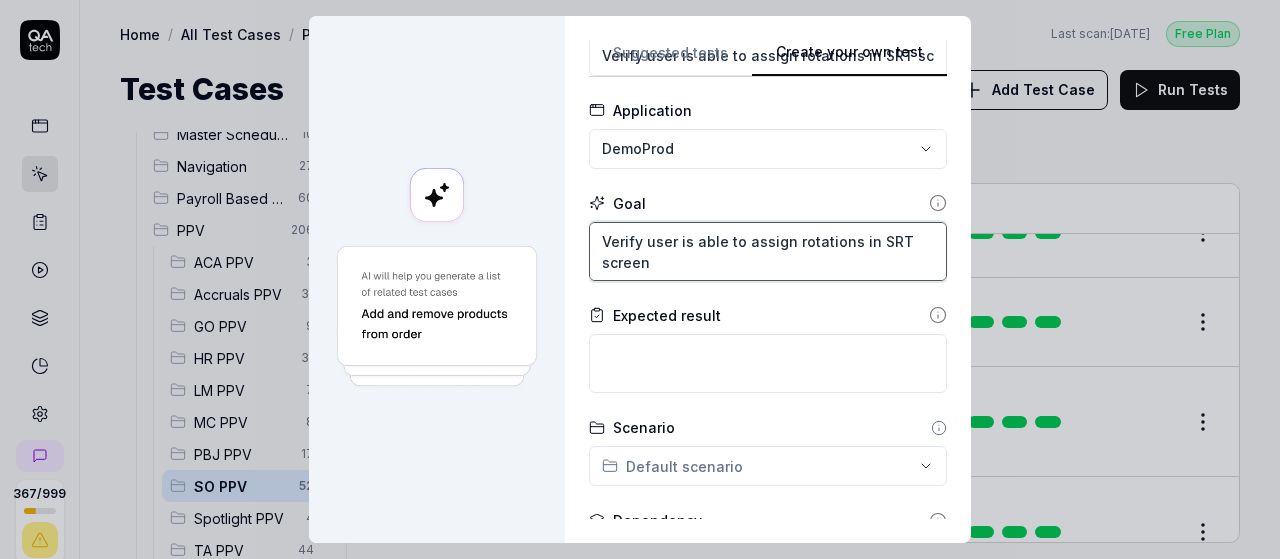 scroll, scrollTop: 103, scrollLeft: 0, axis: vertical 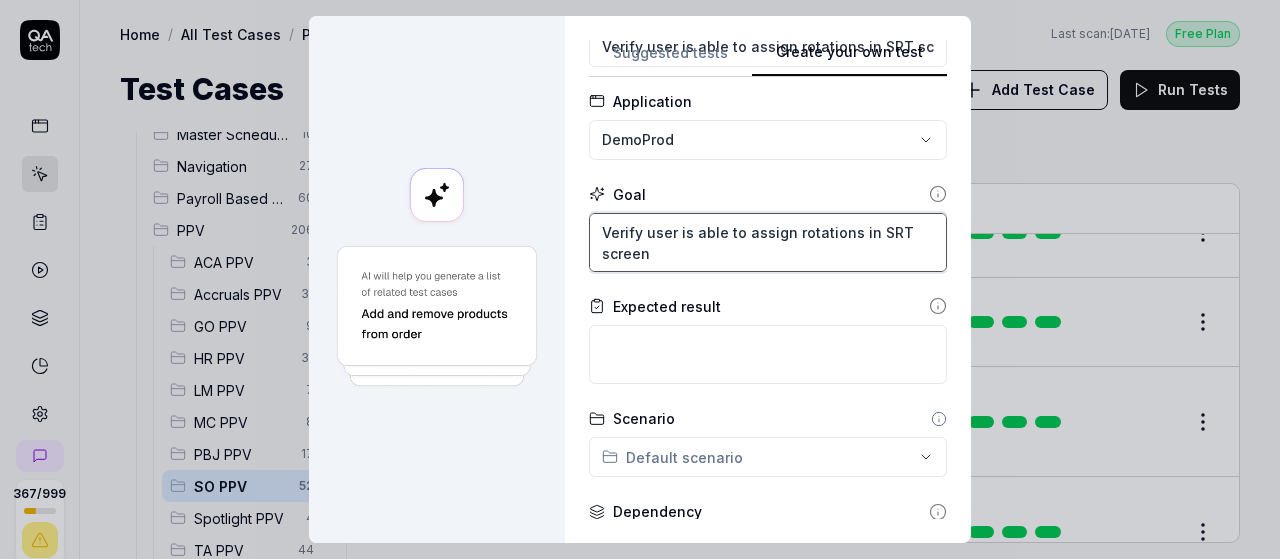type on "Verify user is able to assign rotations in SRT screen" 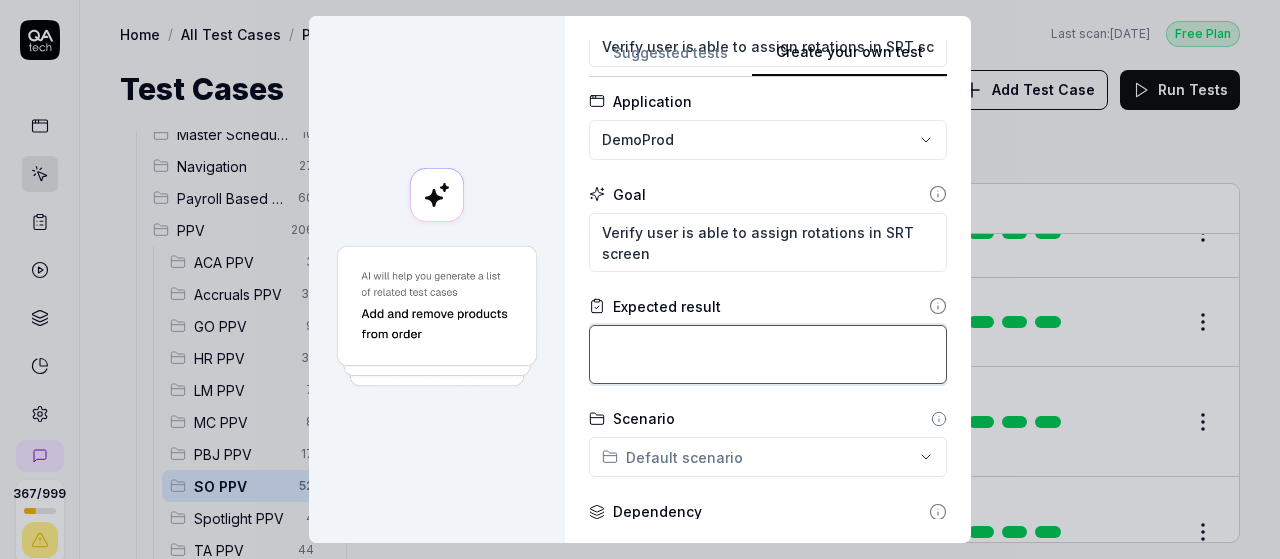 click at bounding box center [768, 354] 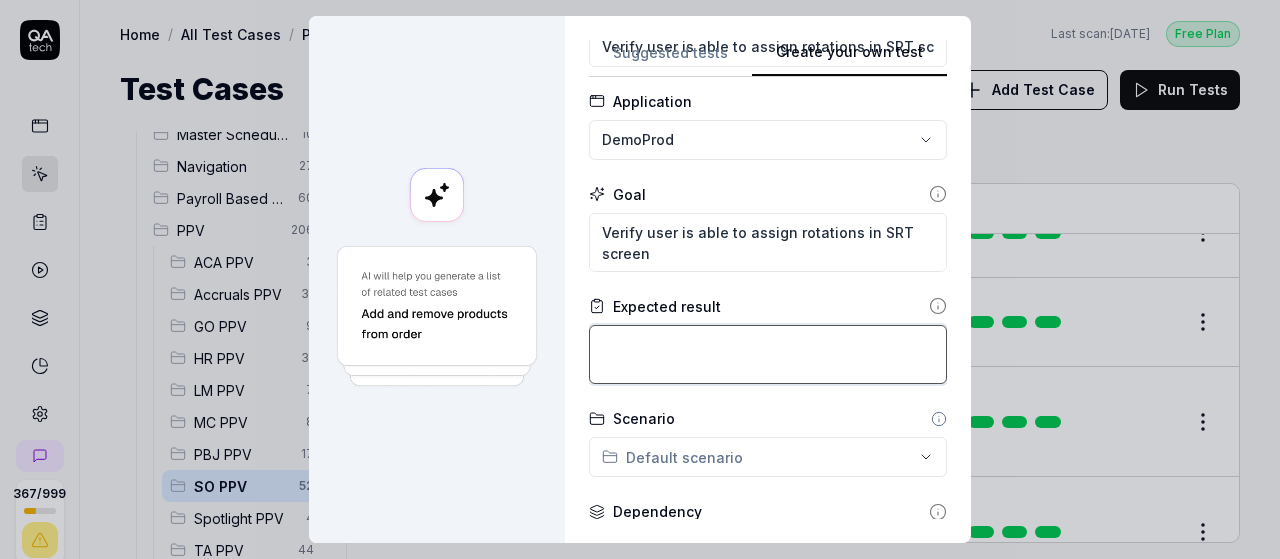 type on "*" 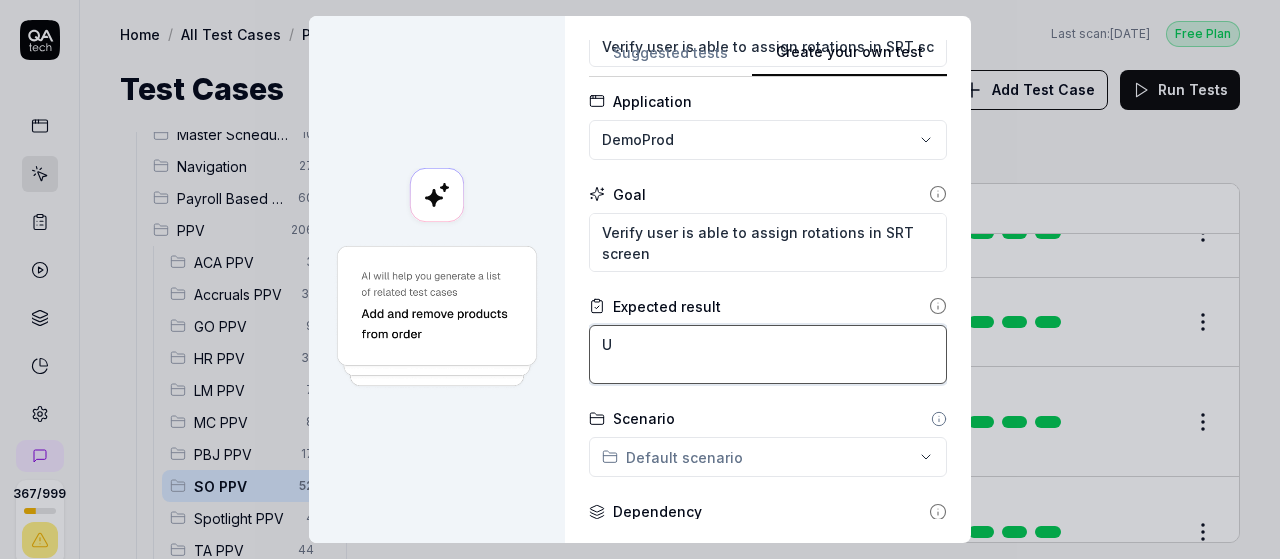 type on "*" 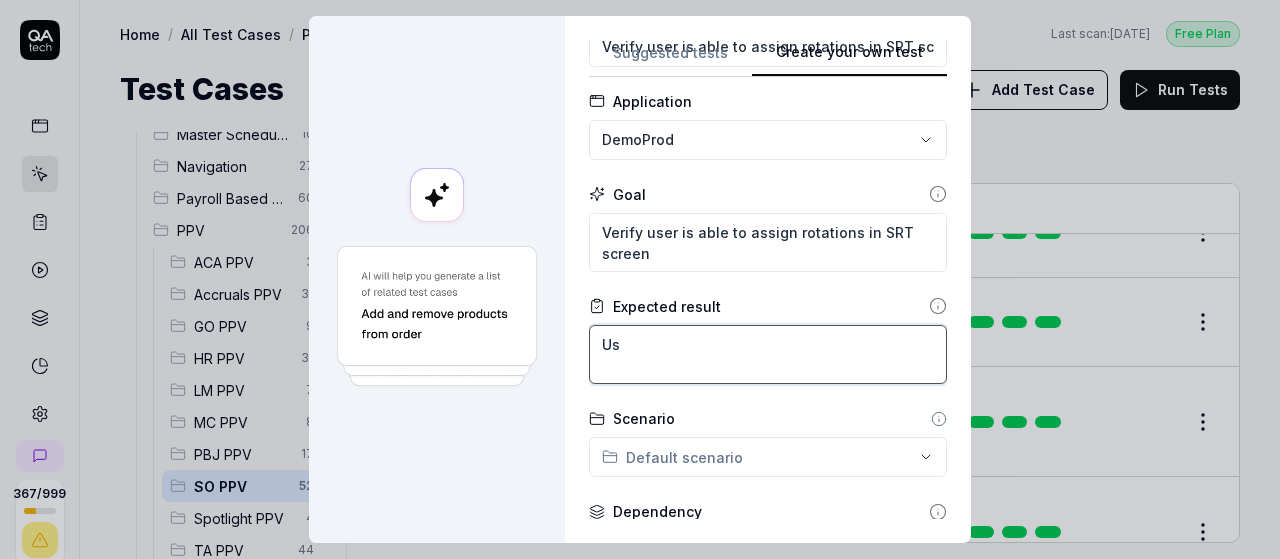 type on "*" 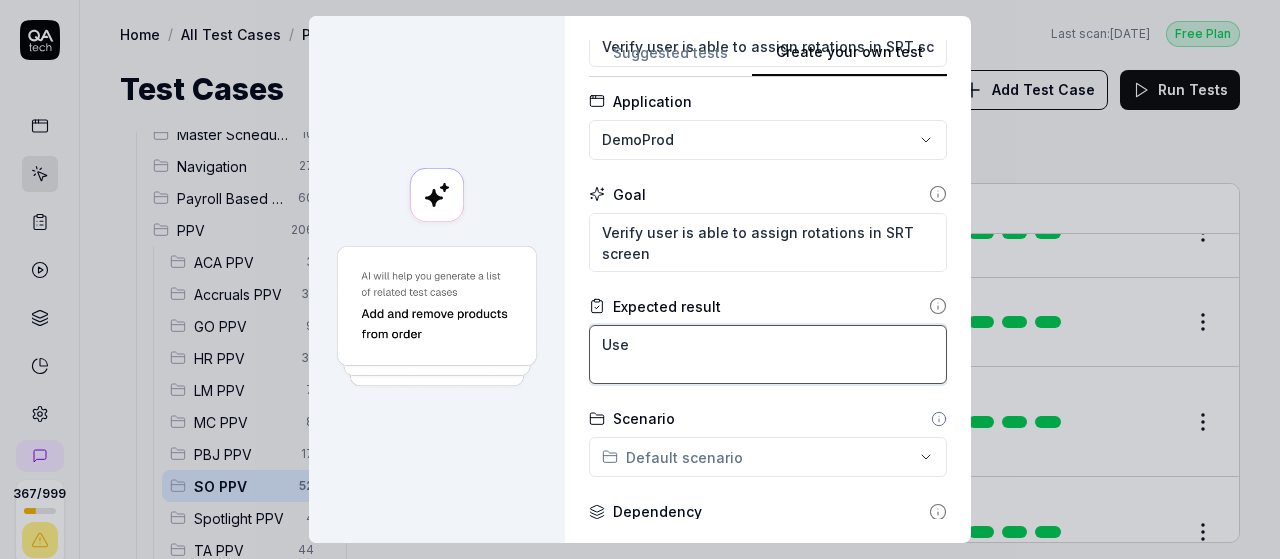 type on "*" 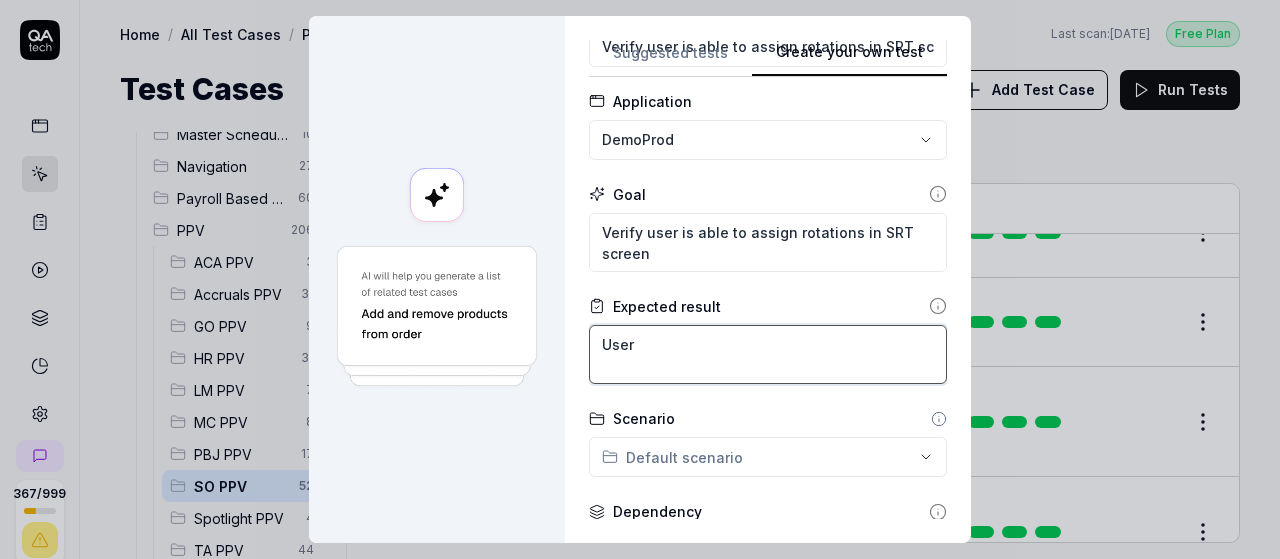 type on "*" 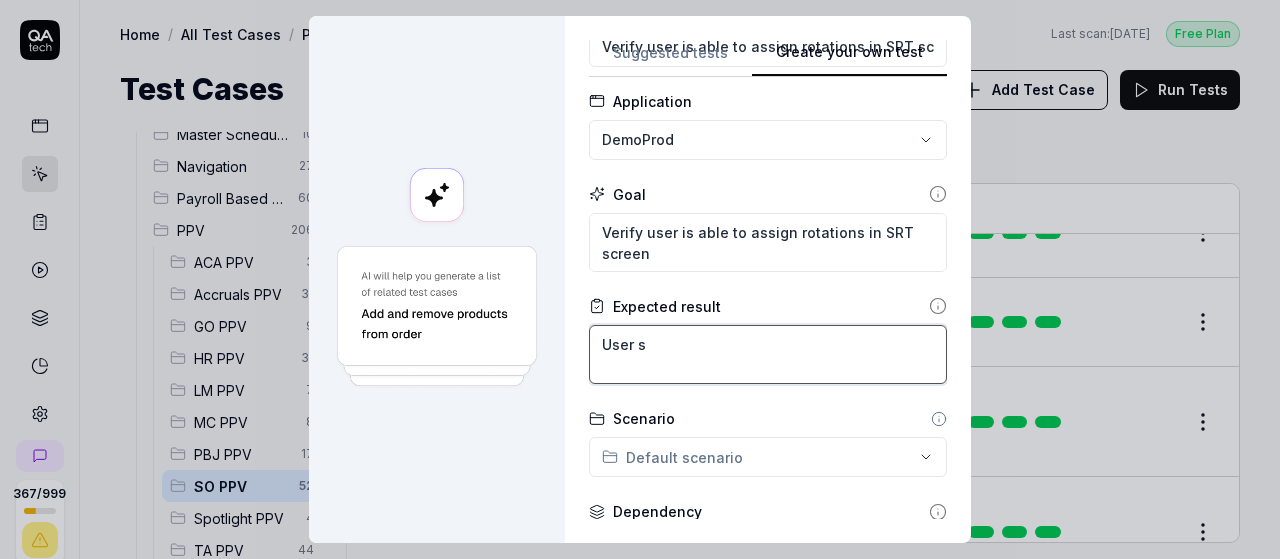 type on "*" 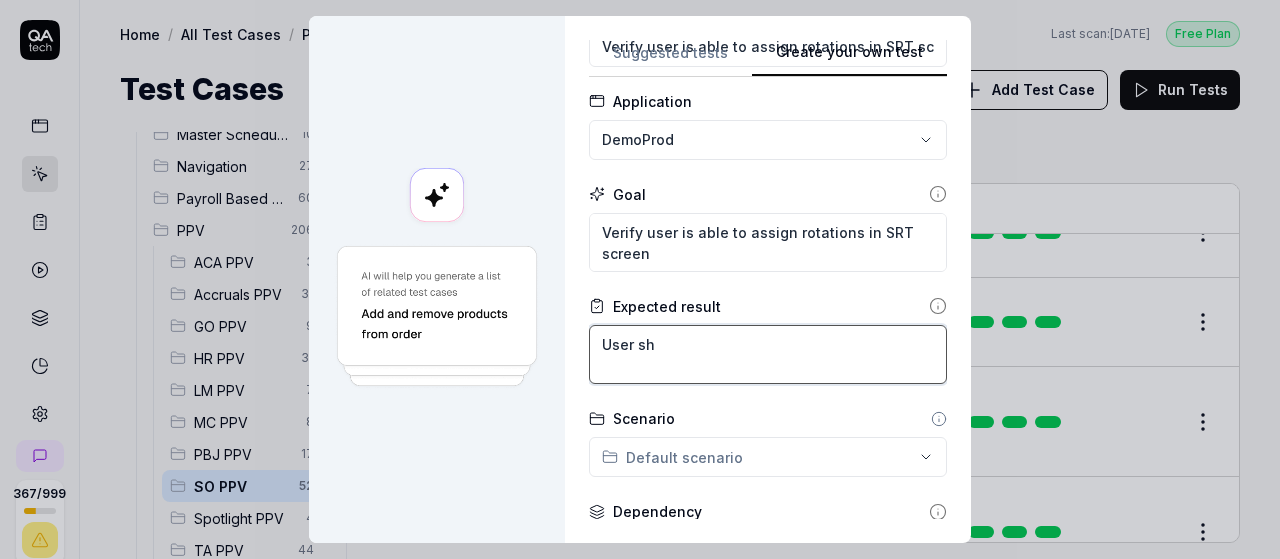 type on "*" 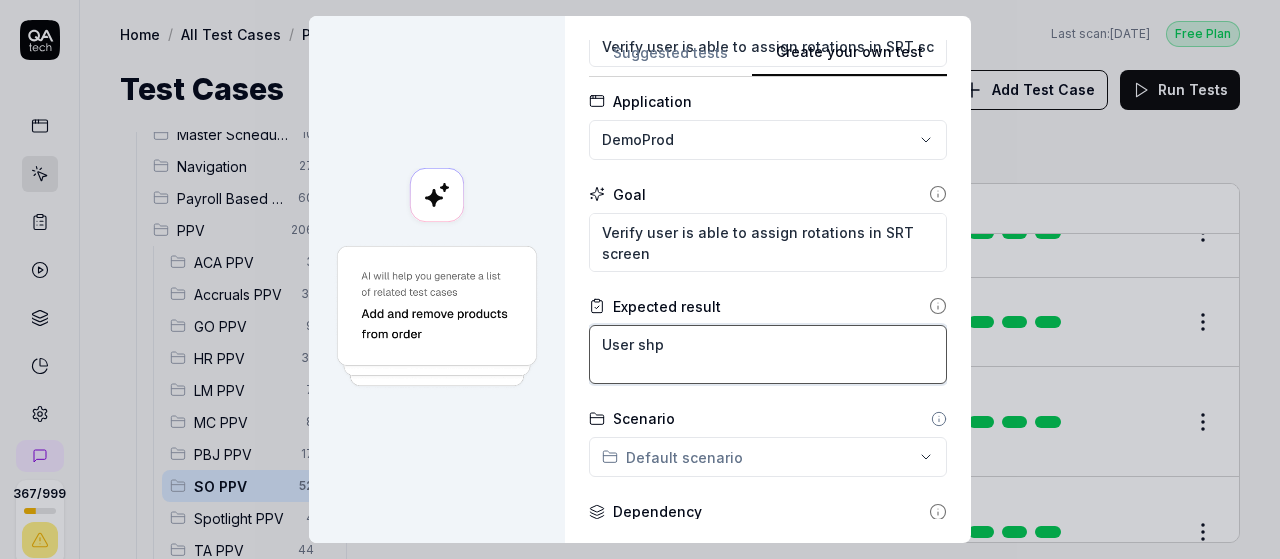 type on "User shpo" 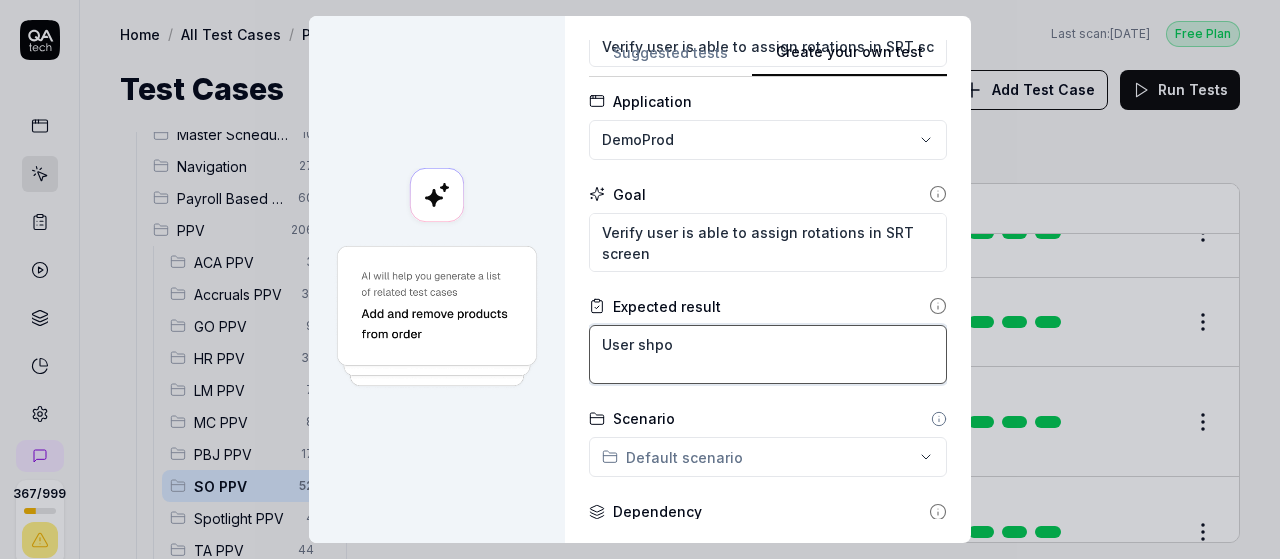 type on "*" 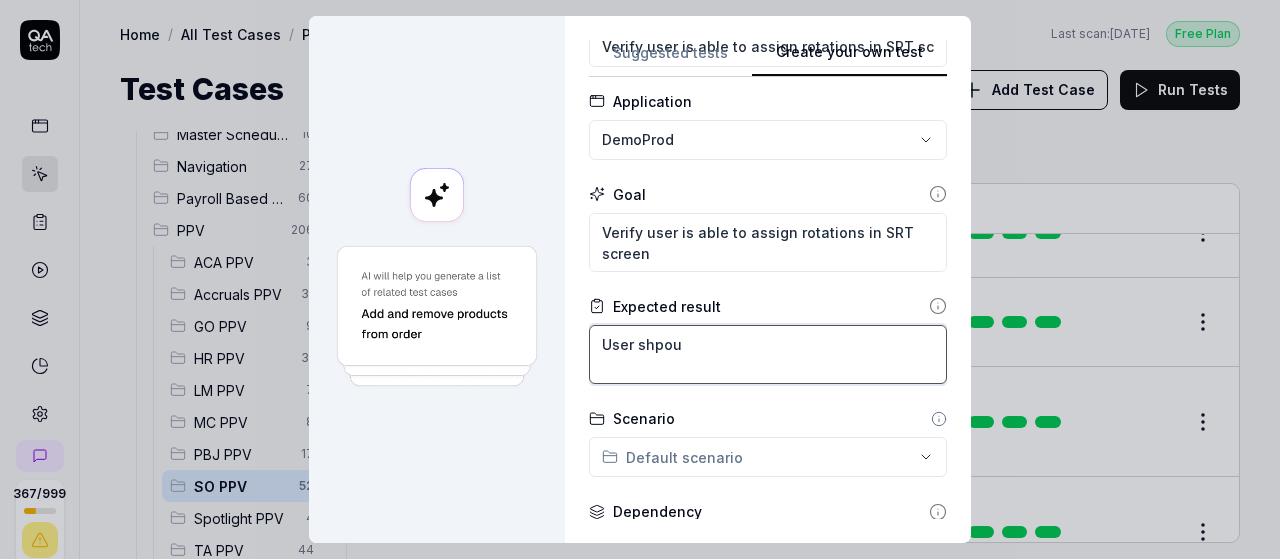 type on "*" 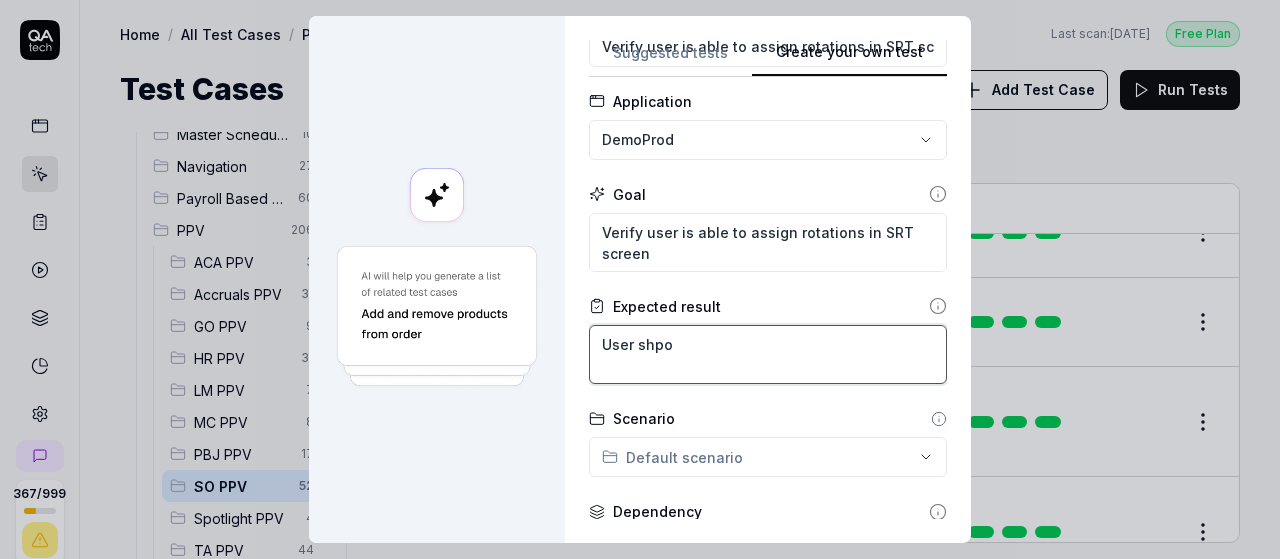 type on "*" 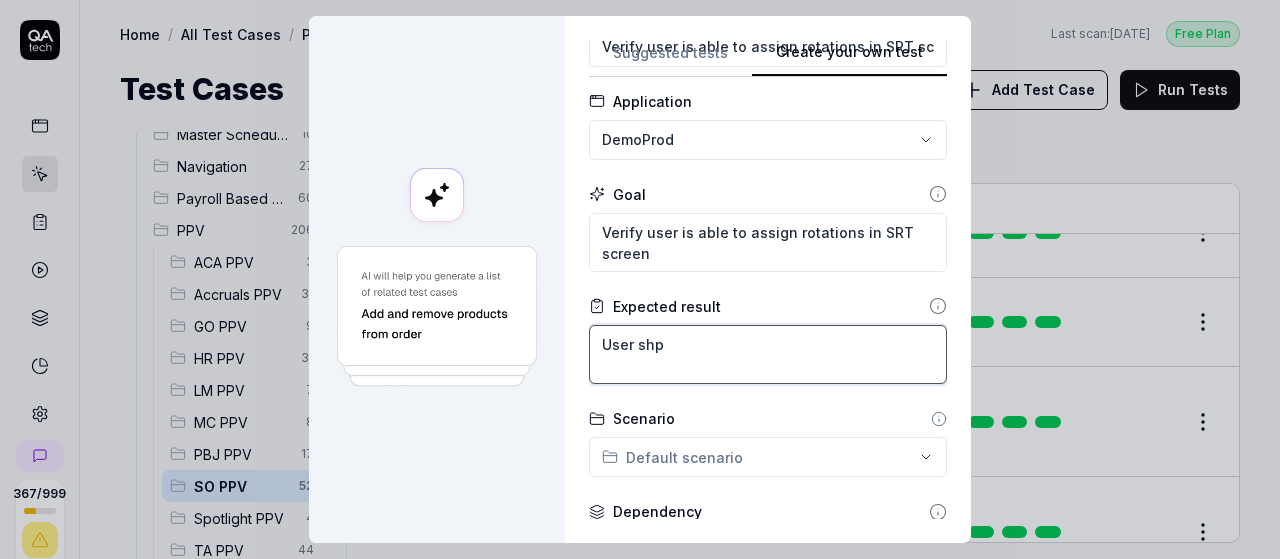 type on "*" 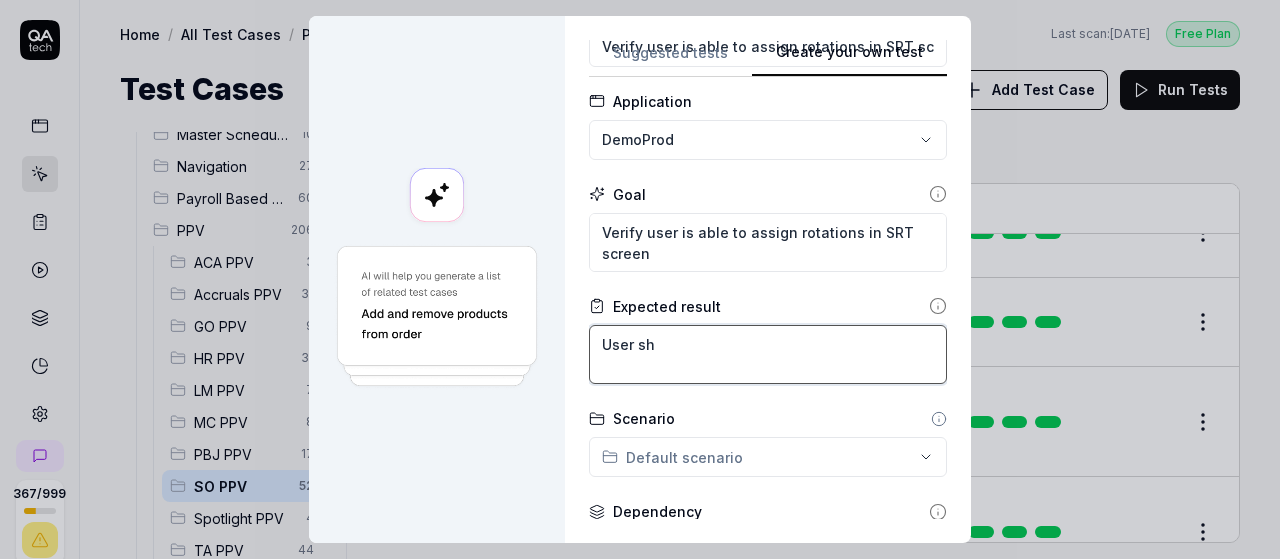 type on "*" 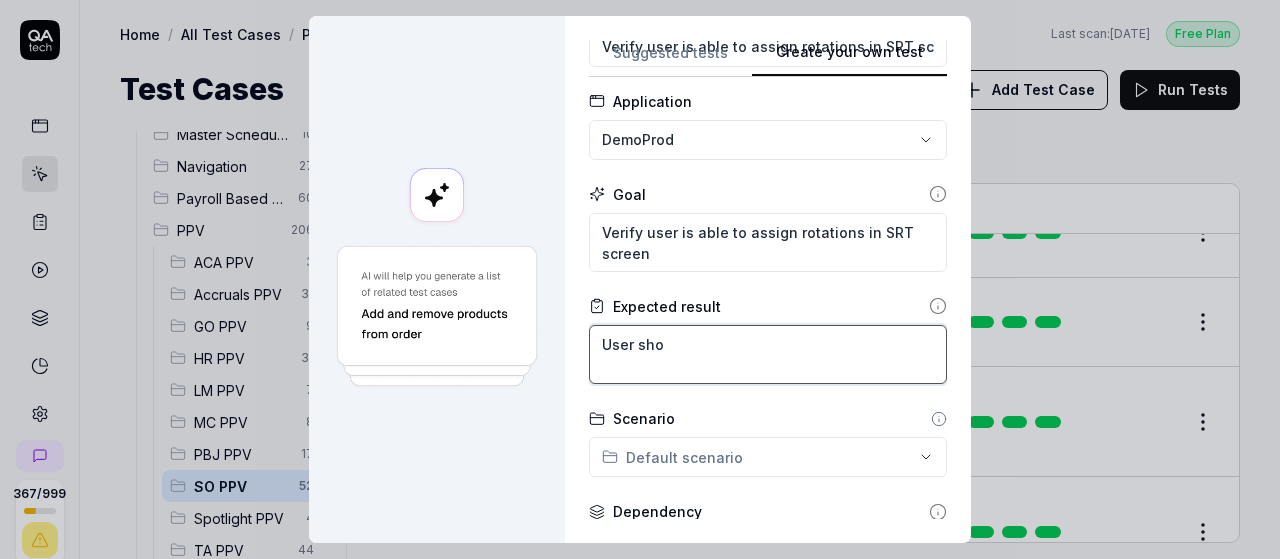 type on "*" 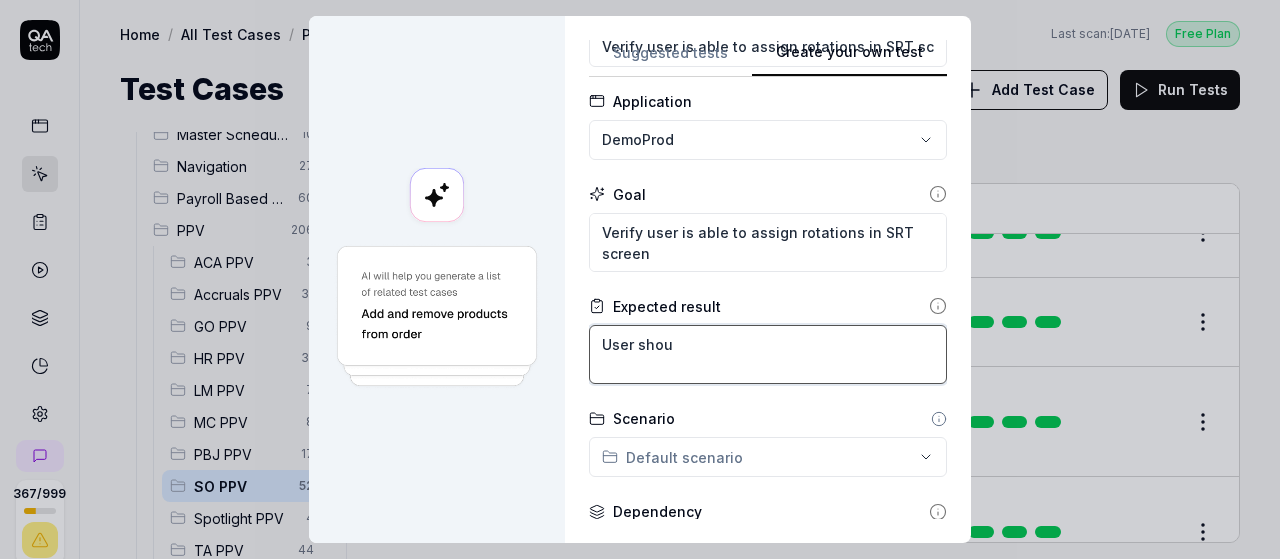 type on "*" 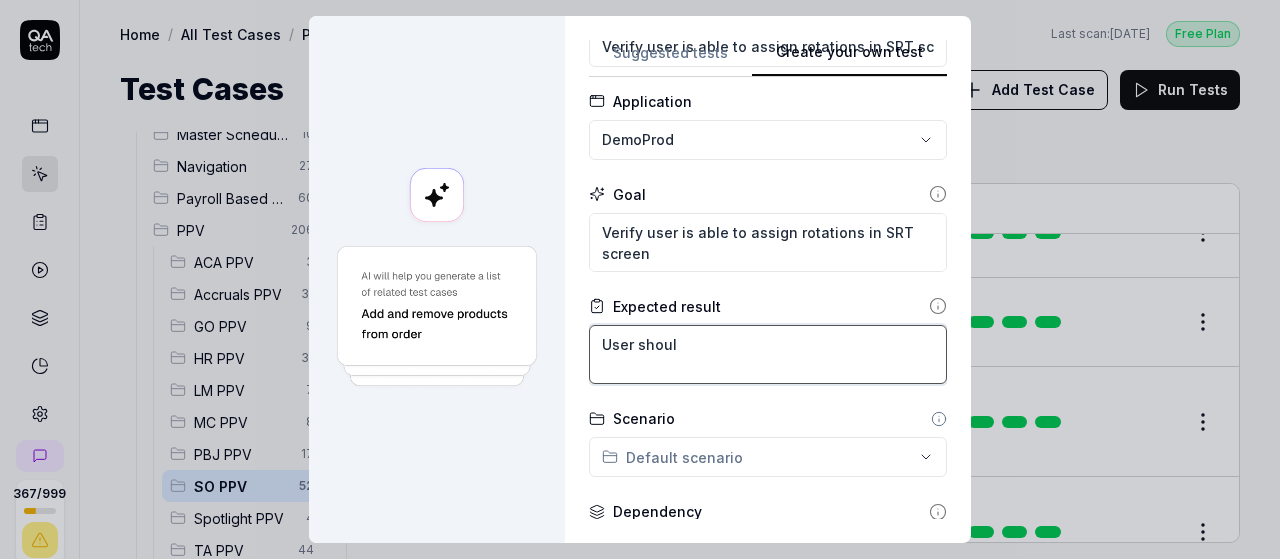 type on "*" 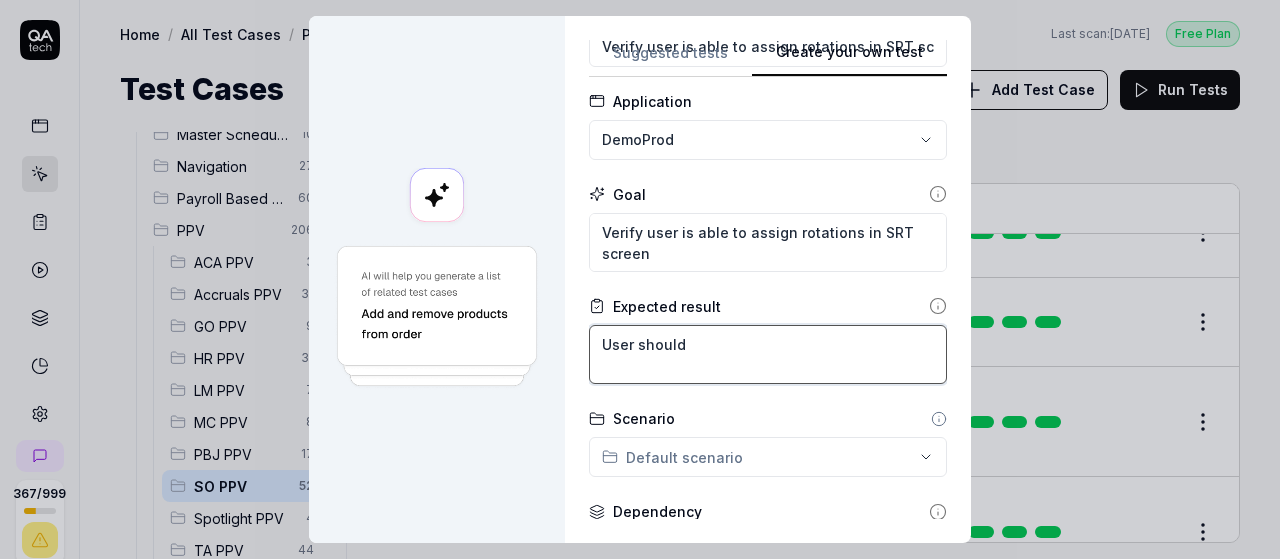 type on "*" 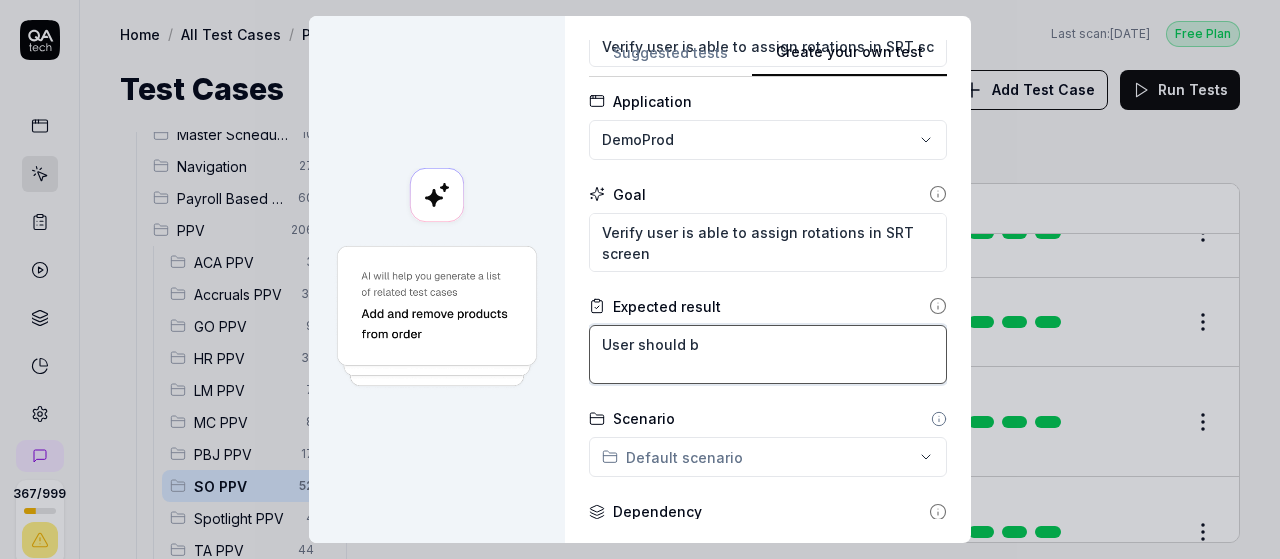 type on "*" 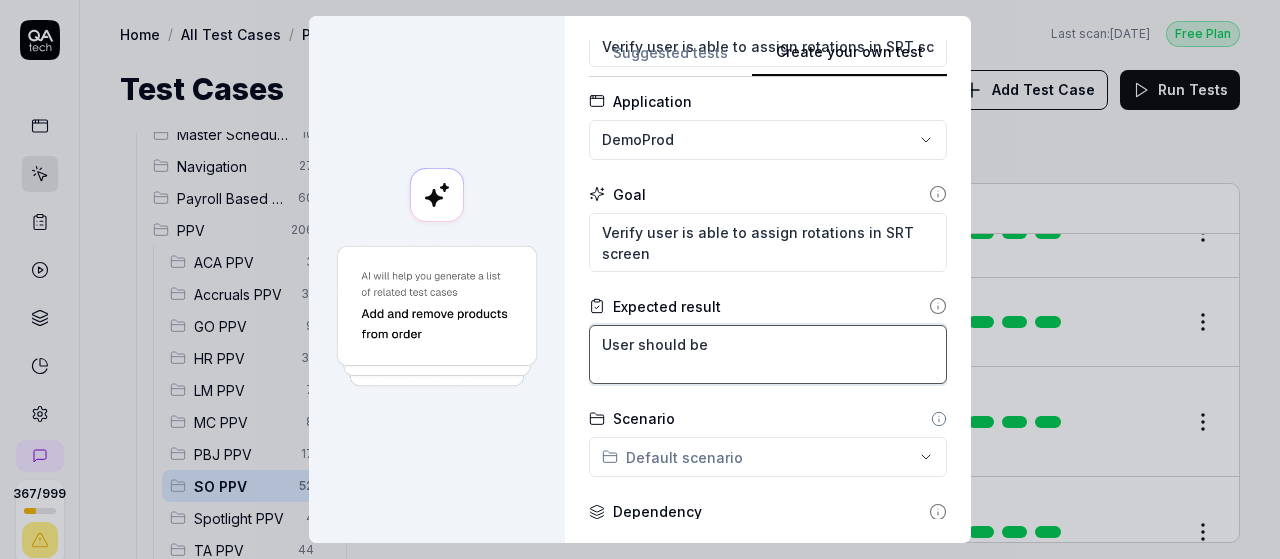 type on "*" 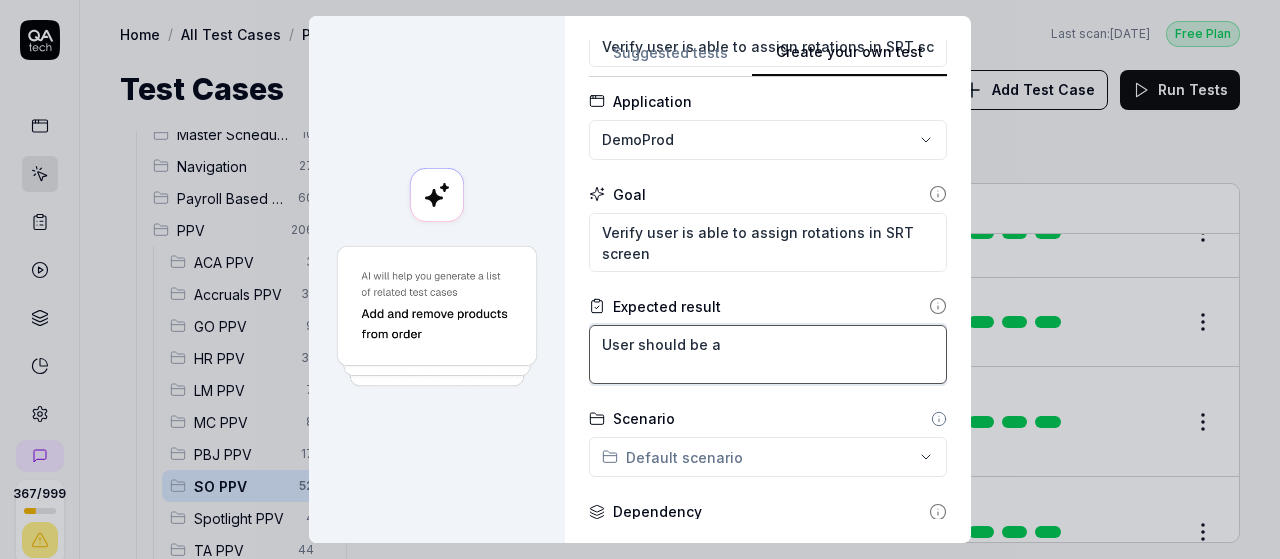 type on "*" 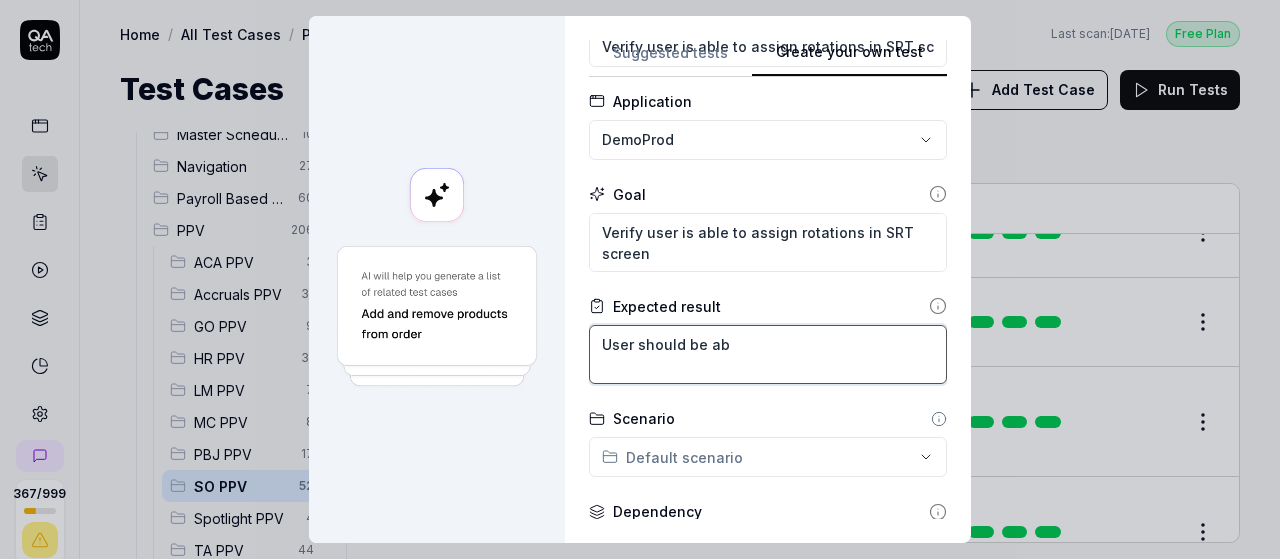type on "*" 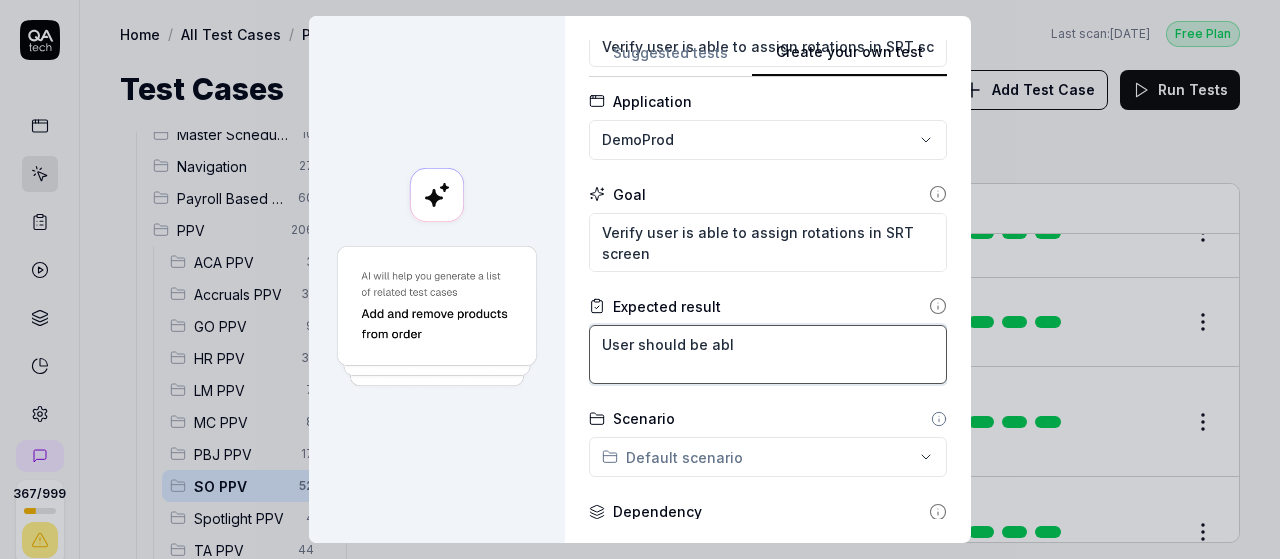 type on "*" 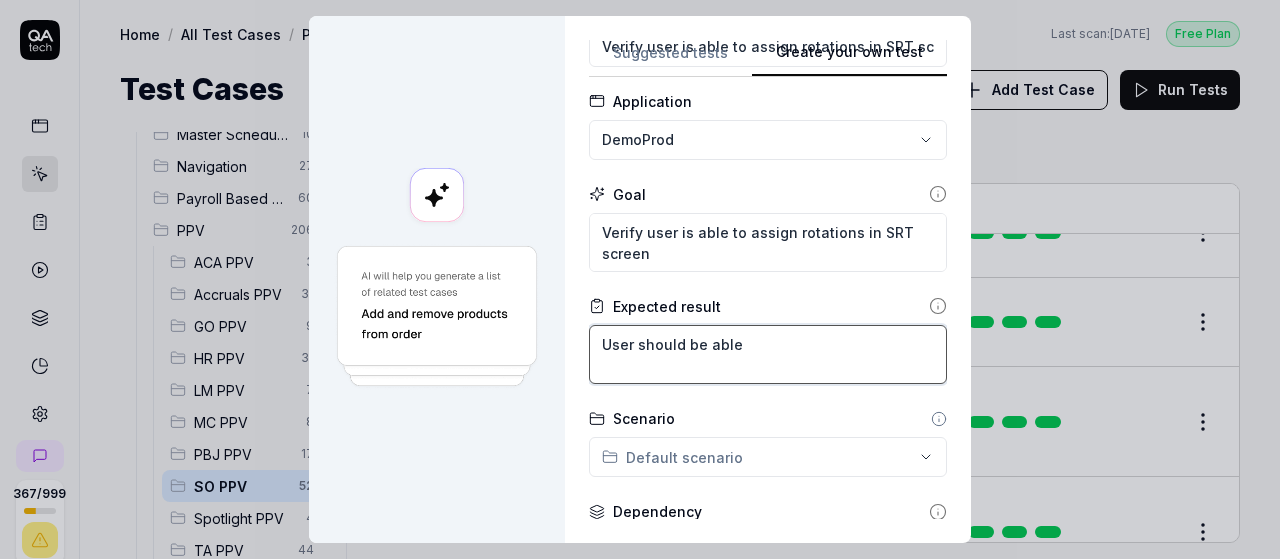 type on "*" 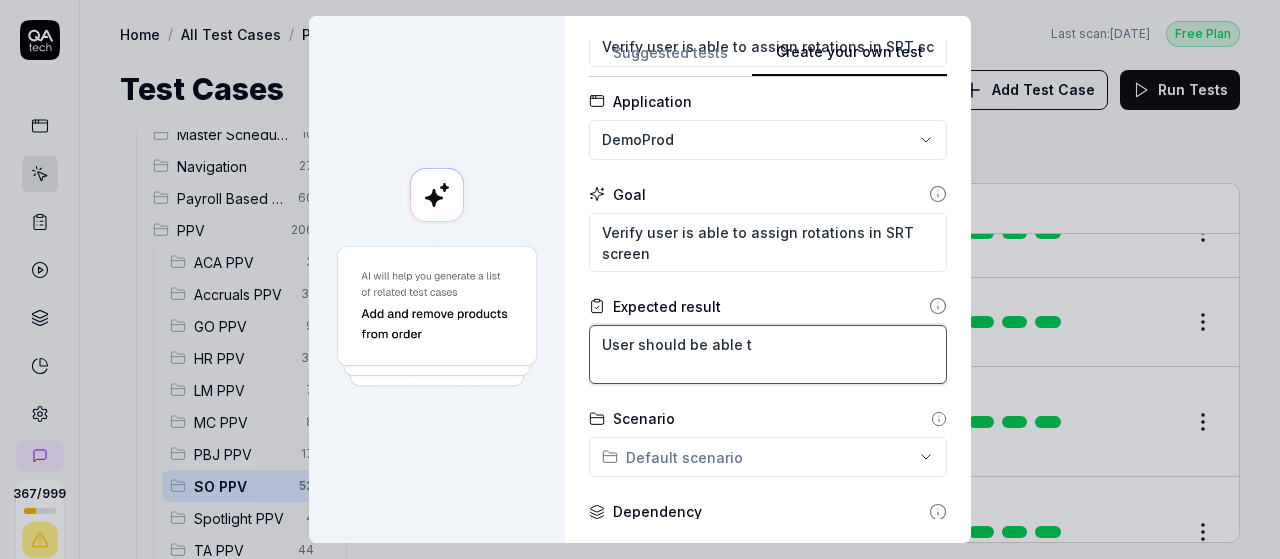 type on "*" 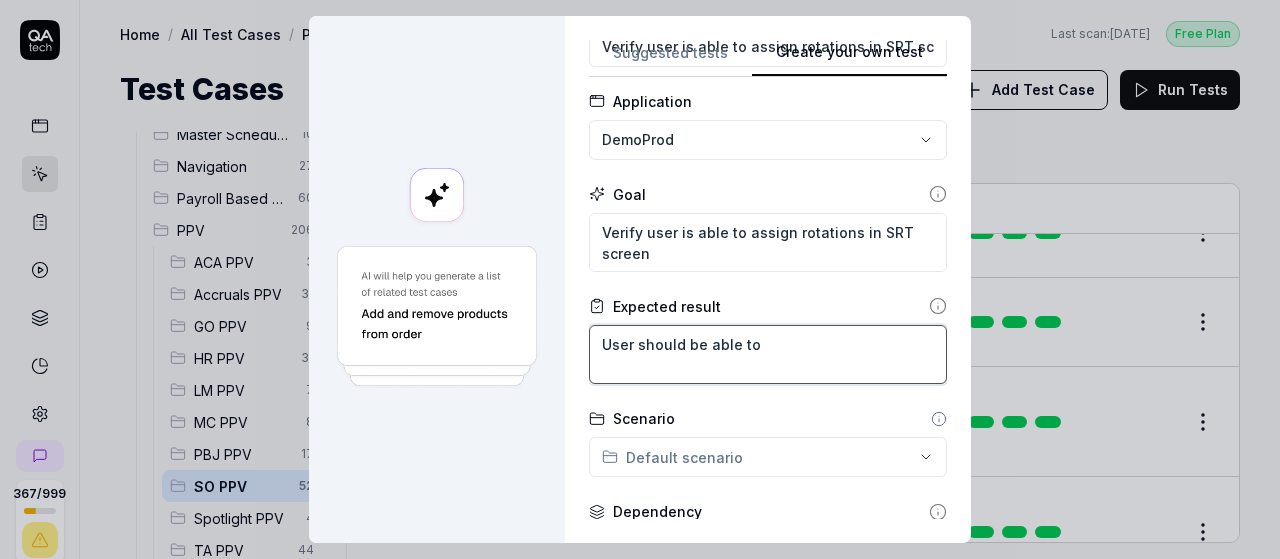 type on "*" 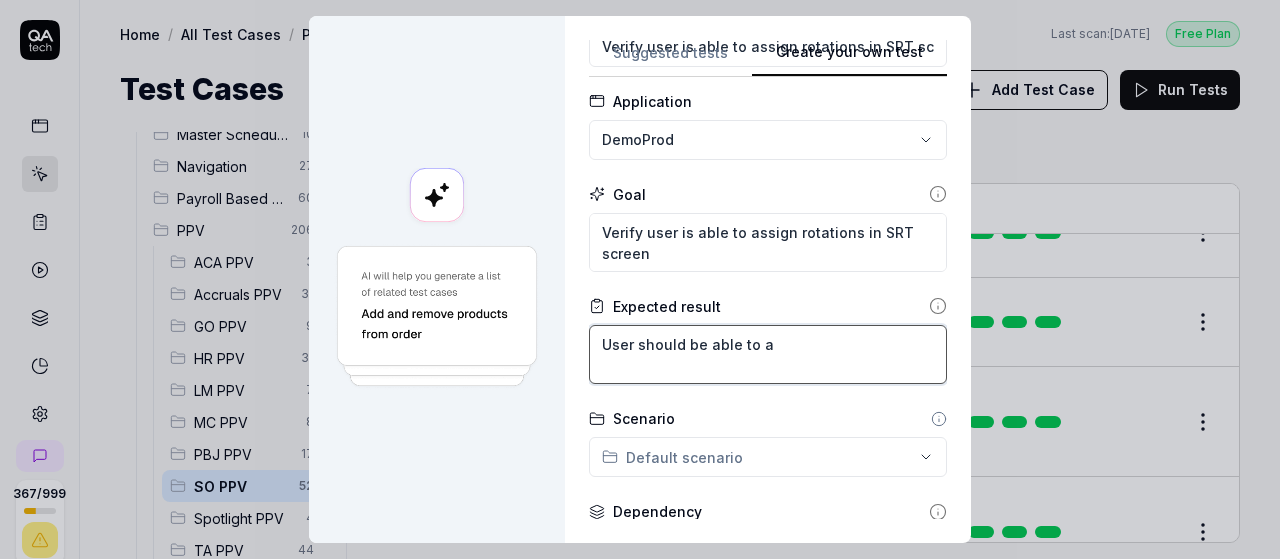 type on "*" 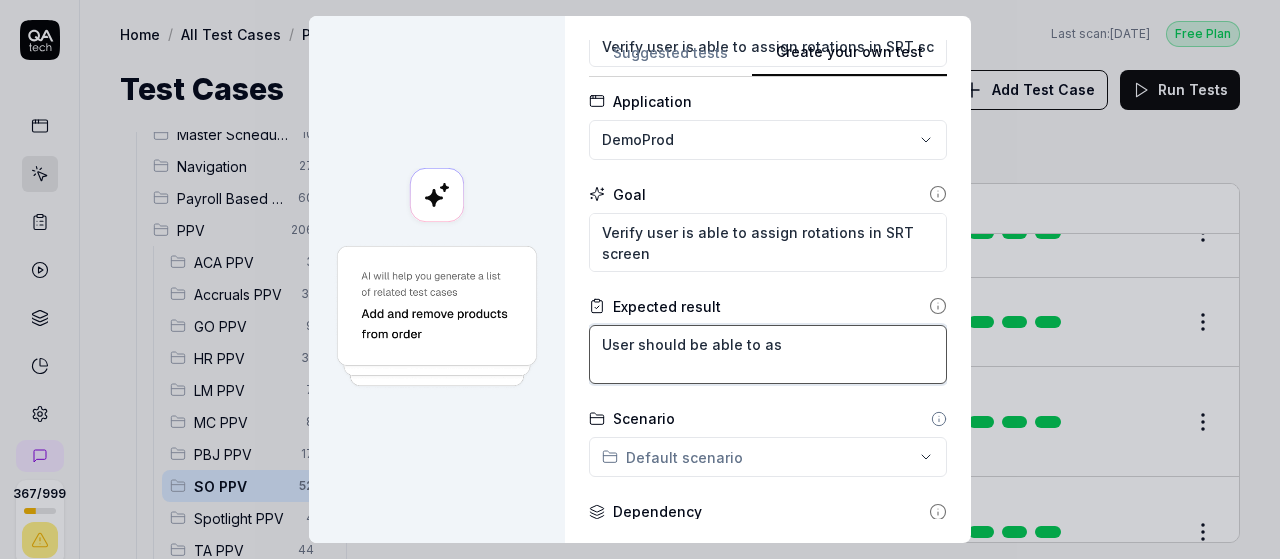 type on "*" 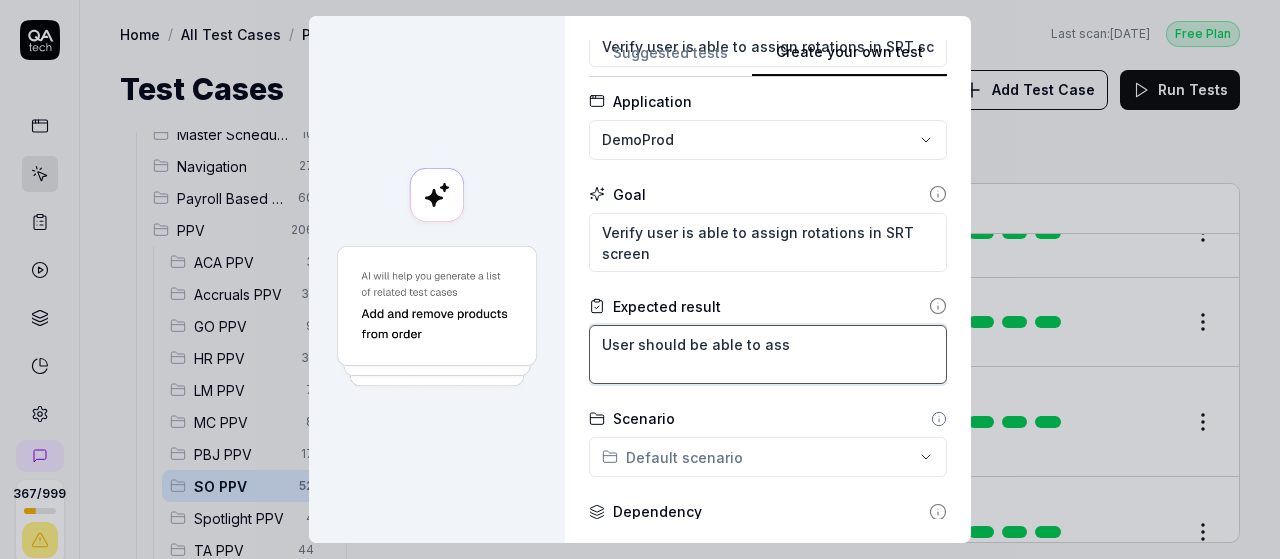 type on "User should be able to assi" 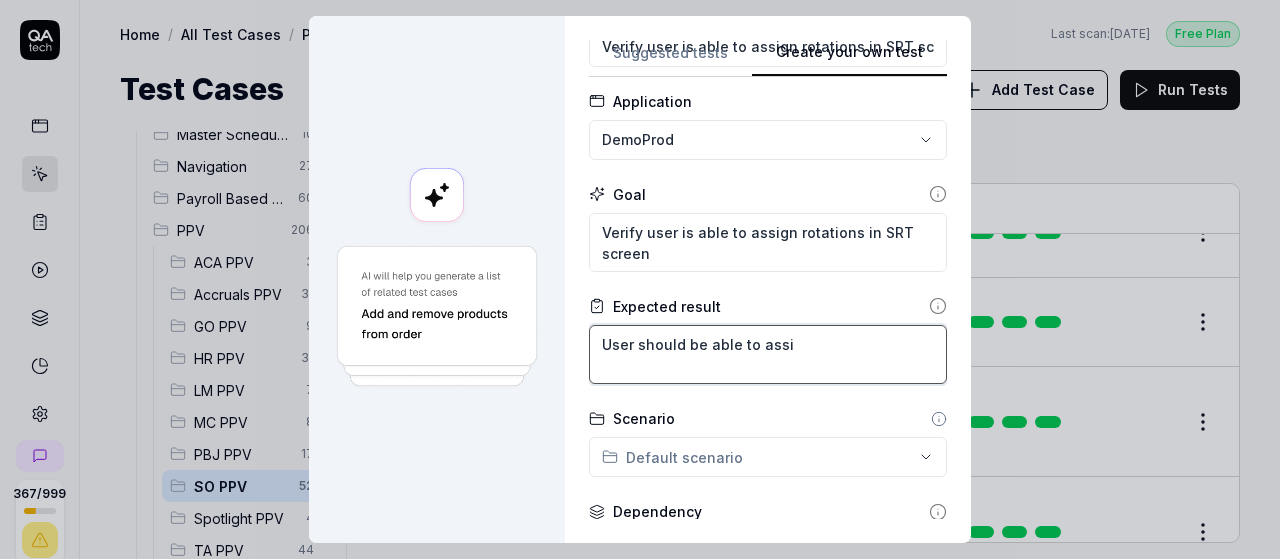 type on "*" 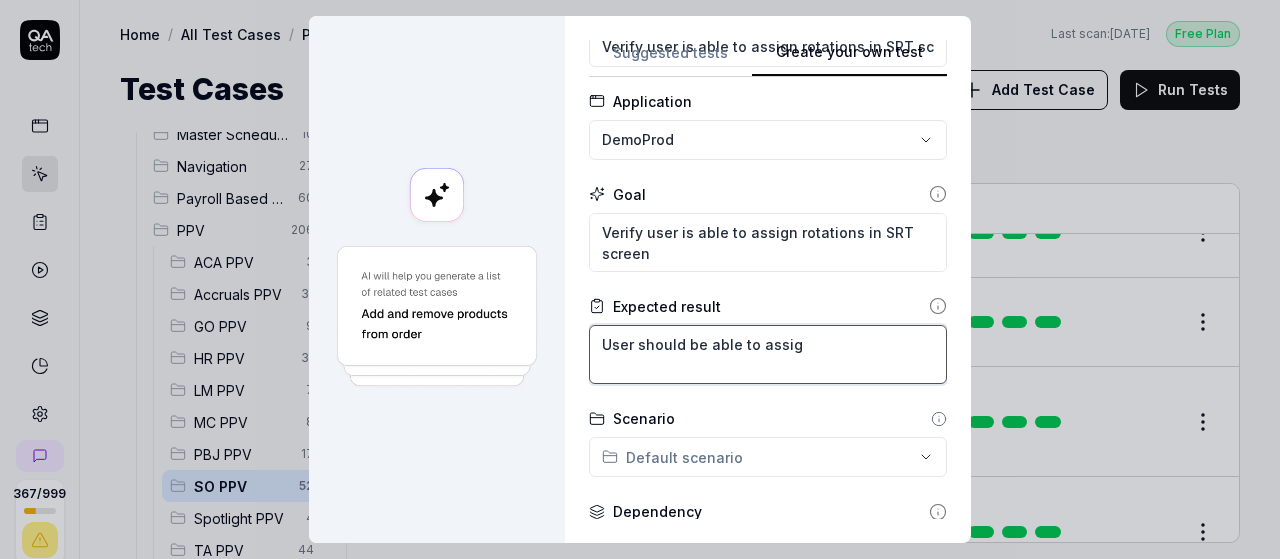 type on "*" 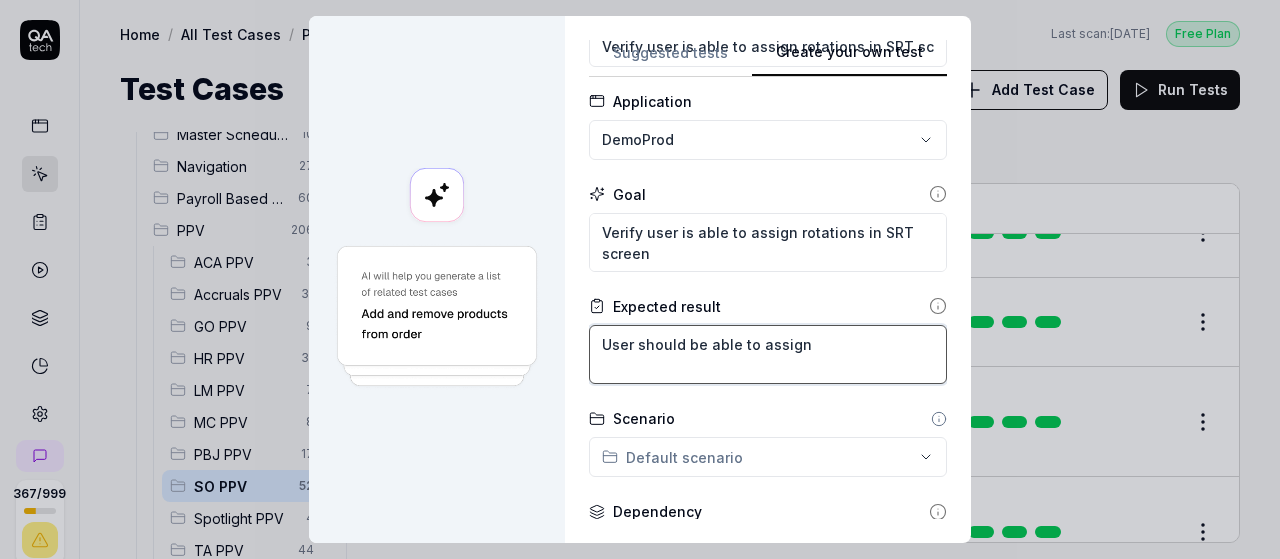 type on "*" 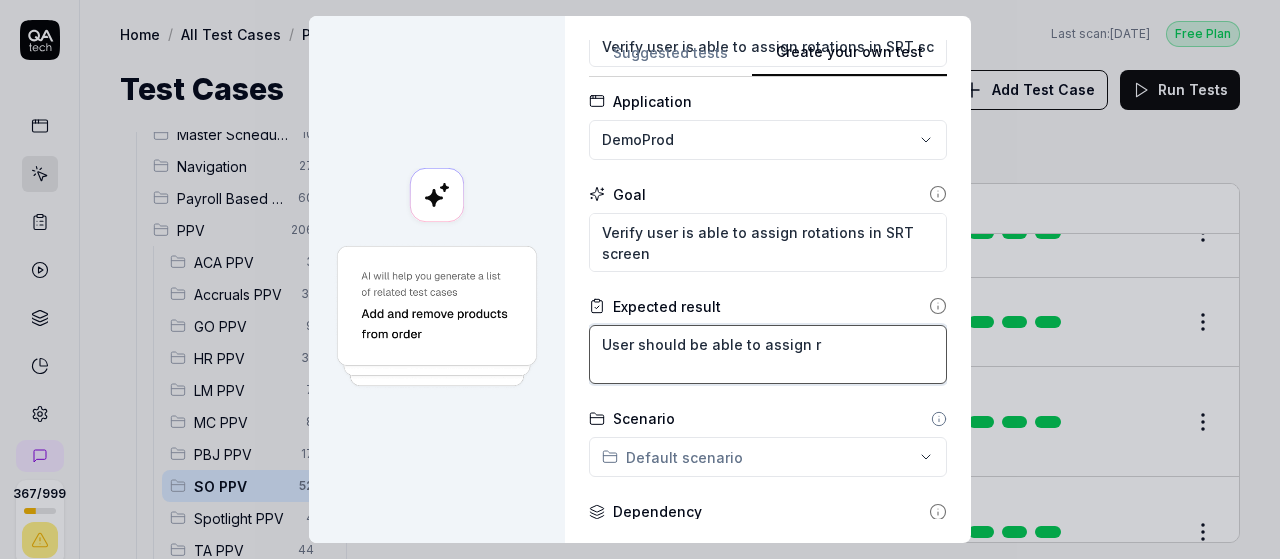 type on "*" 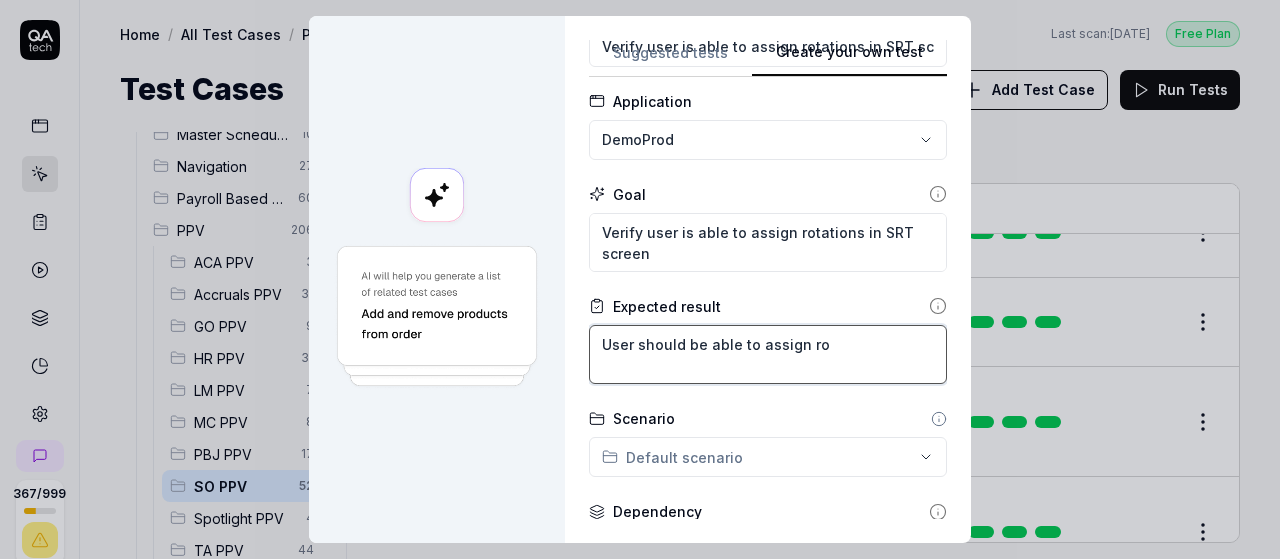 type on "*" 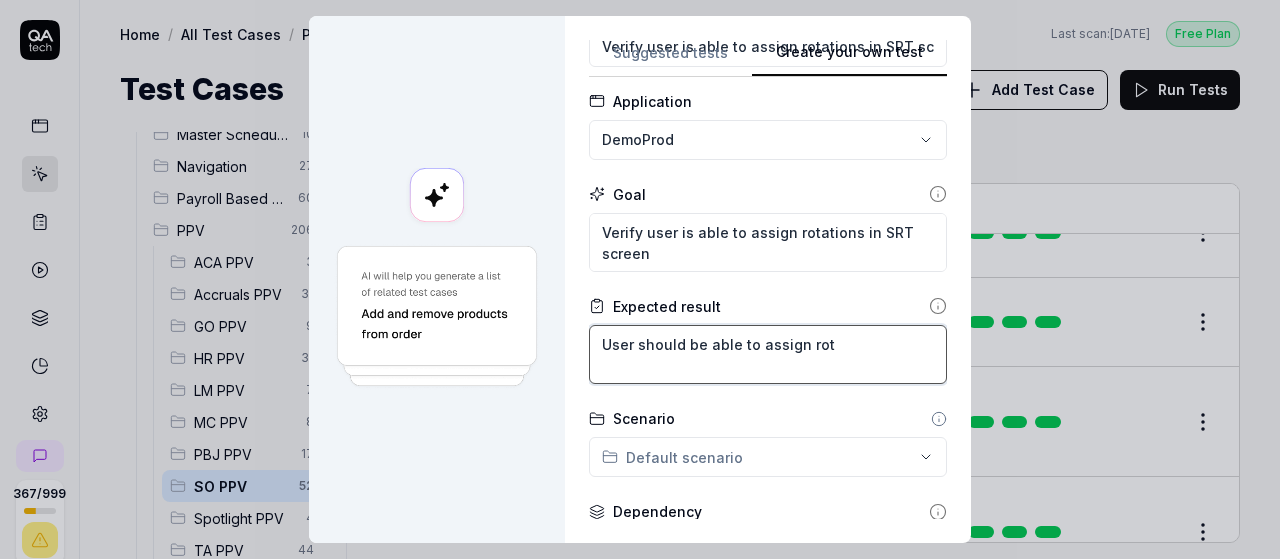 type on "*" 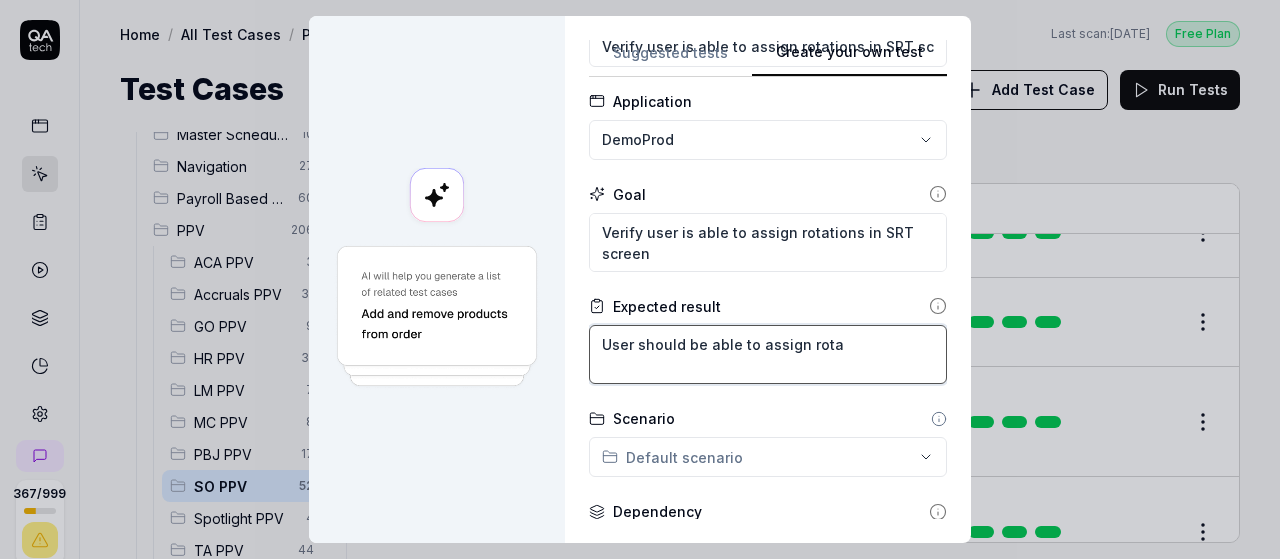 type on "*" 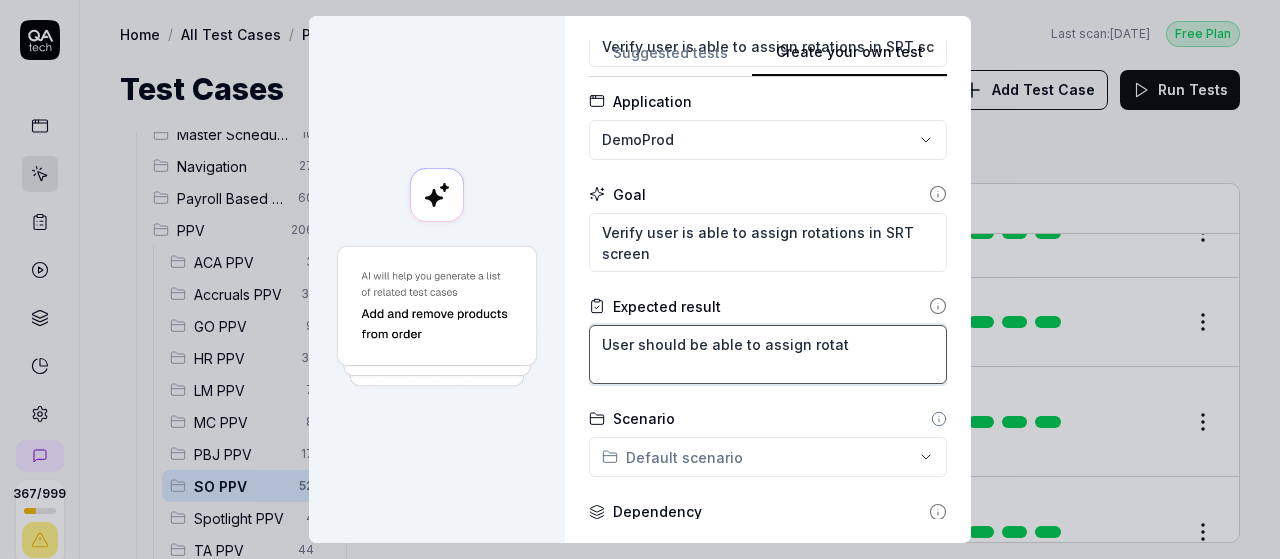 type on "*" 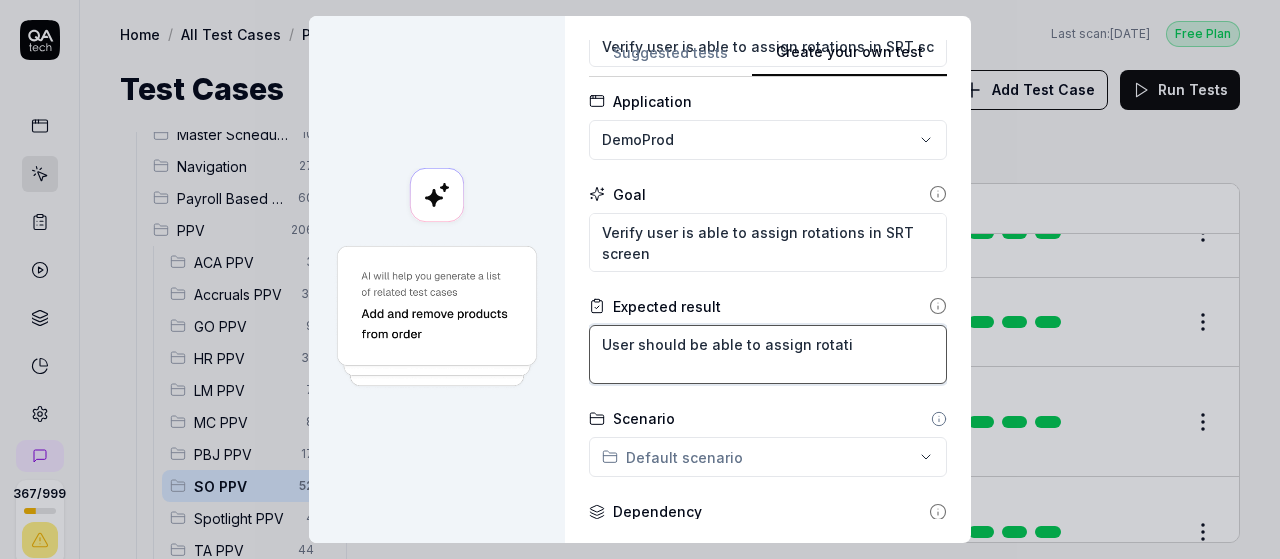 type on "*" 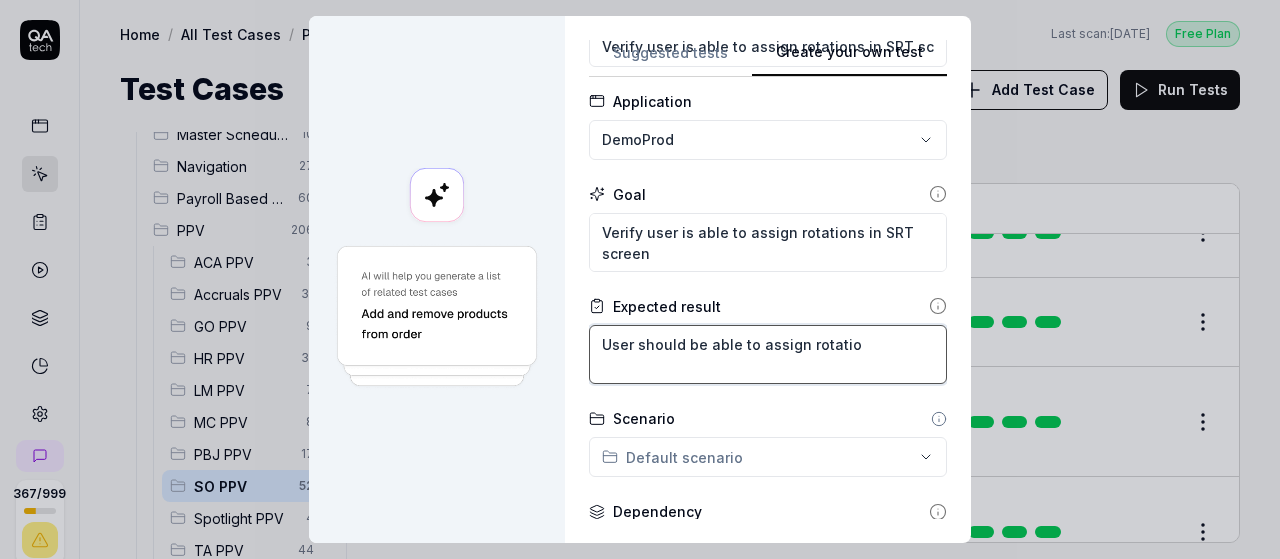 type on "*" 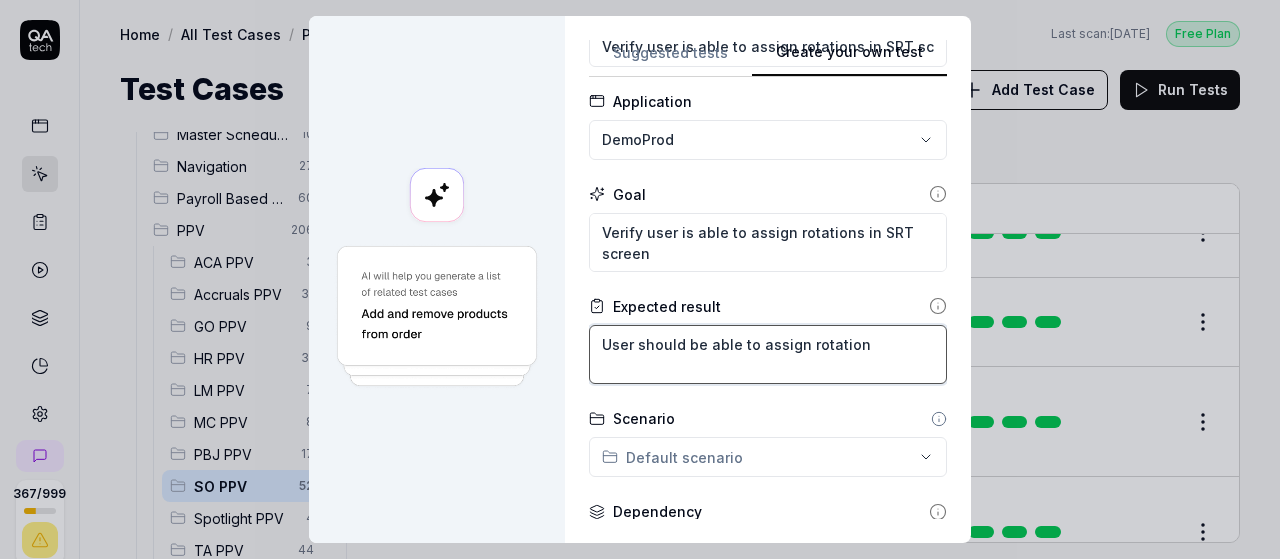 type on "*" 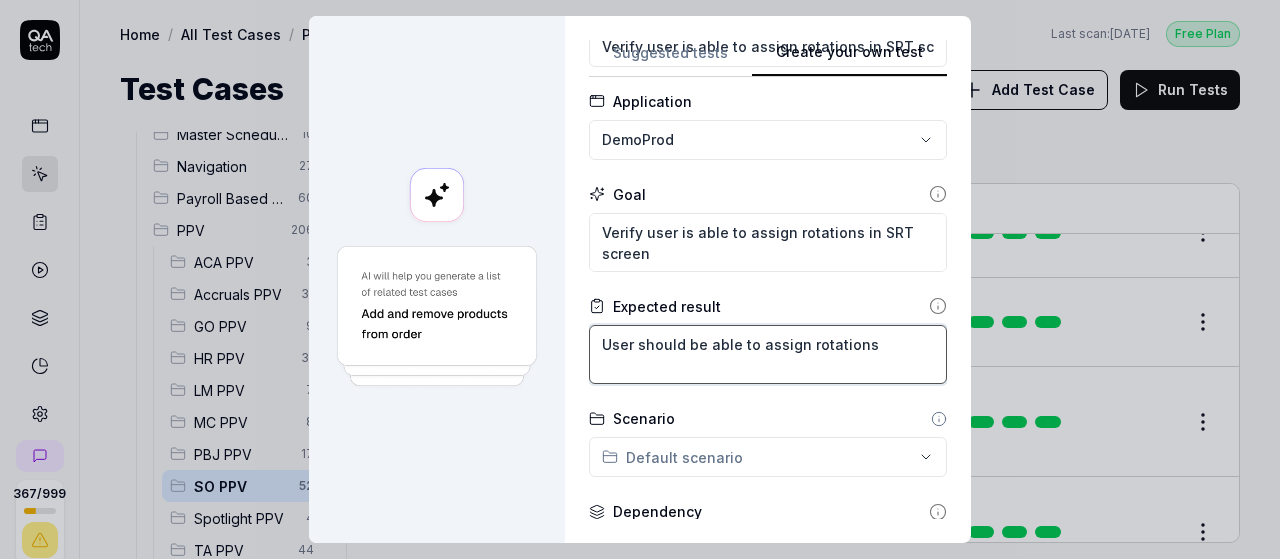 type on "*" 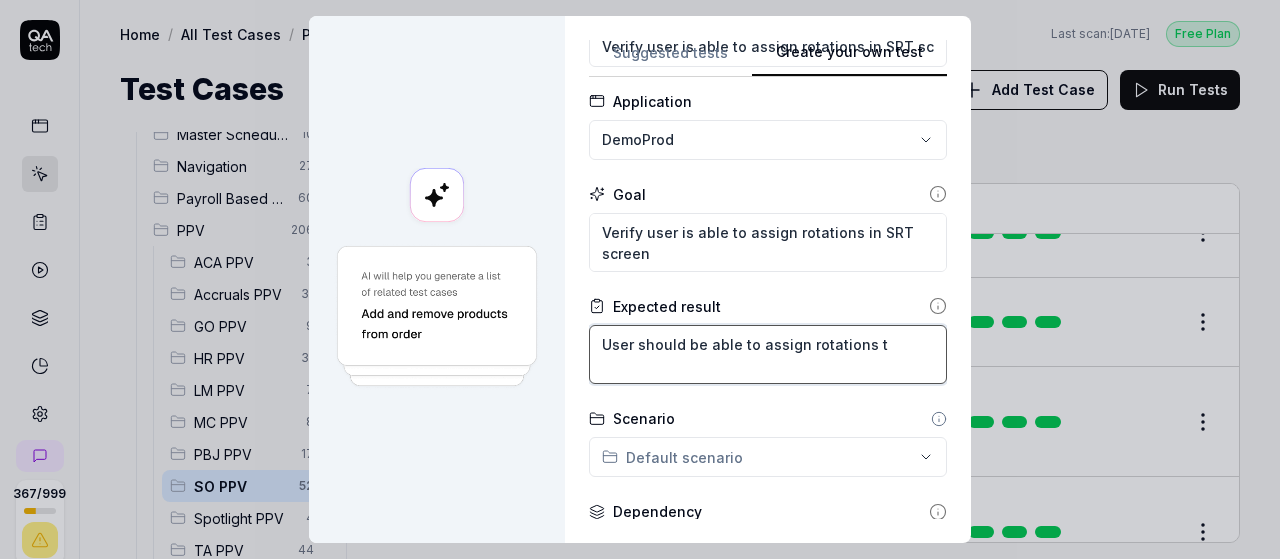 type on "*" 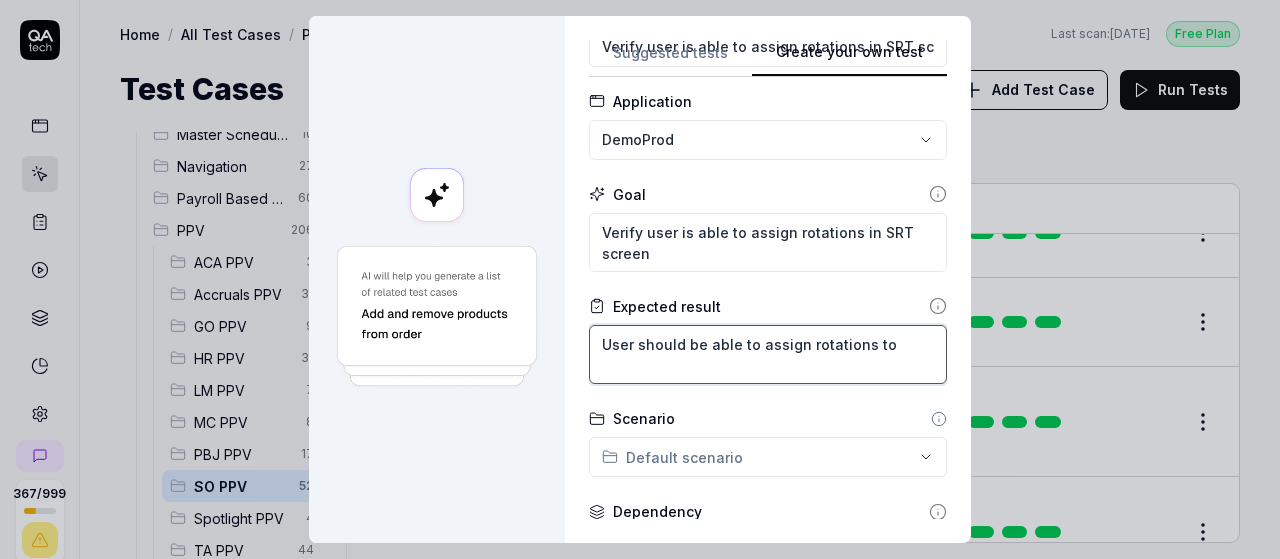 type on "*" 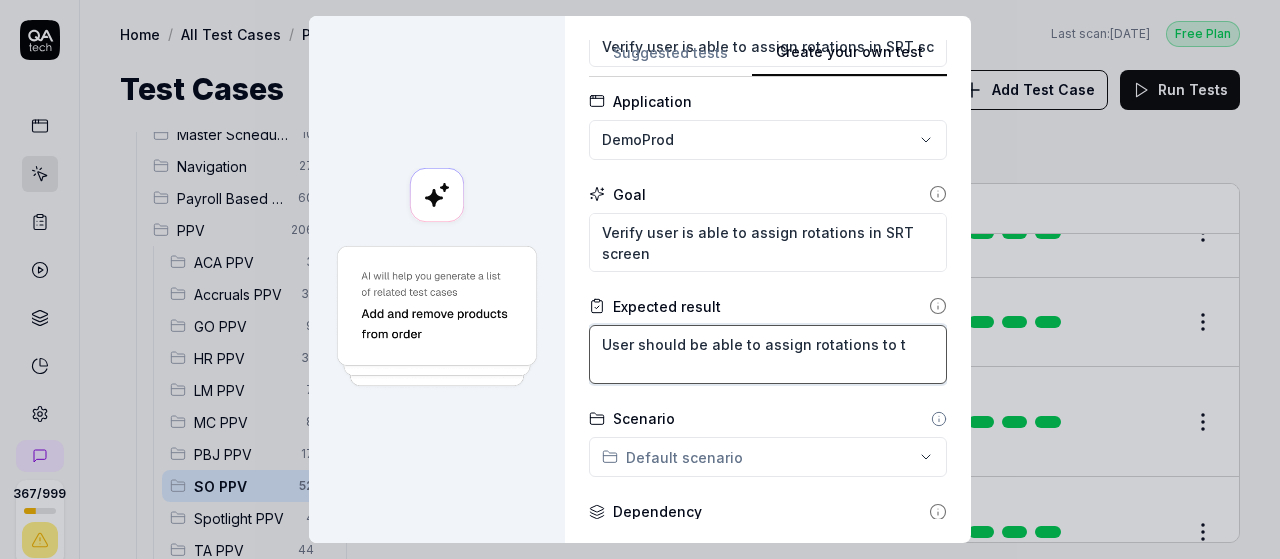 type on "*" 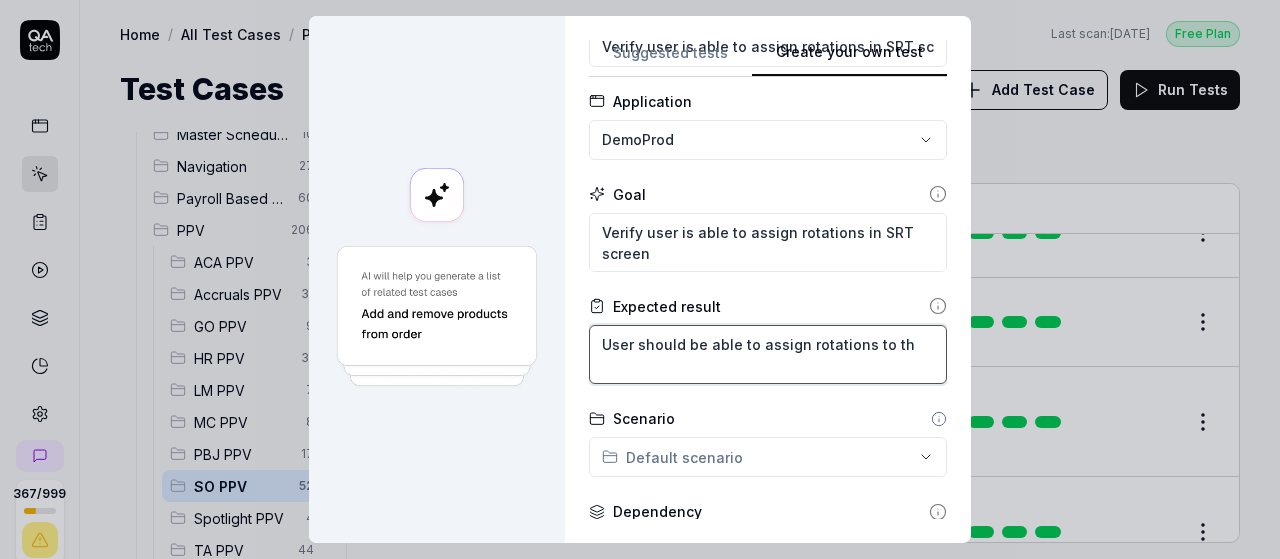 type on "*" 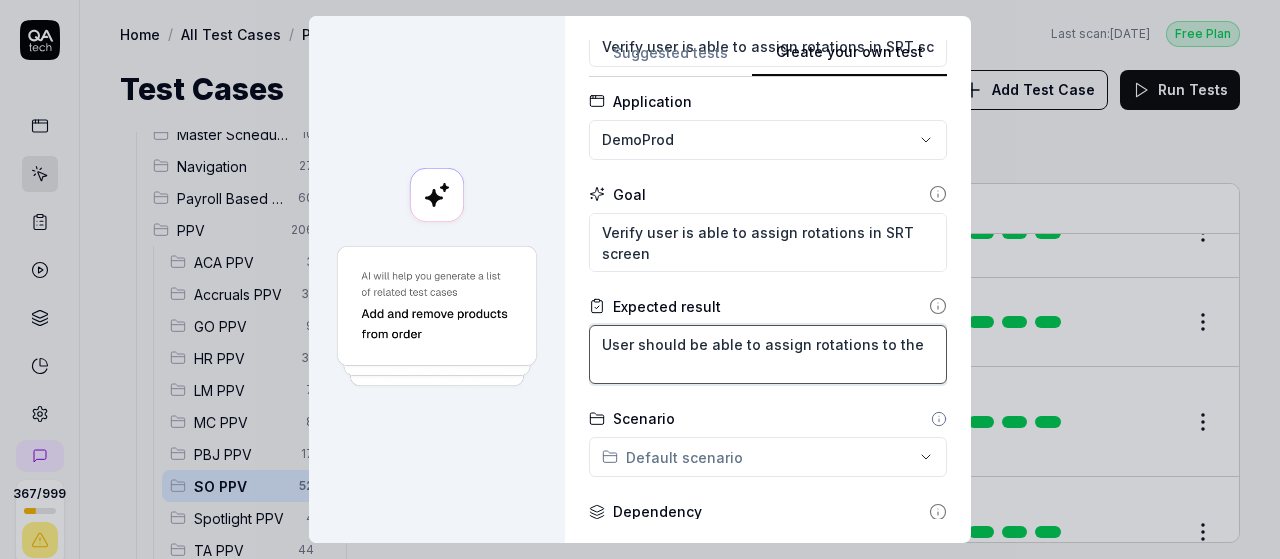 type on "User should be able to assign rotations to the" 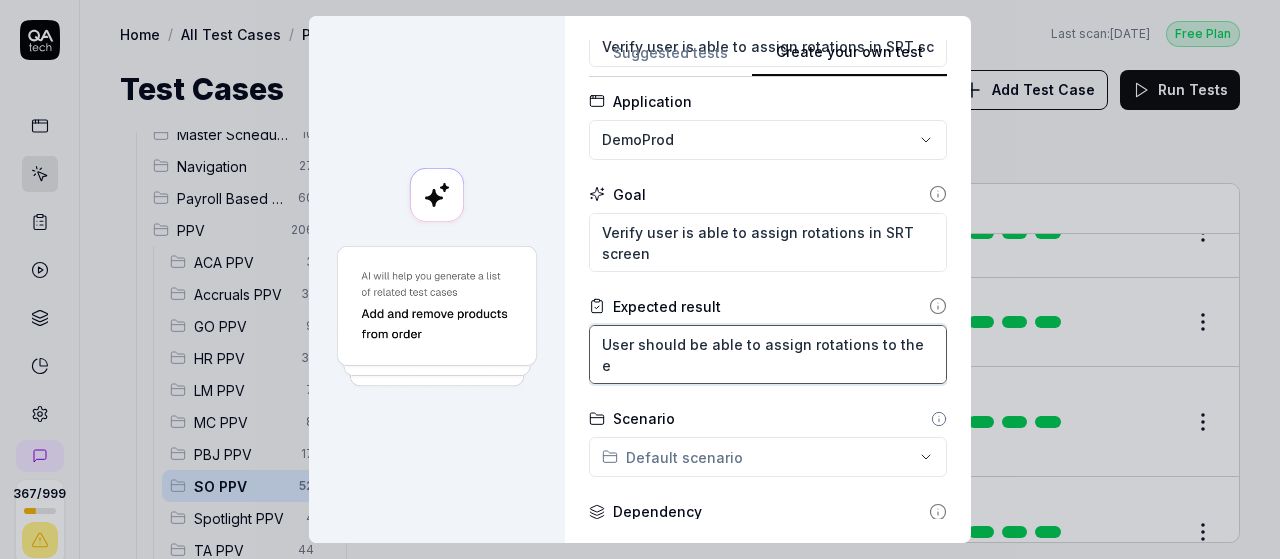 type on "User should be able to assign rotations to the em" 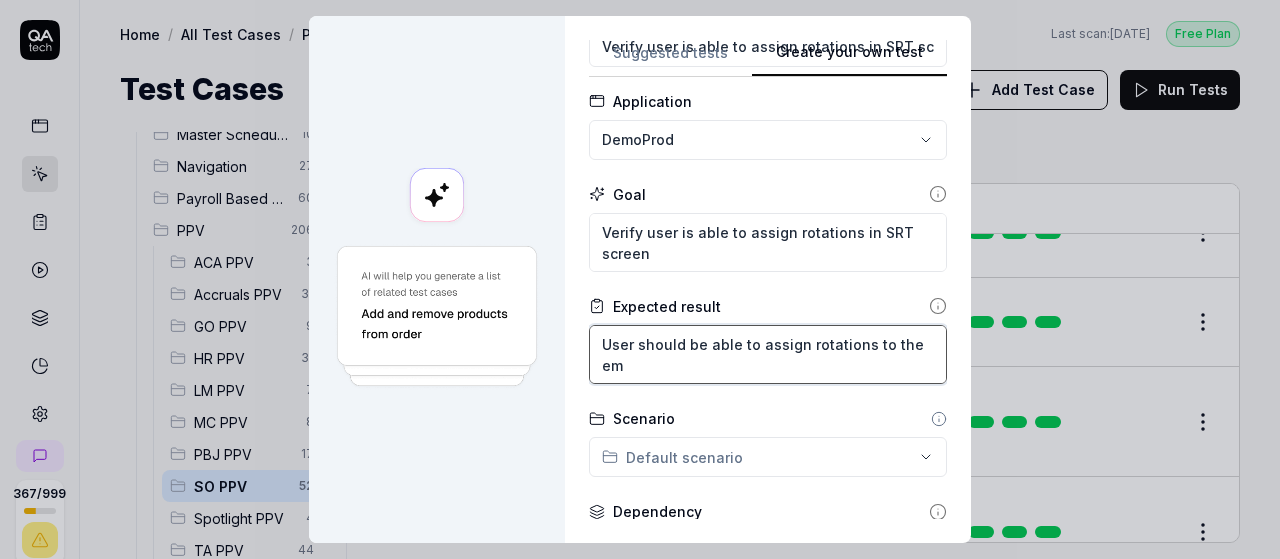 type on "*" 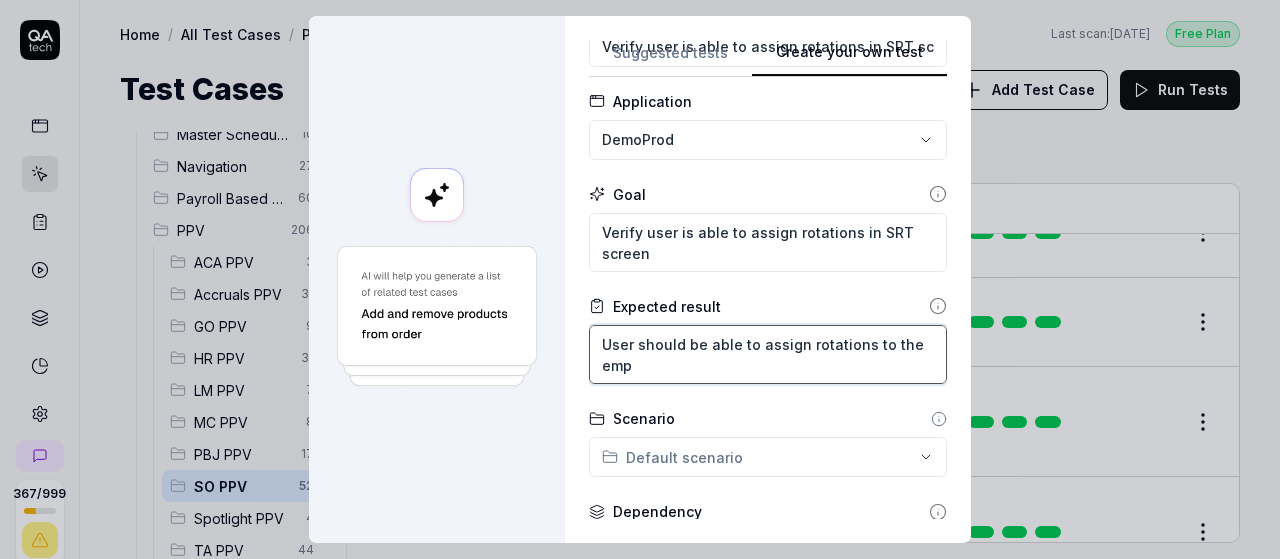 type on "User should be able to assign rotations to the empl" 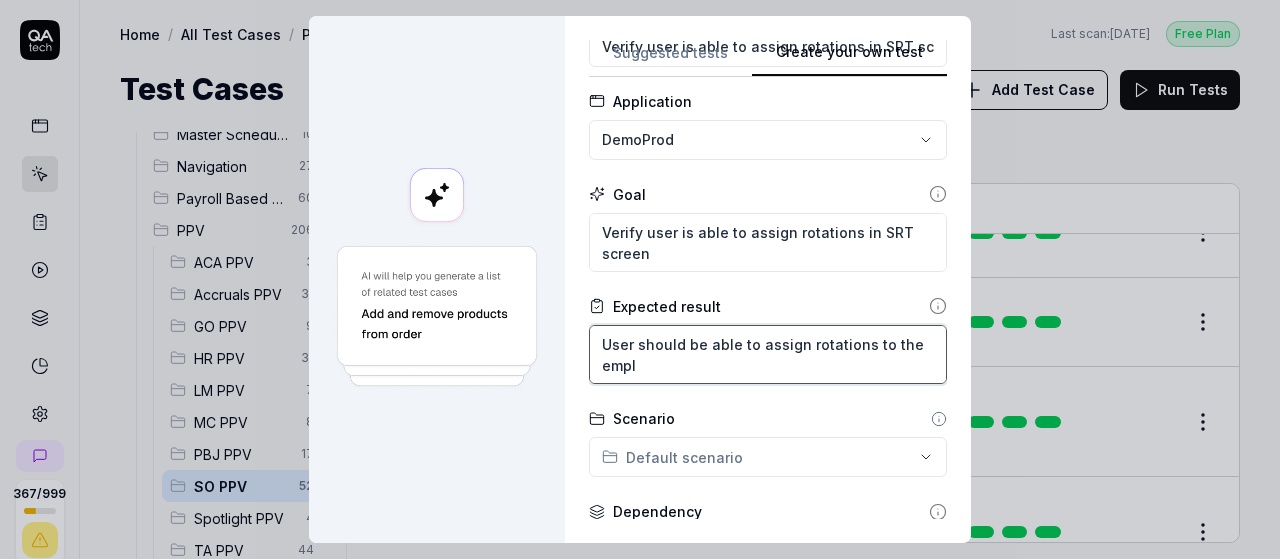 type on "*" 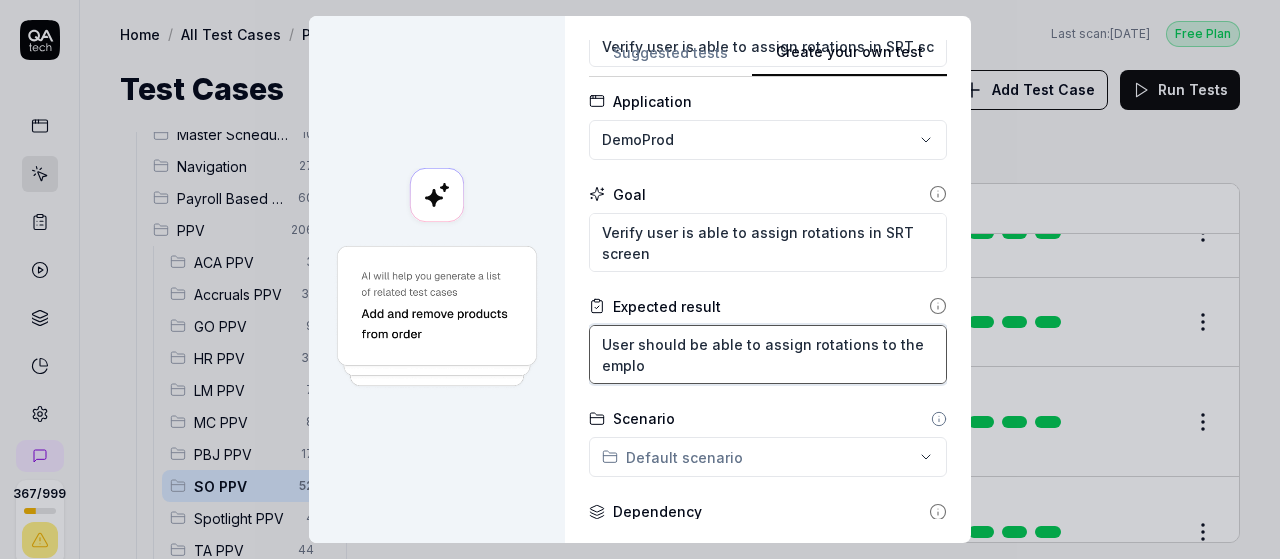 type on "*" 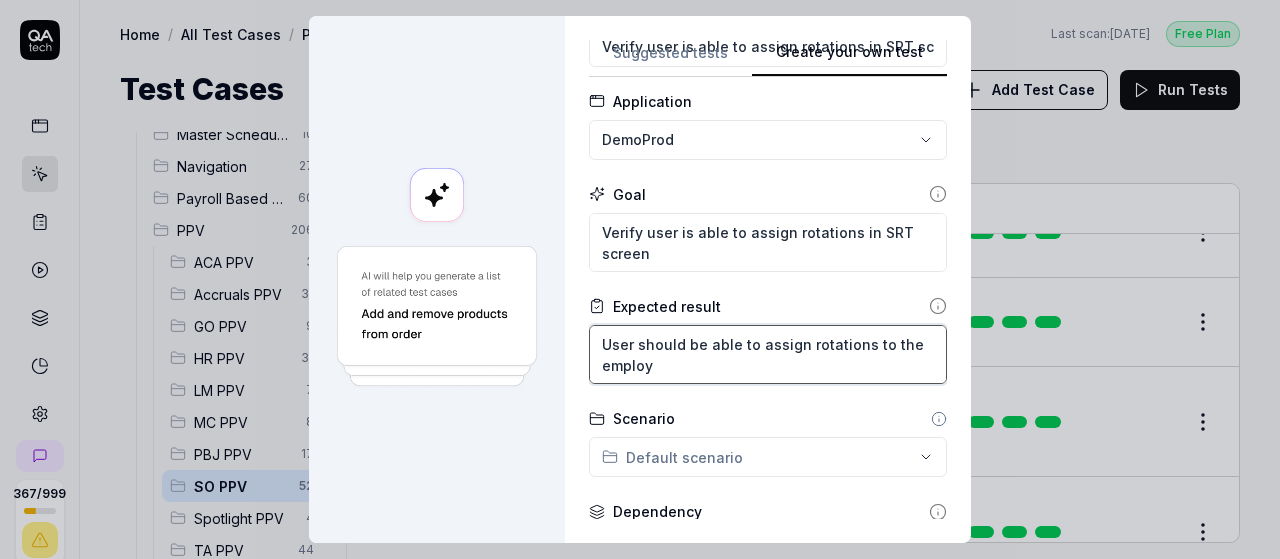 type on "*" 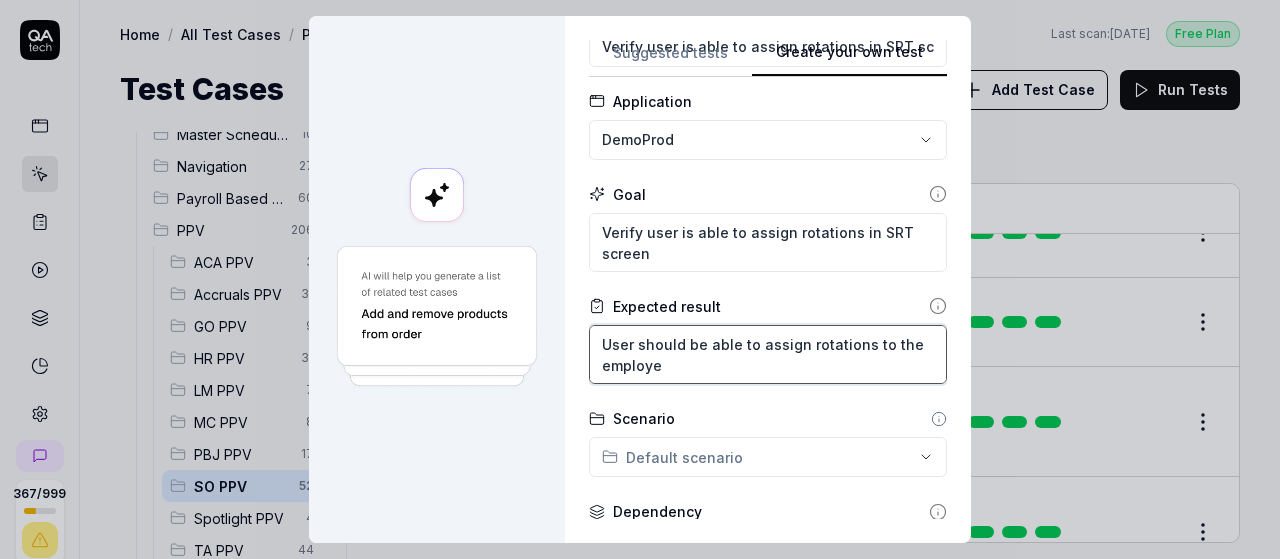 type on "*" 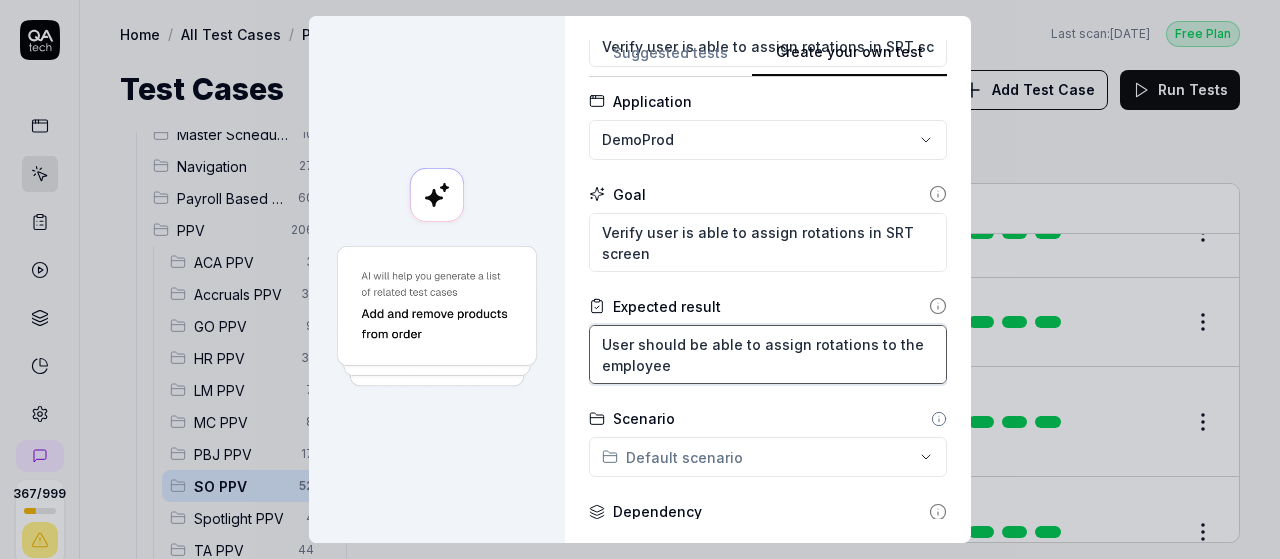 type on "*" 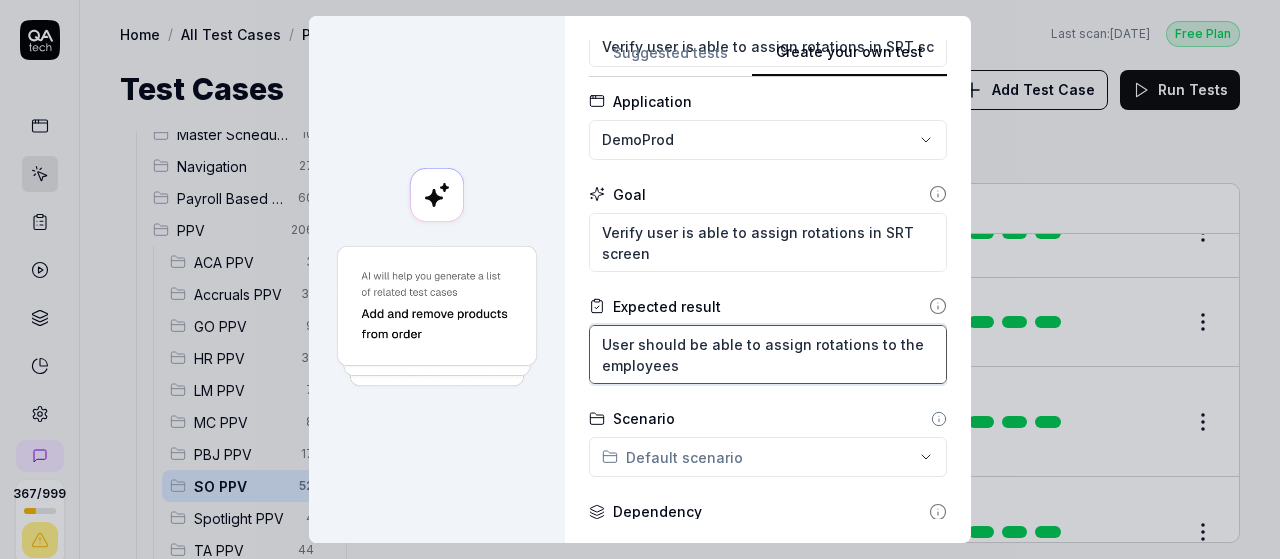 type on "User should be able to assign rotations to the employees" 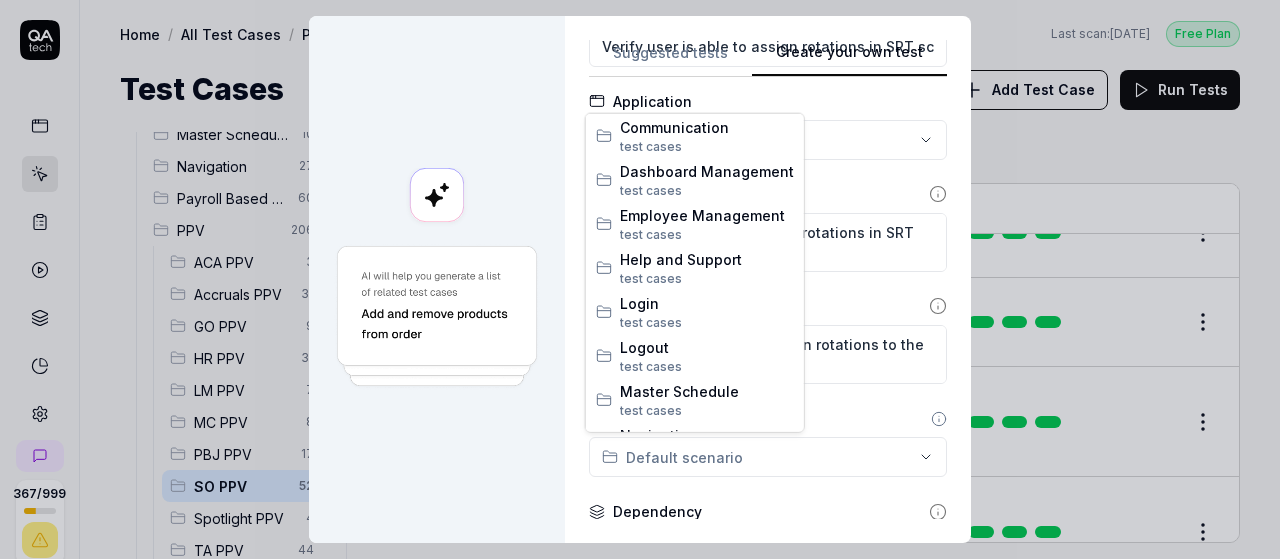 click on "**********" at bounding box center [640, 279] 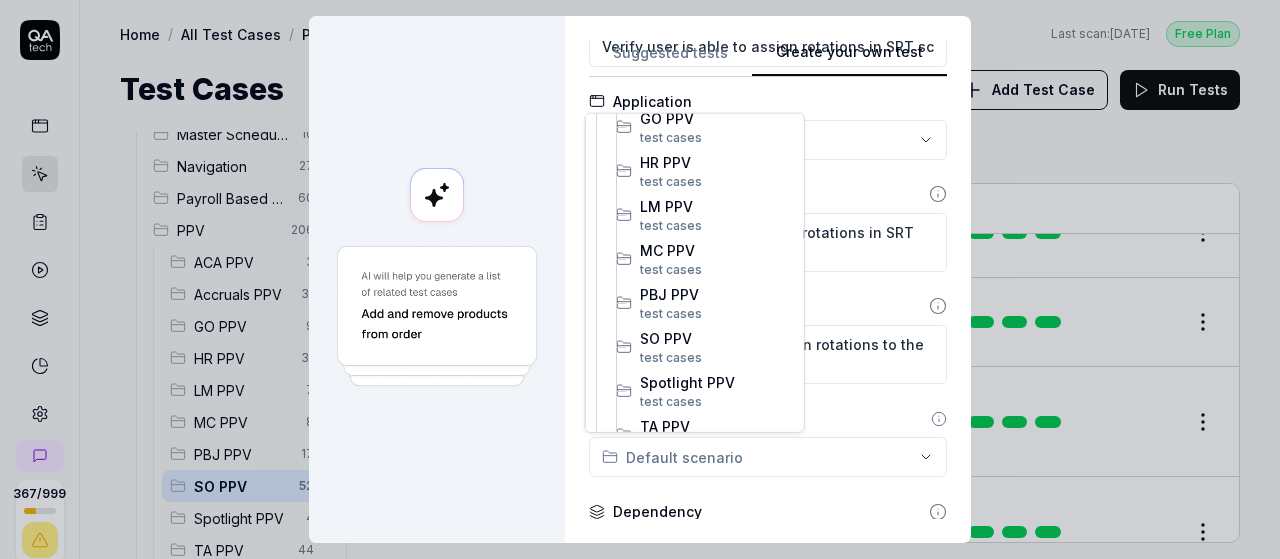 scroll, scrollTop: 539, scrollLeft: 0, axis: vertical 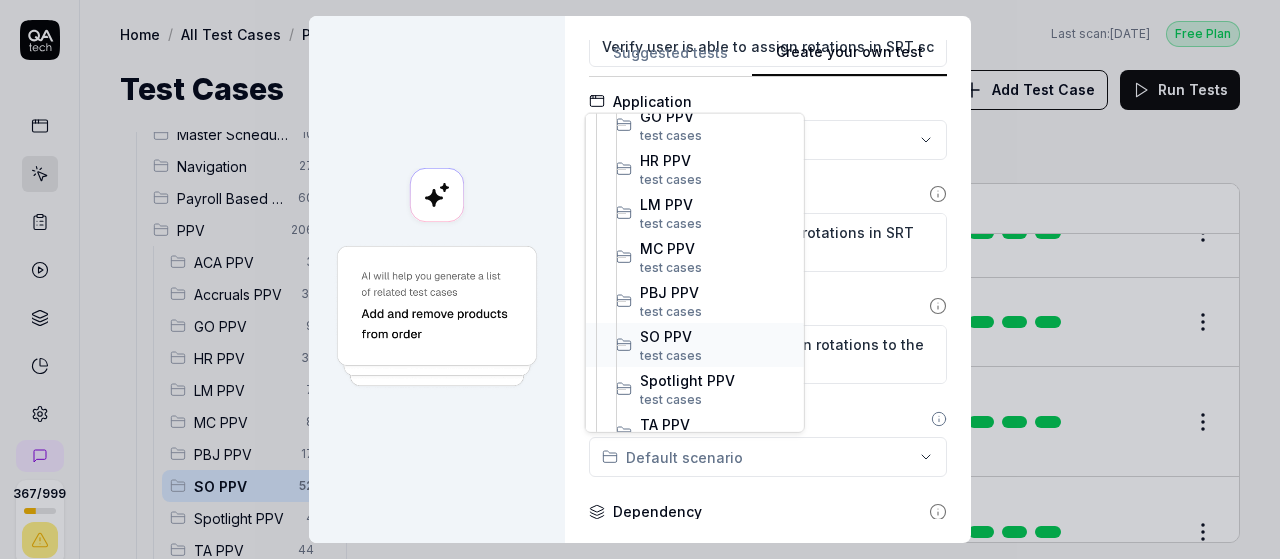 click on "test case" at bounding box center (667, 354) 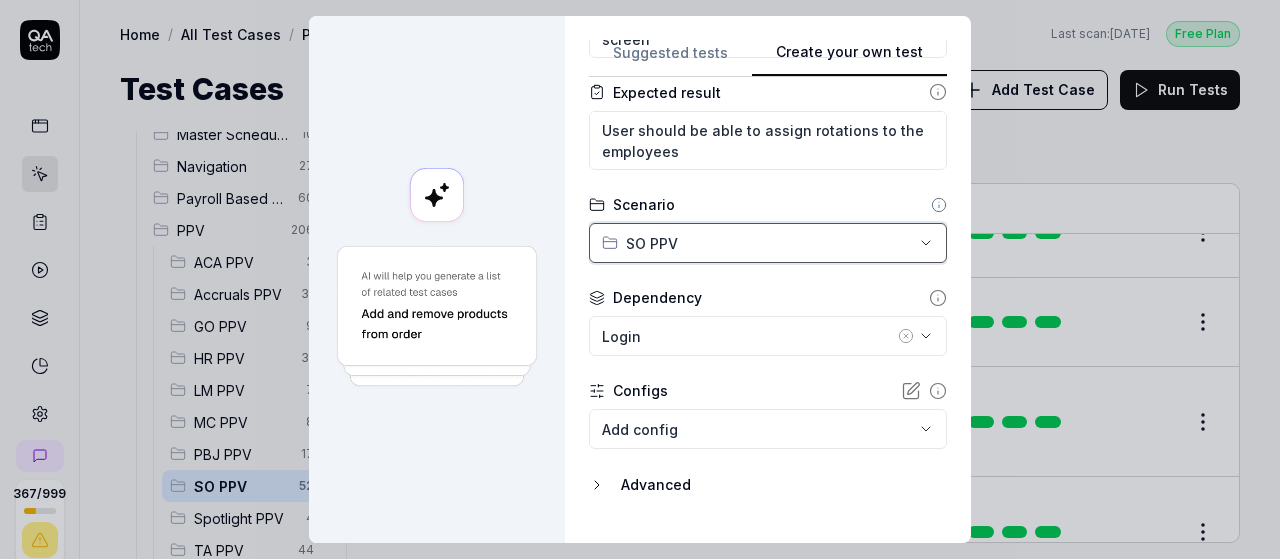 scroll, scrollTop: 358, scrollLeft: 0, axis: vertical 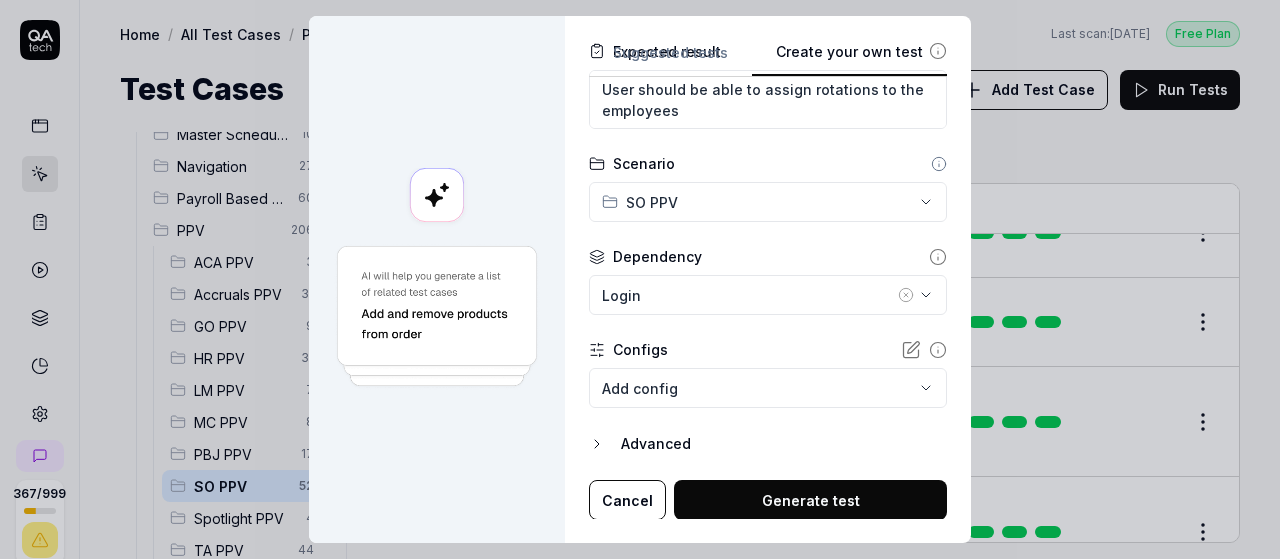 click 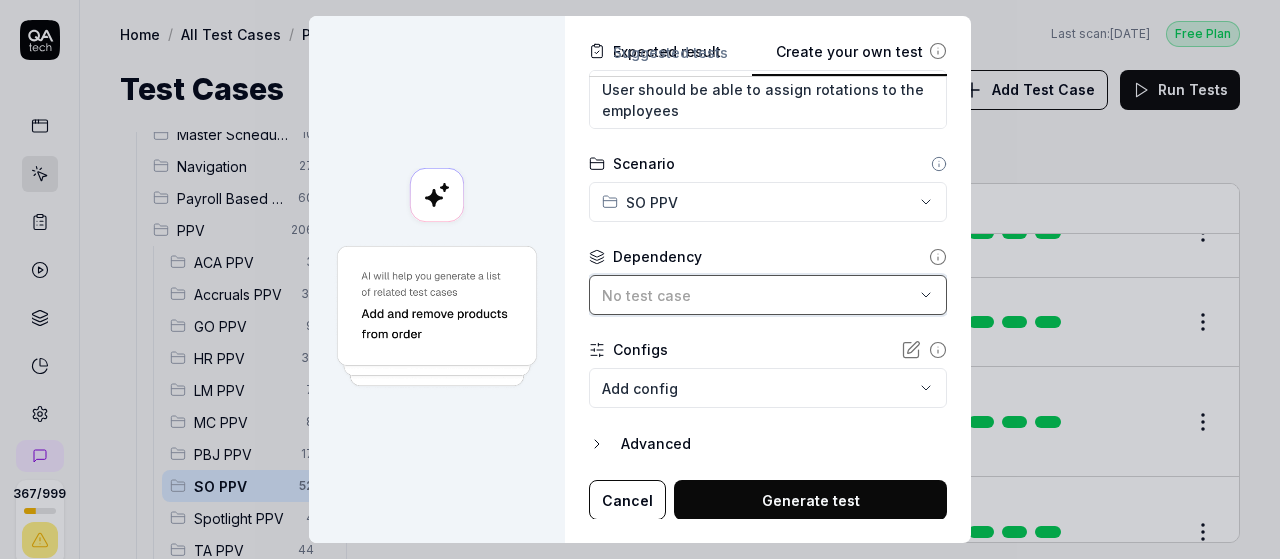 click on "No test case" at bounding box center [758, 295] 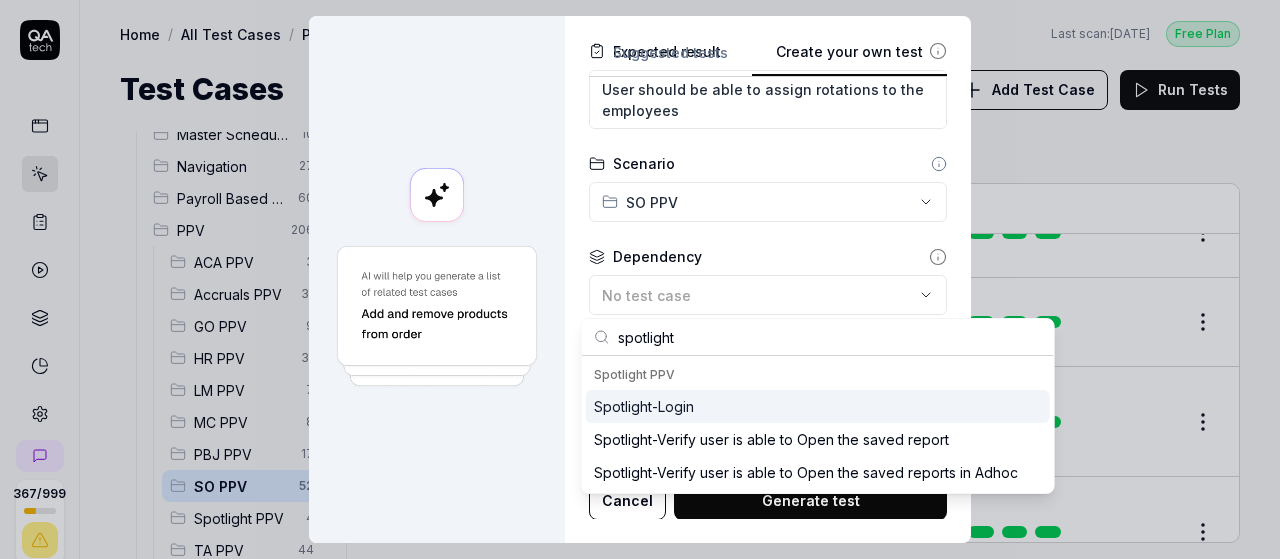 type on "spotlight" 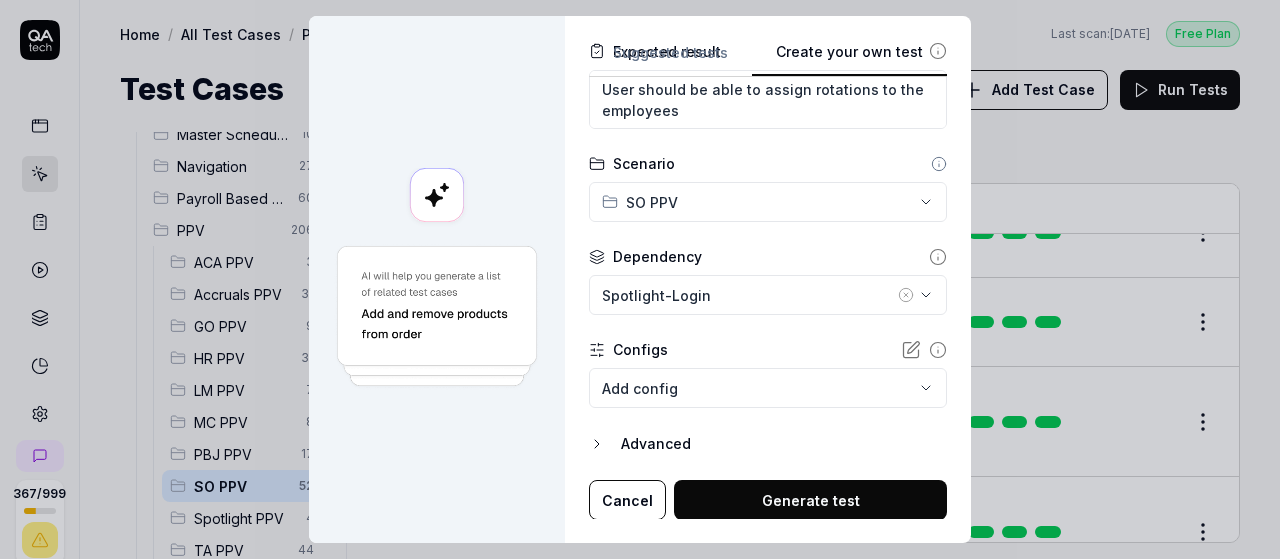click on "**********" at bounding box center (768, 132) 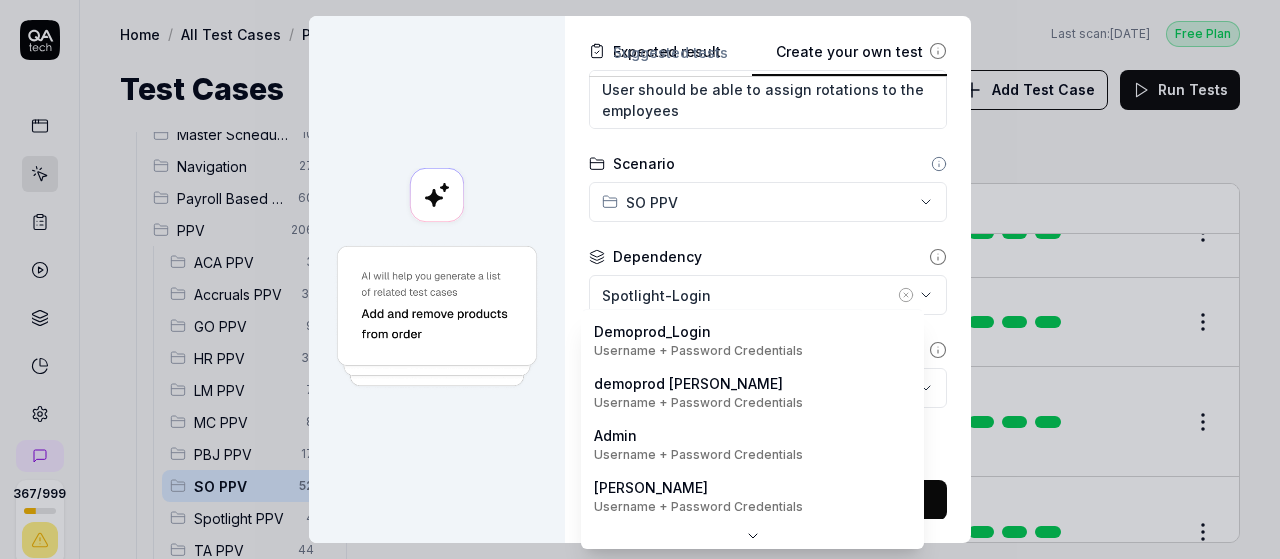 click on "367  /  999 s S Home / All Test Cases / PPV / SO PPV Free Plan Home / All Test Cases / PPV / SO PPV Last scan:  Jun 5 2025 Free Plan Test Cases Add Test Case Run Tests All Test Cases 647 Communication 46 Dashboard Management 13 Employee Management 42 Help and Support 19 Login 7 Logout 1 Master Schedule 10 Navigation 27 Payroll Based Journal 60 PPV 206 ACA PPV 3 Accruals PPV 31 GO PPV 9 HR PPV 31 LM PPV 7 MC PPV 8 PBJ PPV 17 SO PPV 52 Spotlight PPV 4 TA PPV 44 Reporting 6 Schedule Optimizer 7 Screen Loads 7 TestPPV 0 Time & Attendance 192 User Profile 1 Filters Name Status Last Run PPV SO PPV Compare number of open shifts between ms and osm DemoProd Spotlight-Login Active Edit Daily Attendance Report - Verify the positions under settings DemoProd Spotlight-Login Active Edit Daily unit Assignment - Census DemoProd Spotlight-Login Active Edit Daily unit Assignment -Add Open shift (Shift on Fly)from Daily unit assigment DemoProd Spotlight-Login Active Edit Daily unit Assignment -Assign the employee to shift Draft" at bounding box center [640, 279] 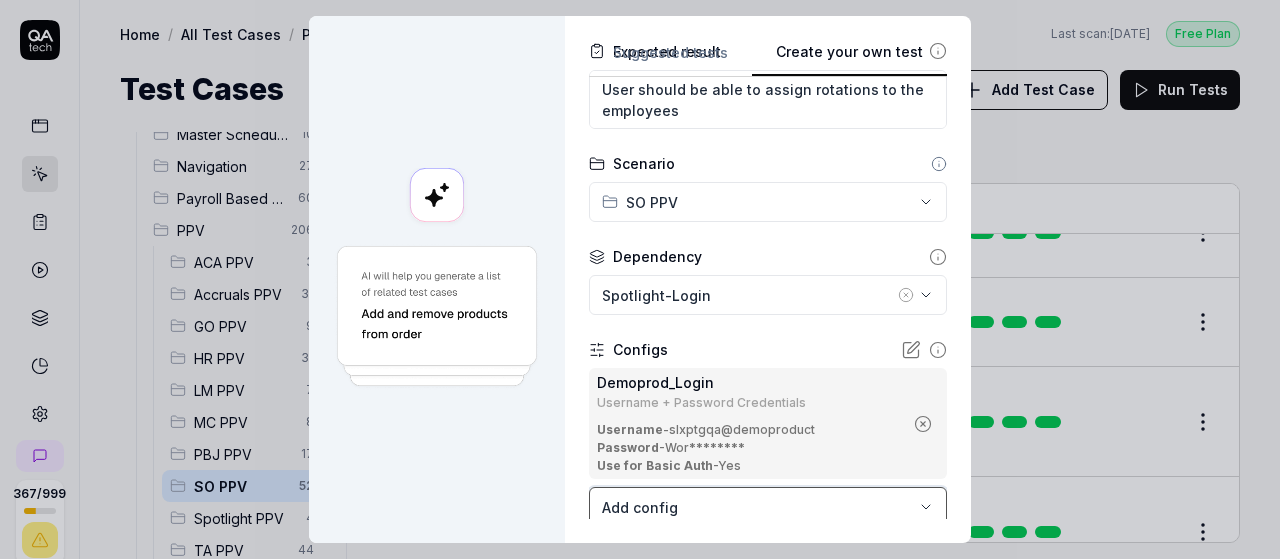 scroll, scrollTop: 477, scrollLeft: 0, axis: vertical 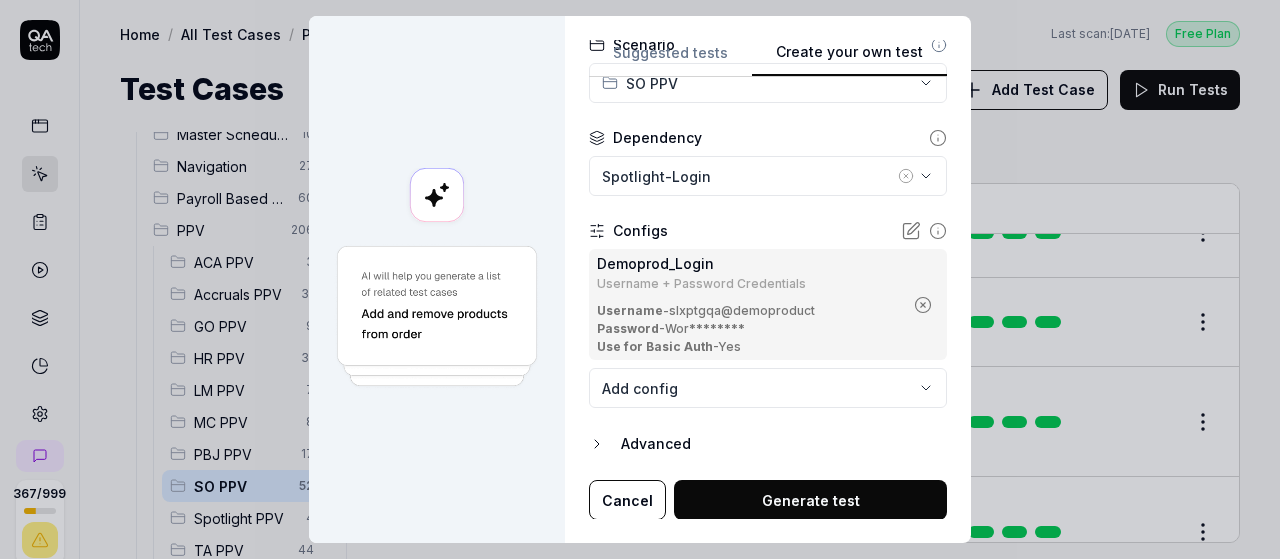 click on "Generate test" at bounding box center (810, 500) 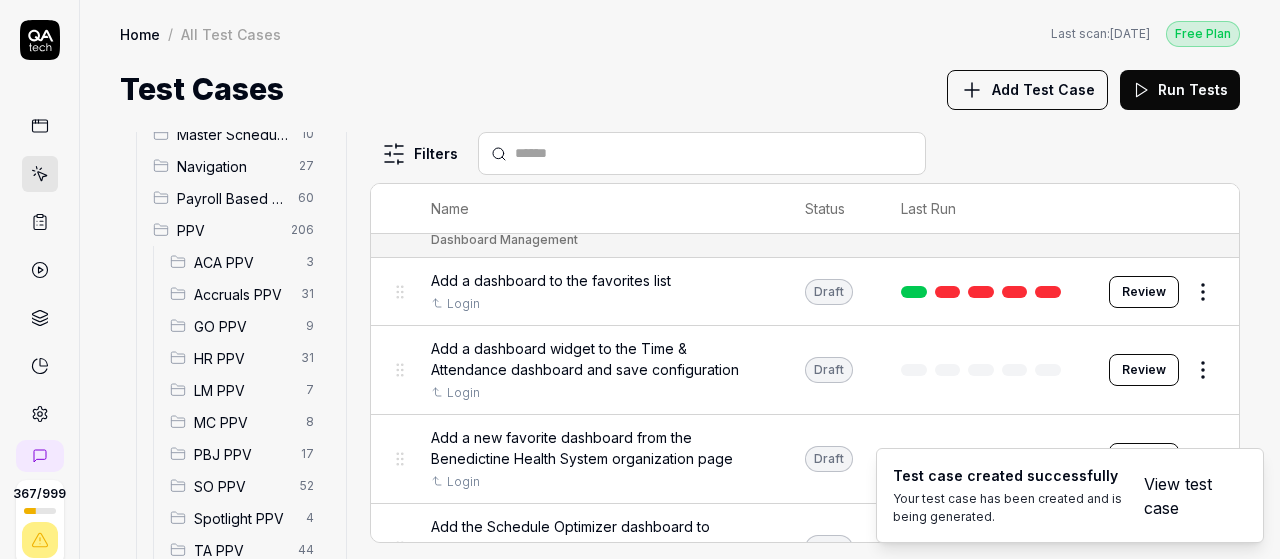 scroll, scrollTop: 32794, scrollLeft: 0, axis: vertical 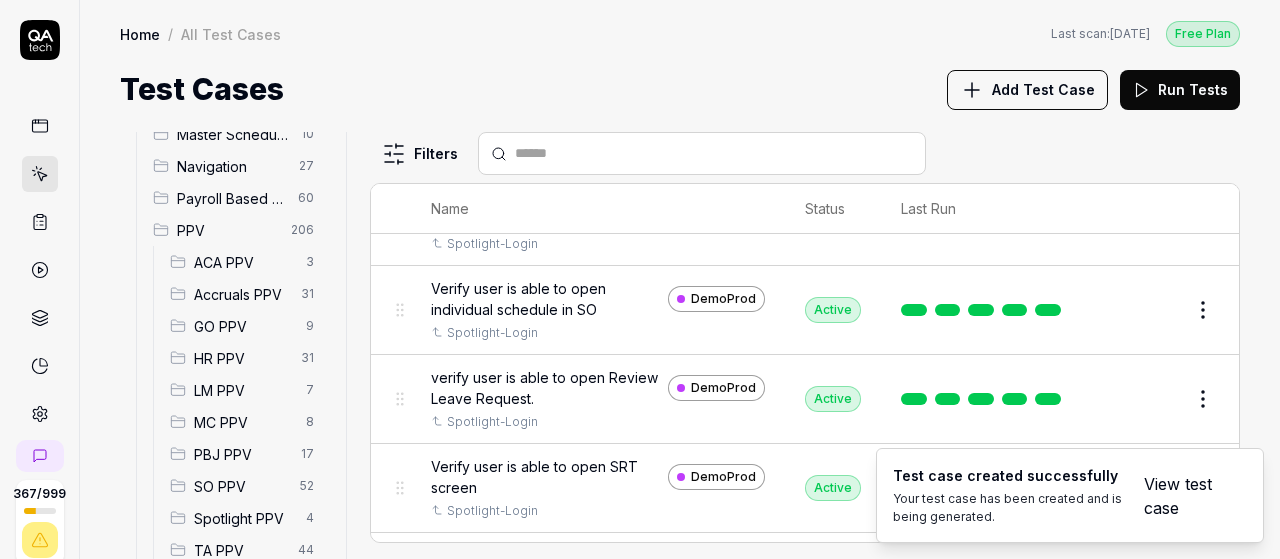 click on "View test case" at bounding box center [1183, 496] 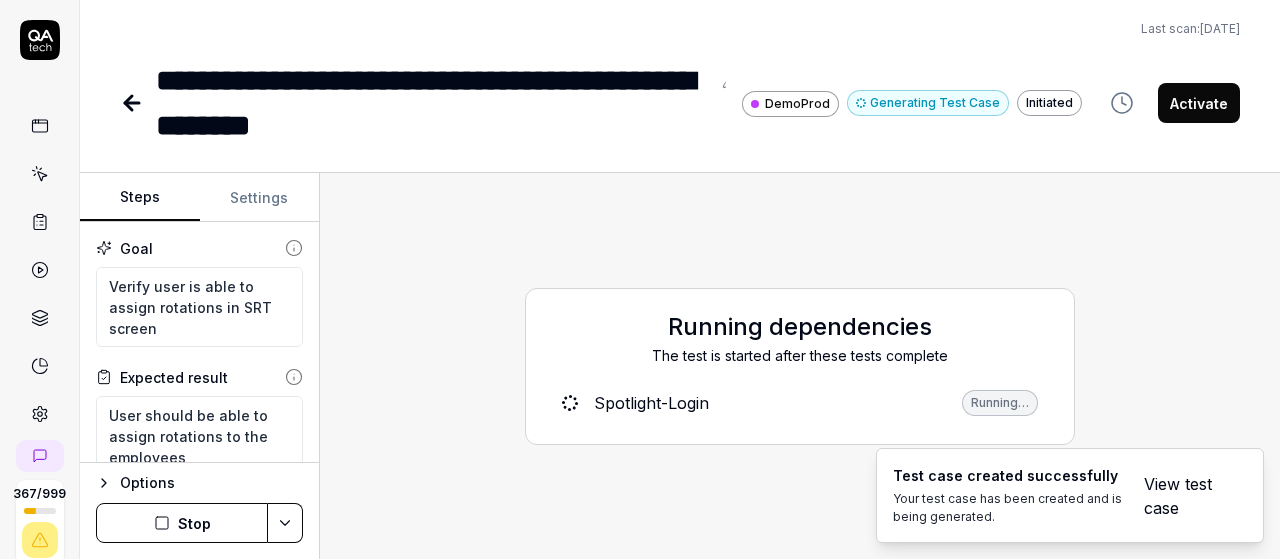 click on "View test case" at bounding box center (1183, 496) 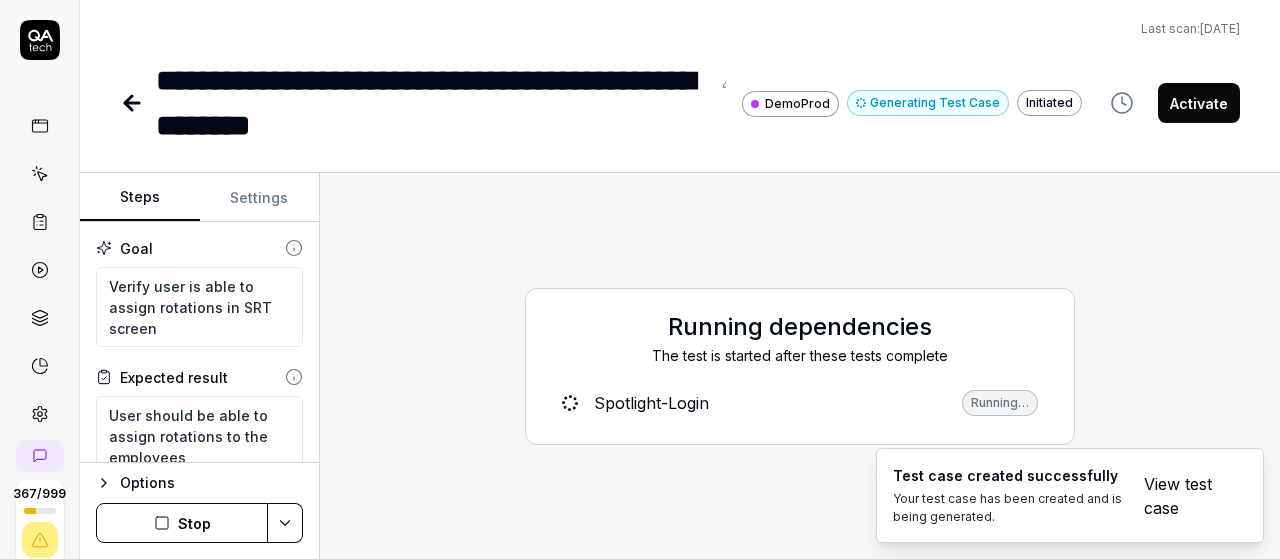 scroll, scrollTop: 266, scrollLeft: 0, axis: vertical 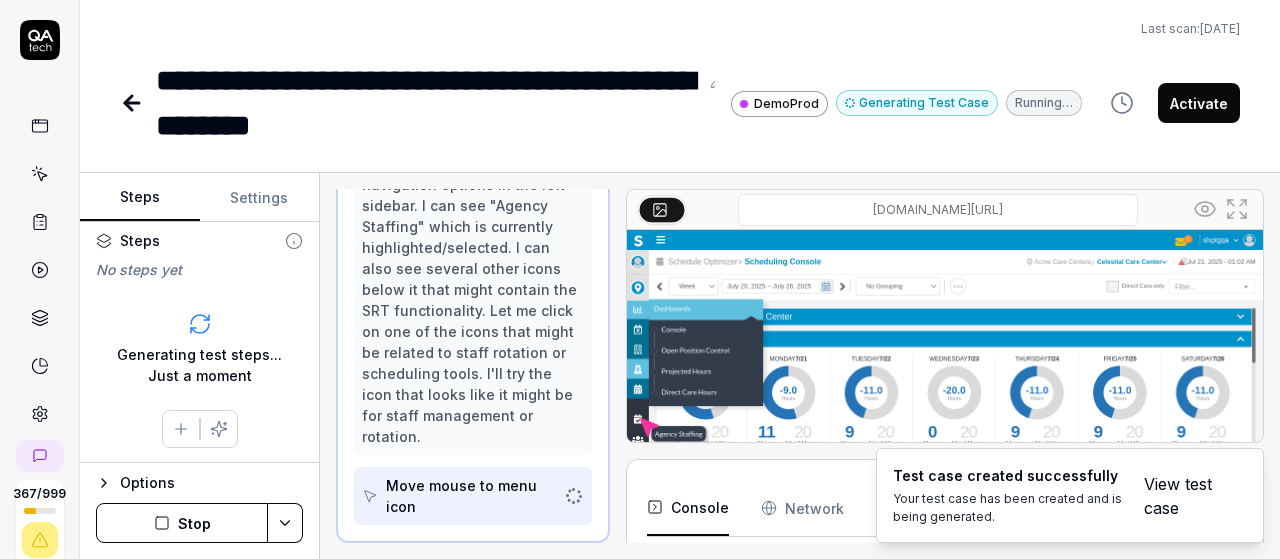 click on "Stop" at bounding box center (182, 523) 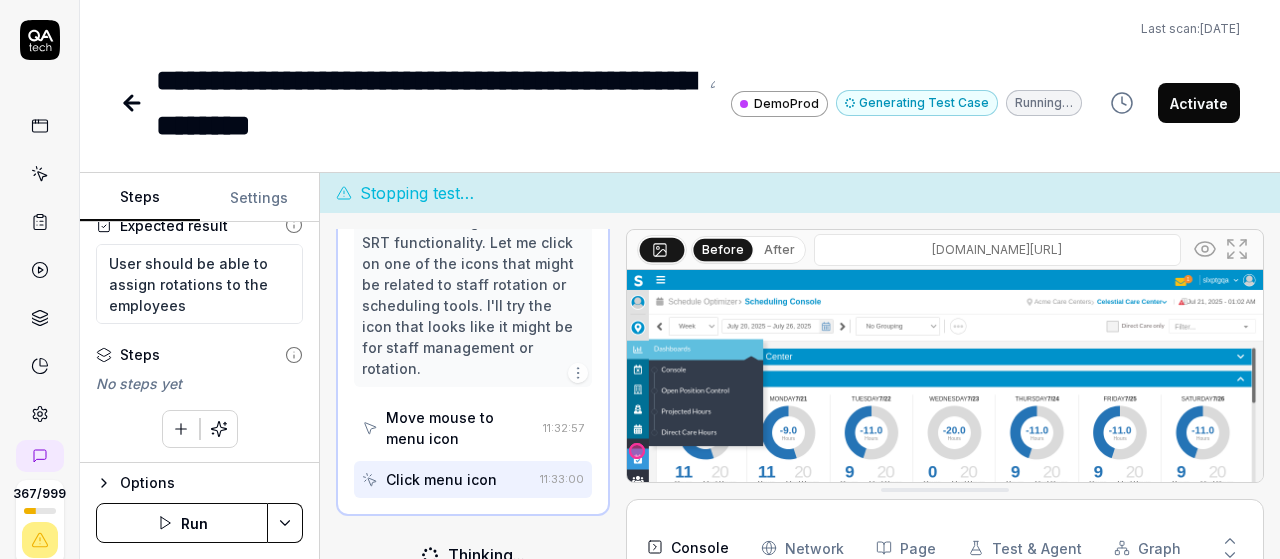 scroll, scrollTop: 812, scrollLeft: 0, axis: vertical 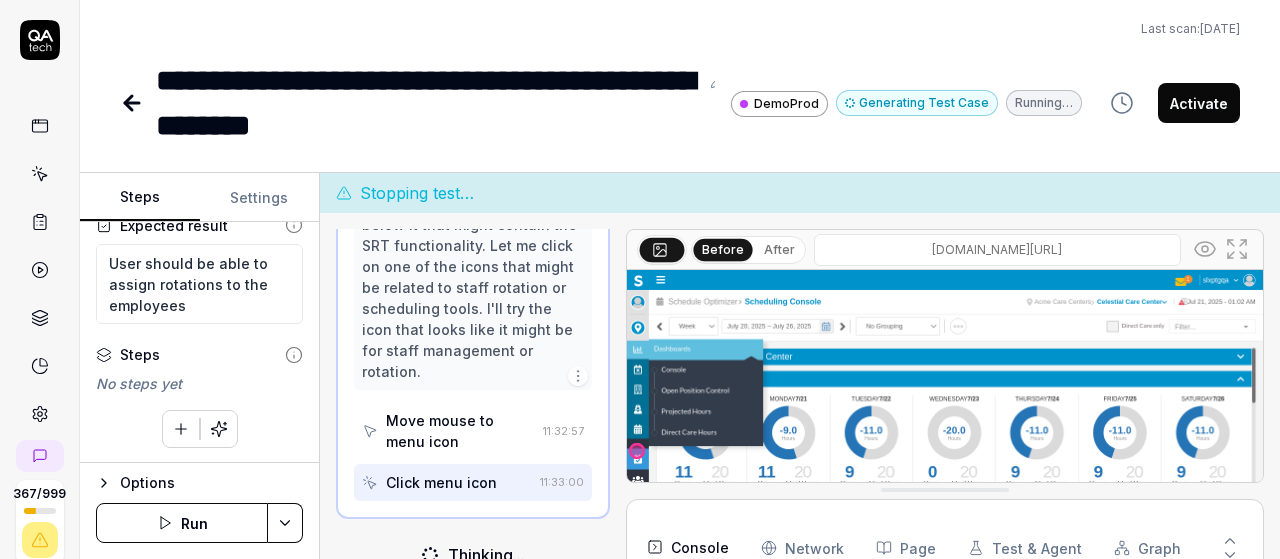 click 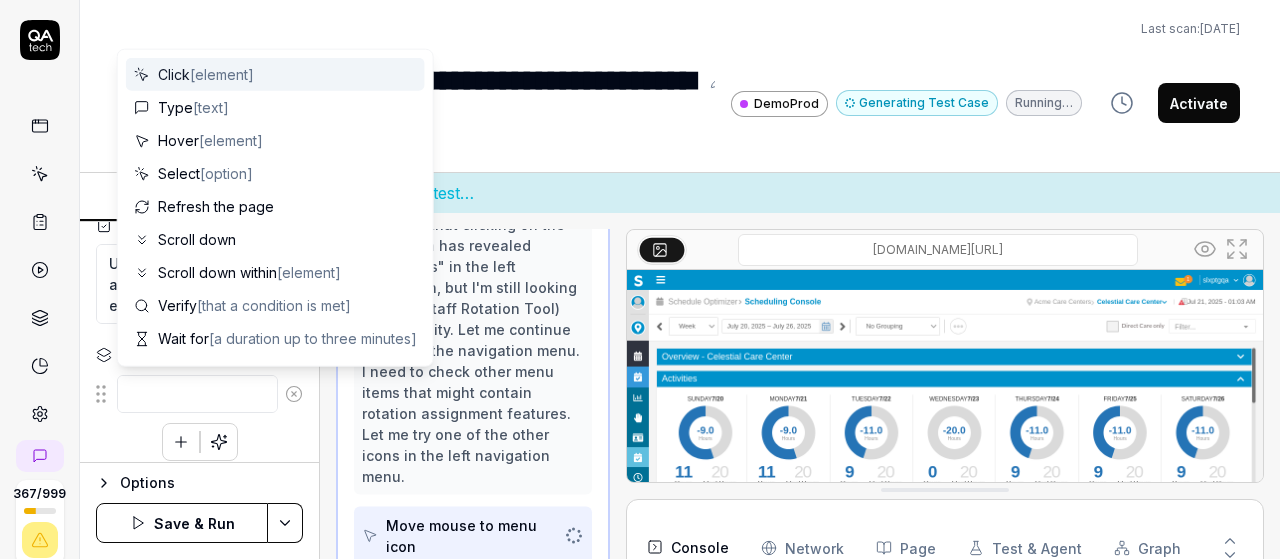scroll, scrollTop: 769, scrollLeft: 0, axis: vertical 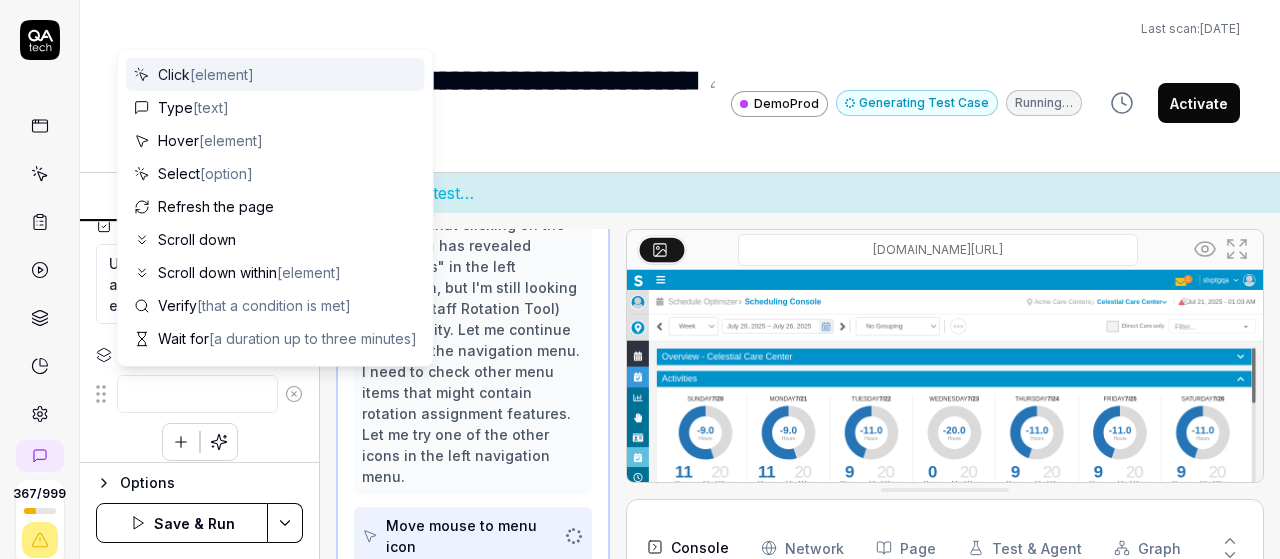 type on "*" 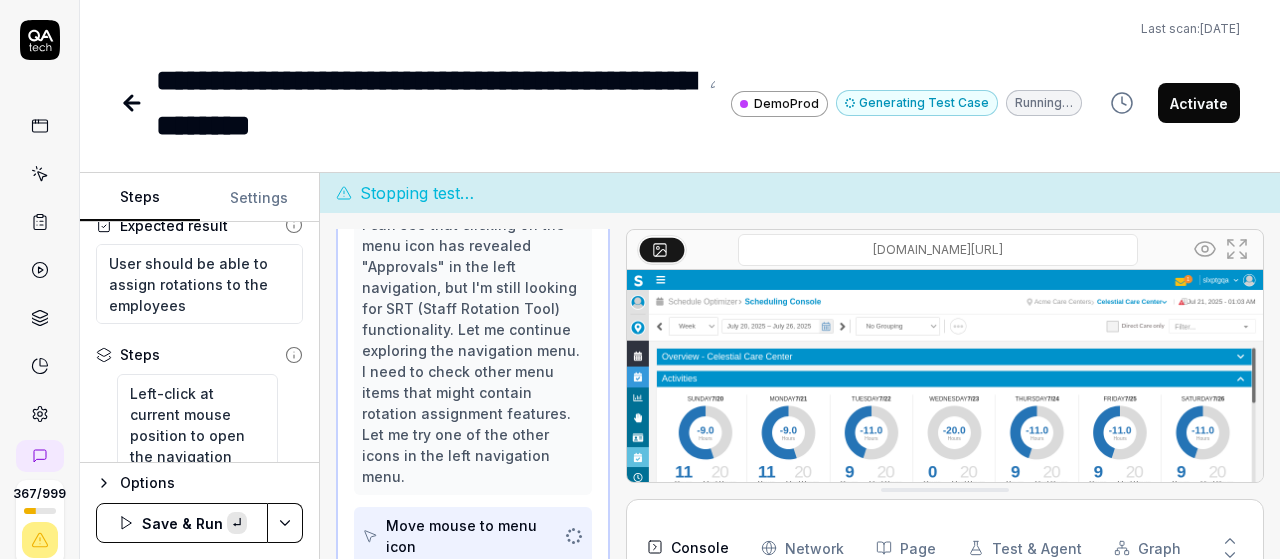scroll, scrollTop: 74, scrollLeft: 0, axis: vertical 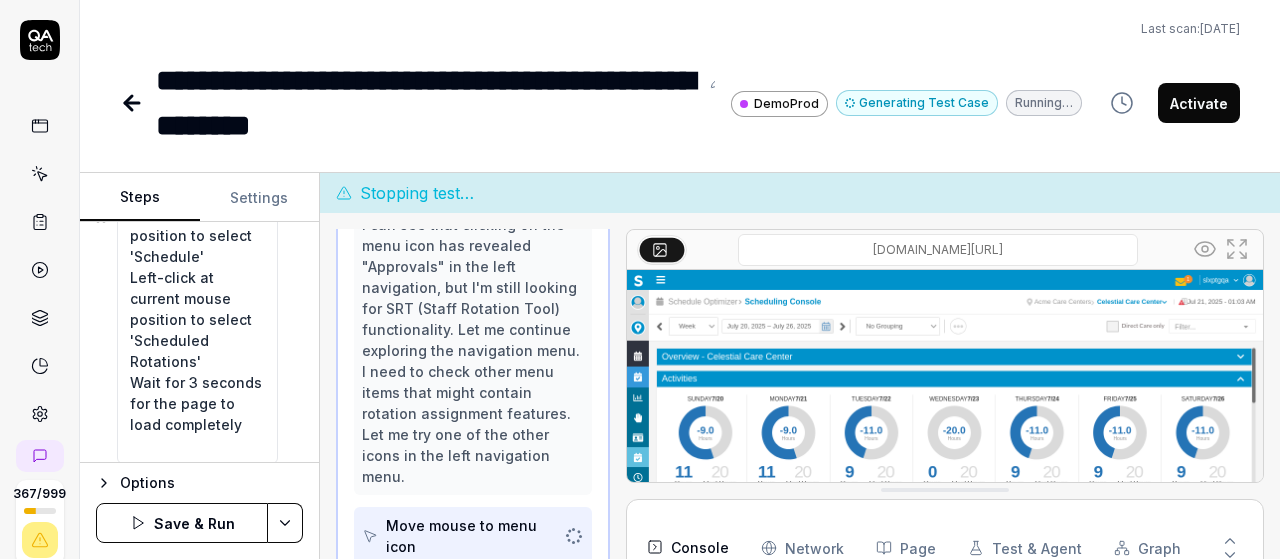 type on "Left-click at current mouse position to open the navigation menu
Left-click at current mouse position to select 'Schedule Optimizer'
Left-click at current mouse position to select 'Schedule'
Left-click at current mouse position to select 'Scheduled Rotations'
Wait for 3 seconds for the page to load completely" 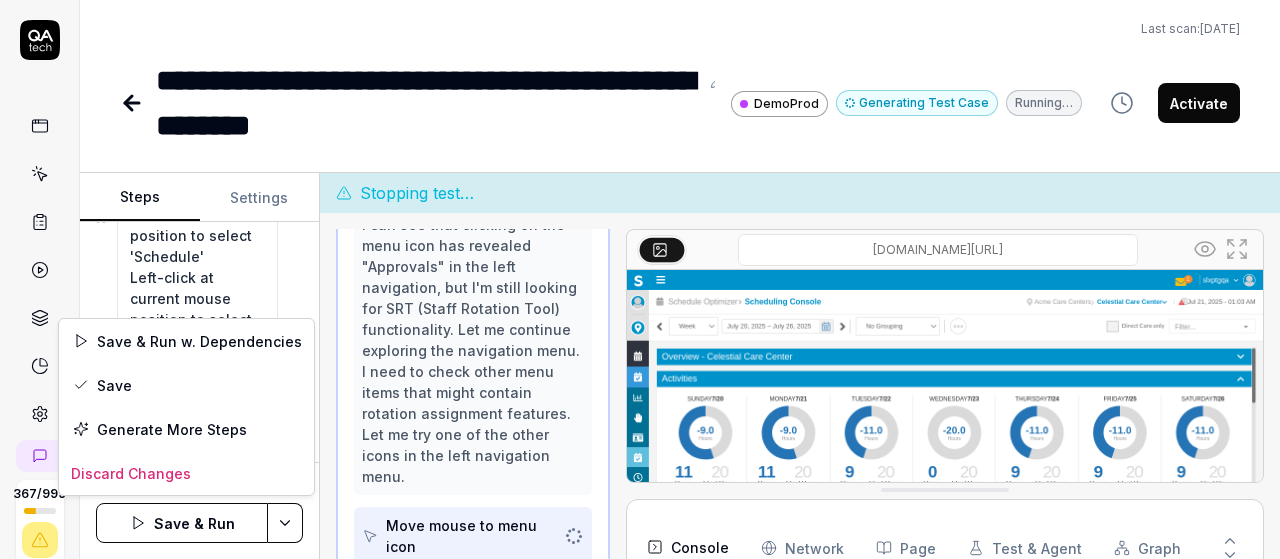 click on "**********" at bounding box center (640, 279) 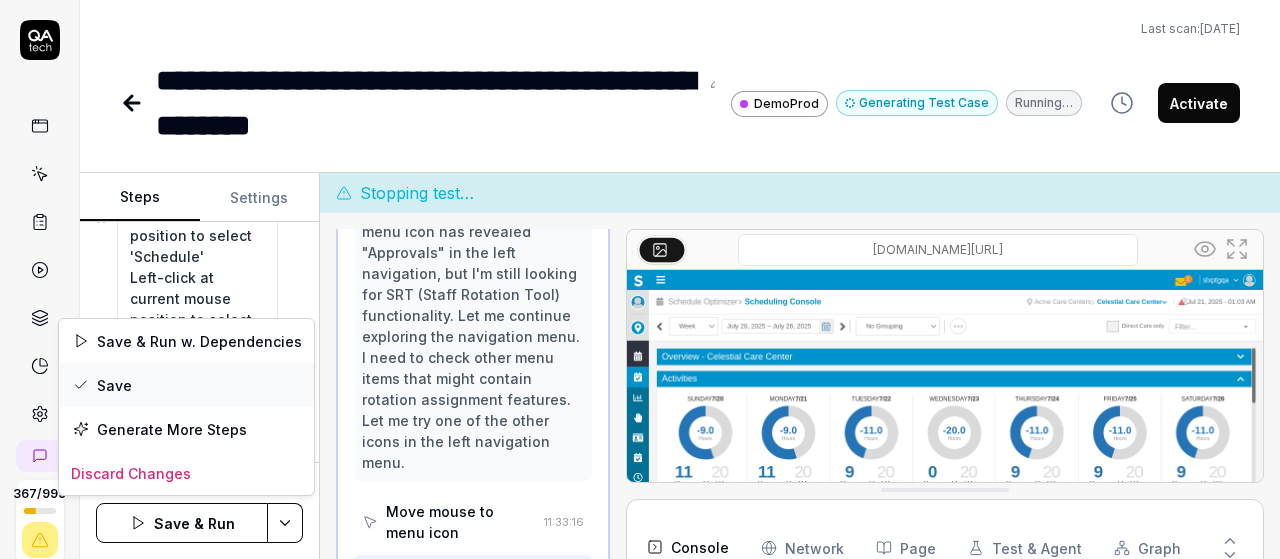click on "Save" at bounding box center (186, 385) 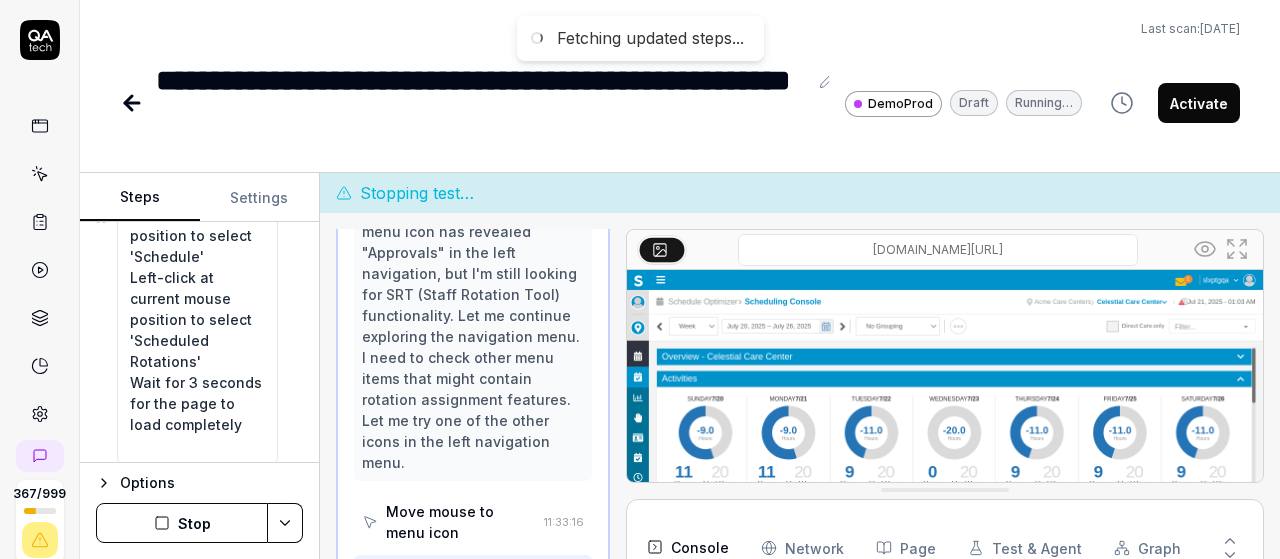 scroll, scrollTop: 0, scrollLeft: 0, axis: both 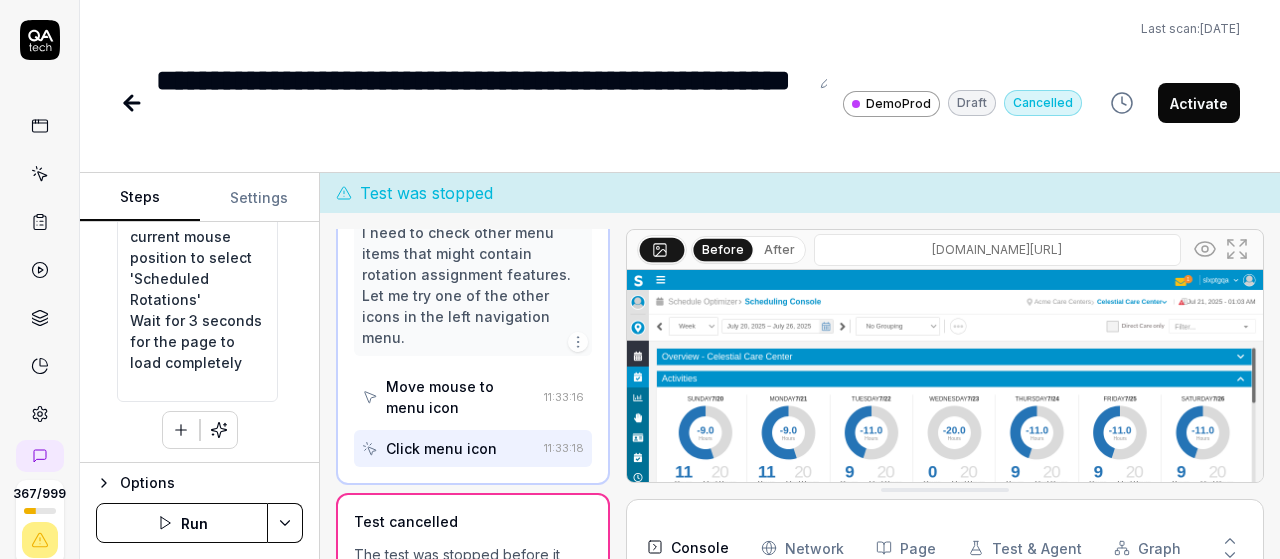 click 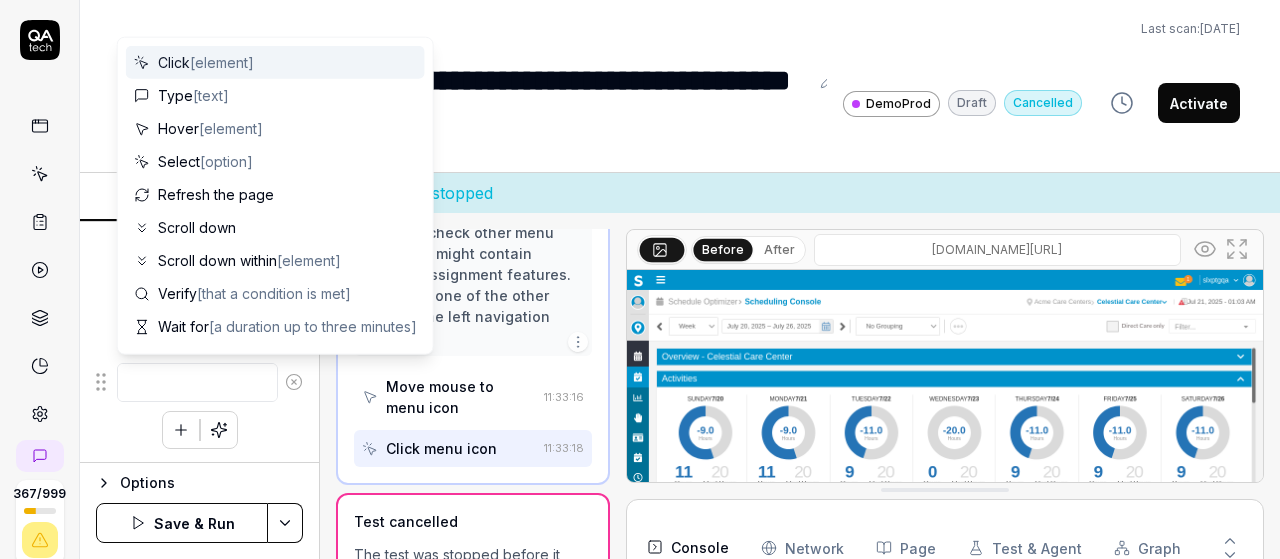 type on "*" 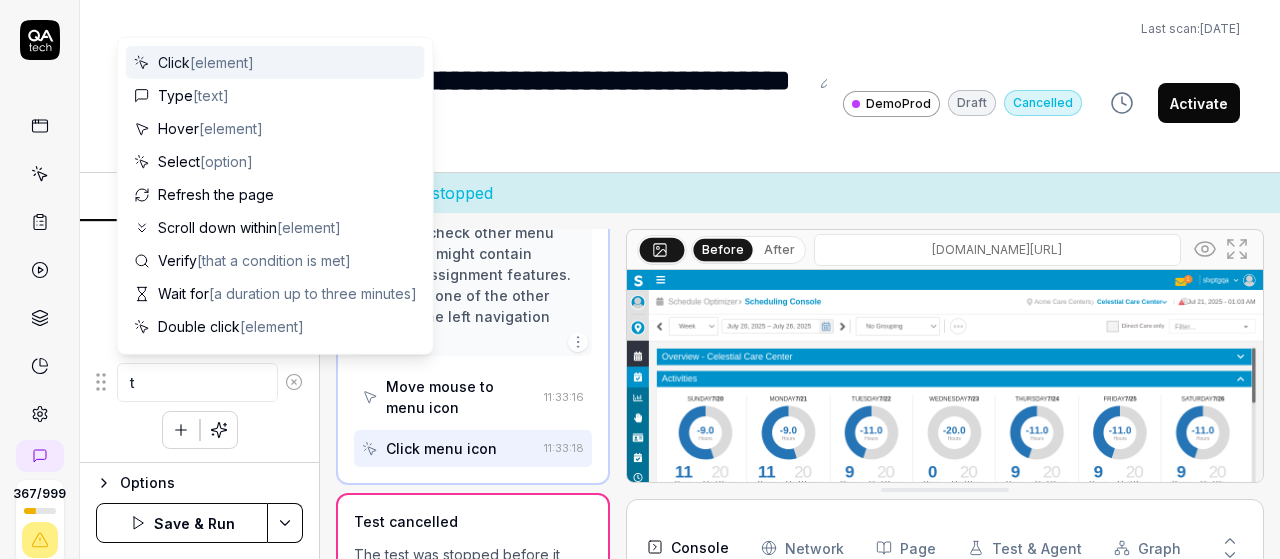 type on "*" 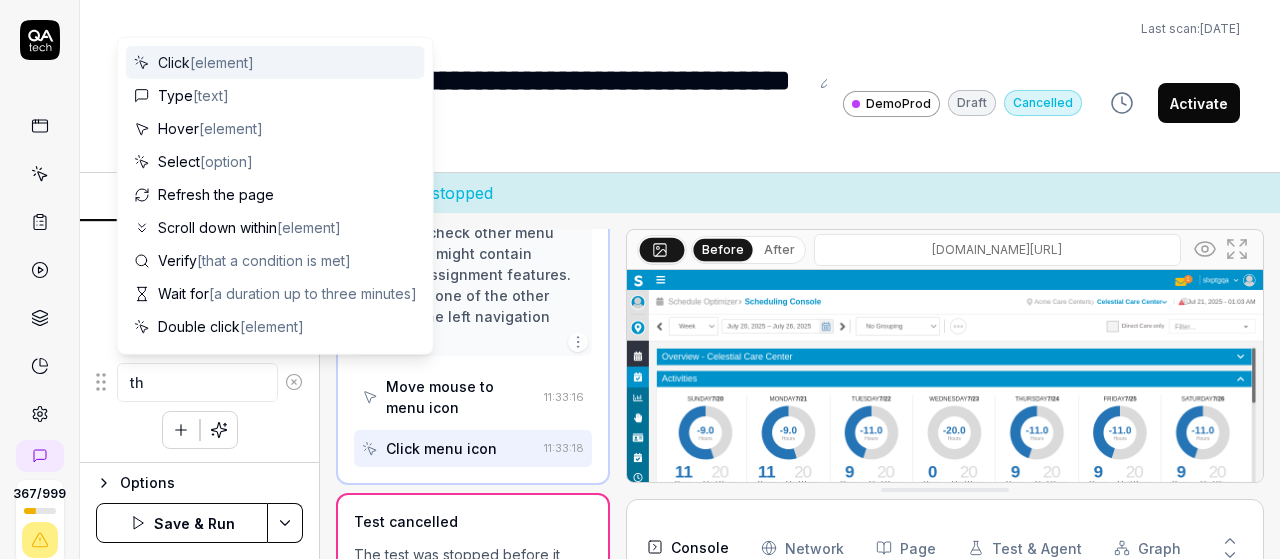 type on "*" 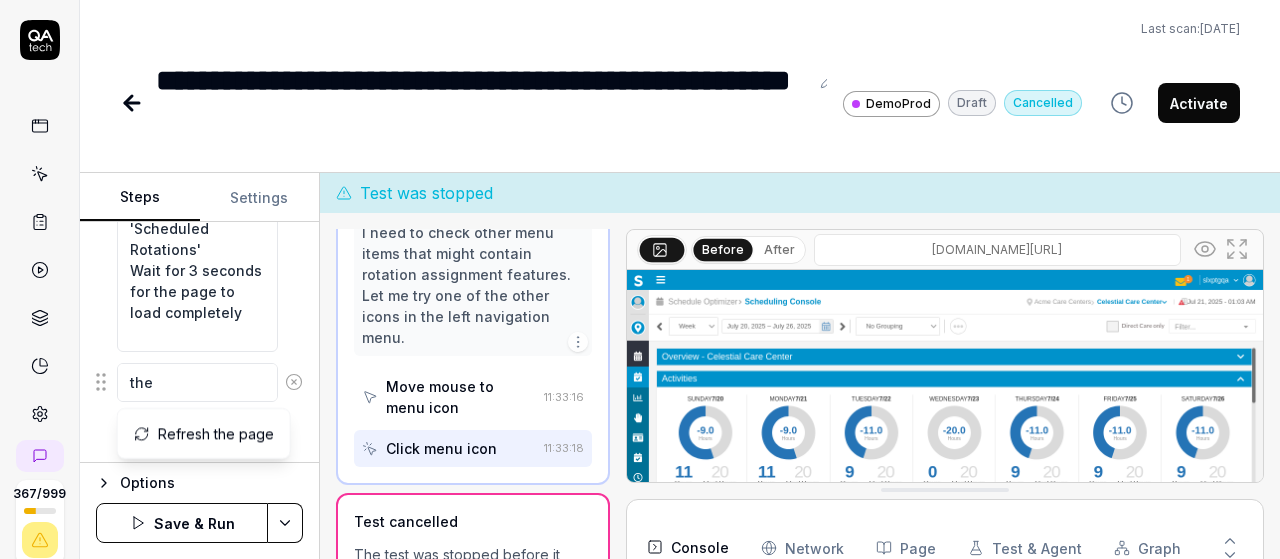 type on "*" 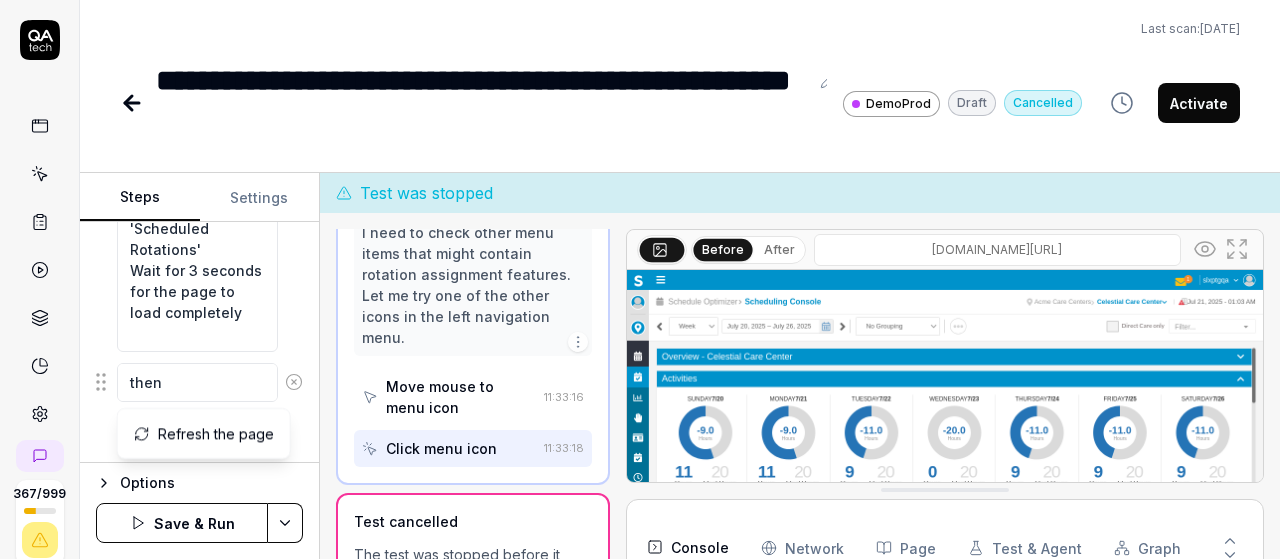 type on "*" 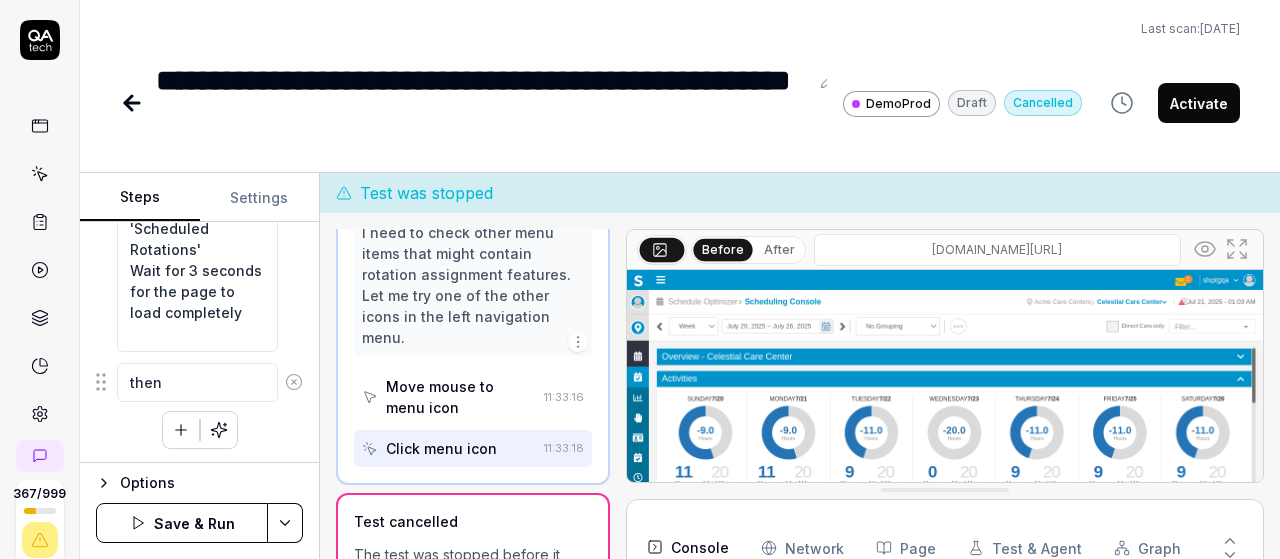 type on "*" 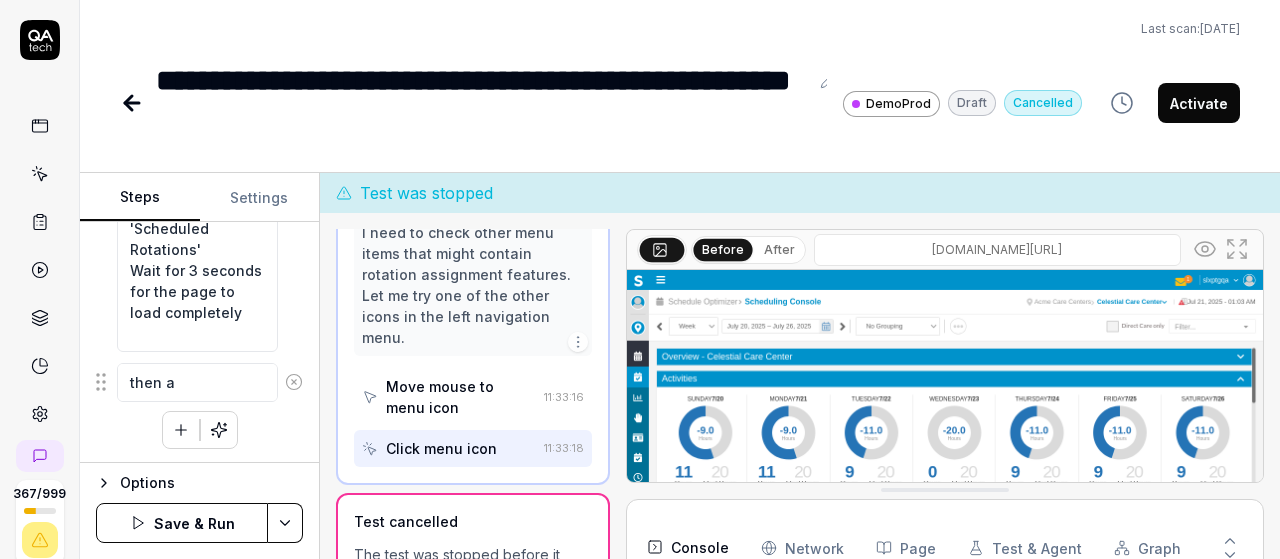 type on "*" 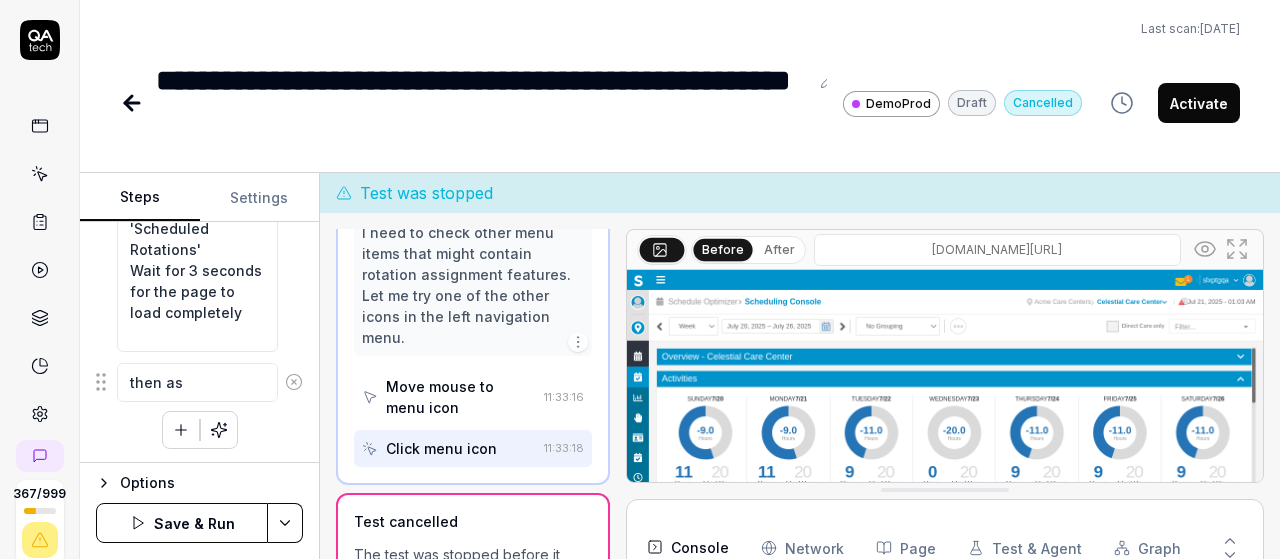 type on "*" 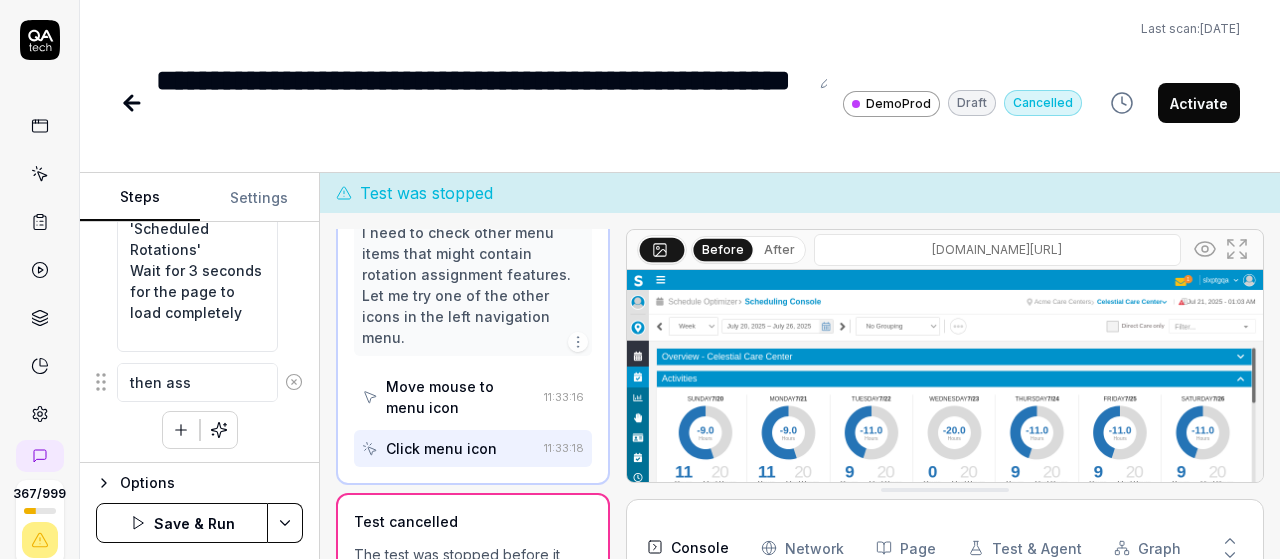 type on "*" 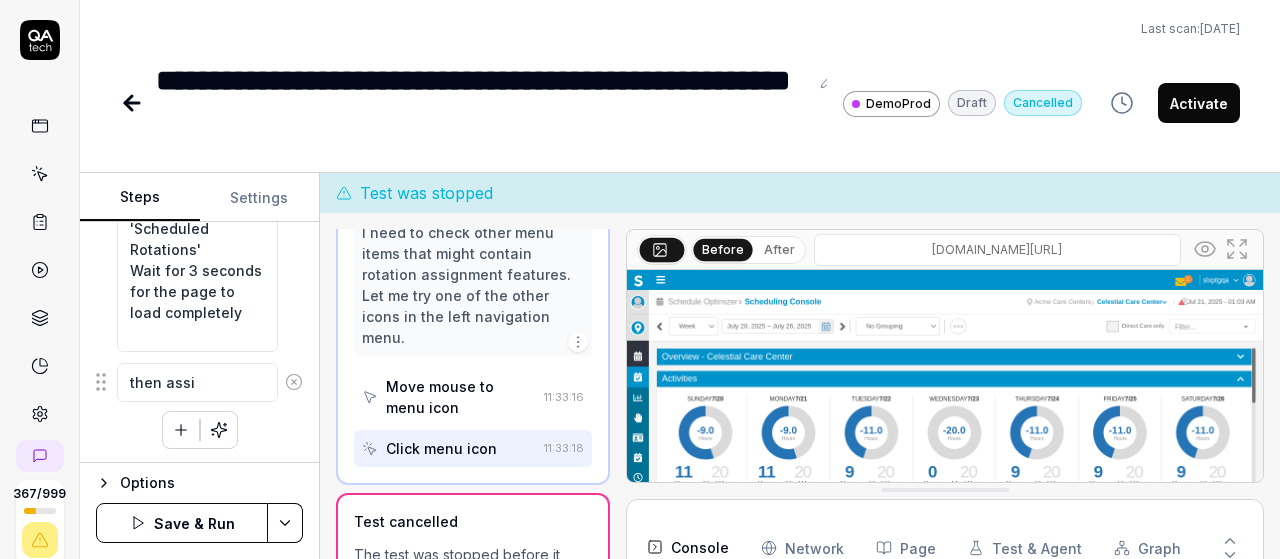 type on "*" 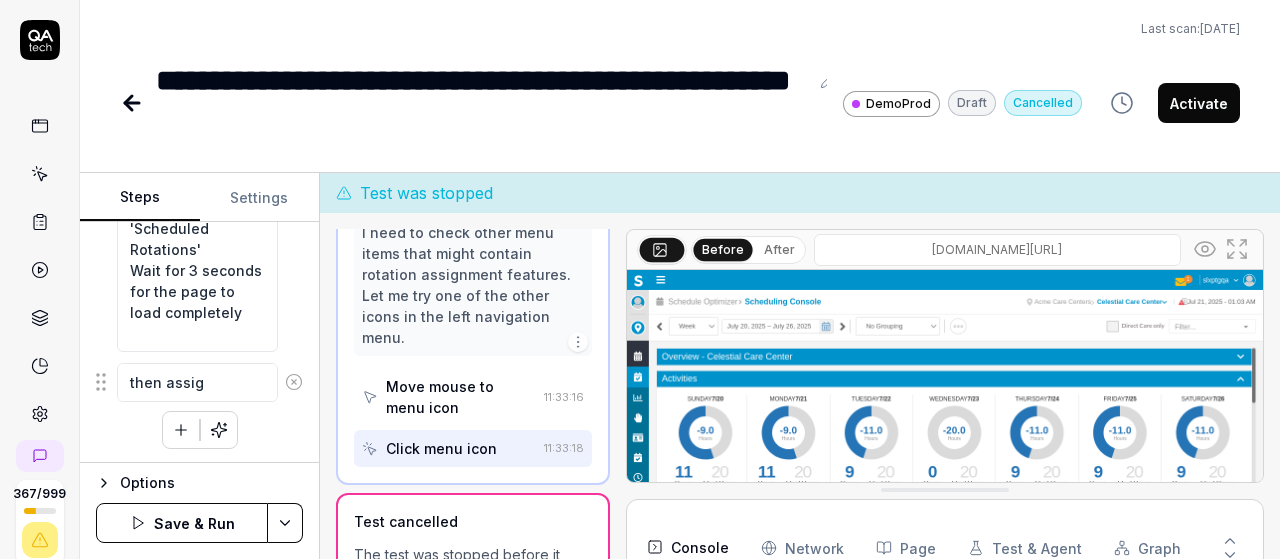 type on "*" 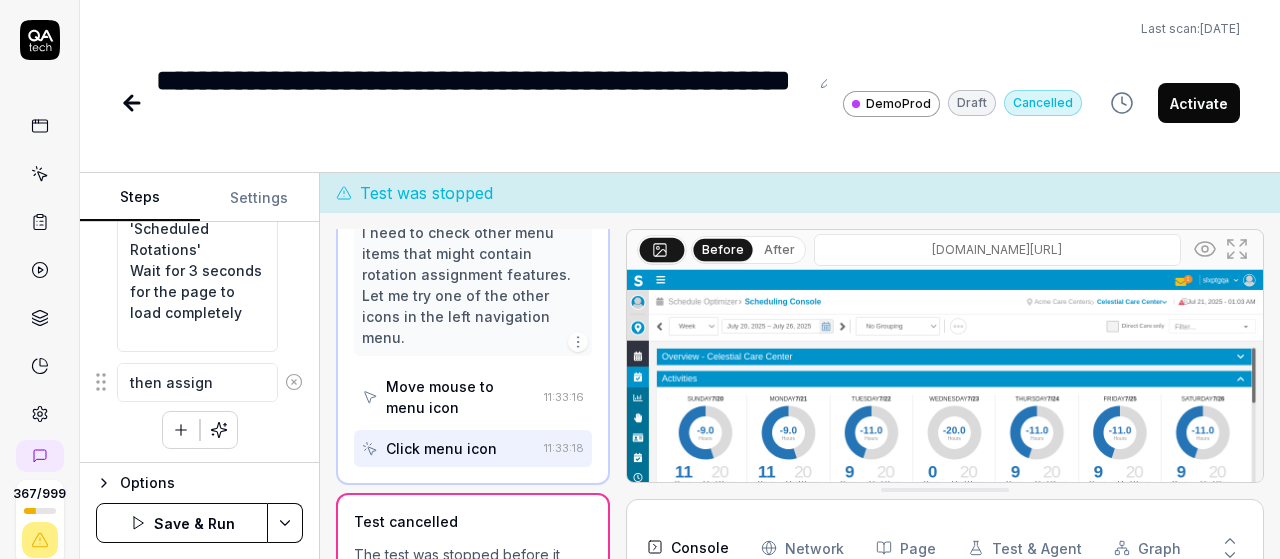 type on "*" 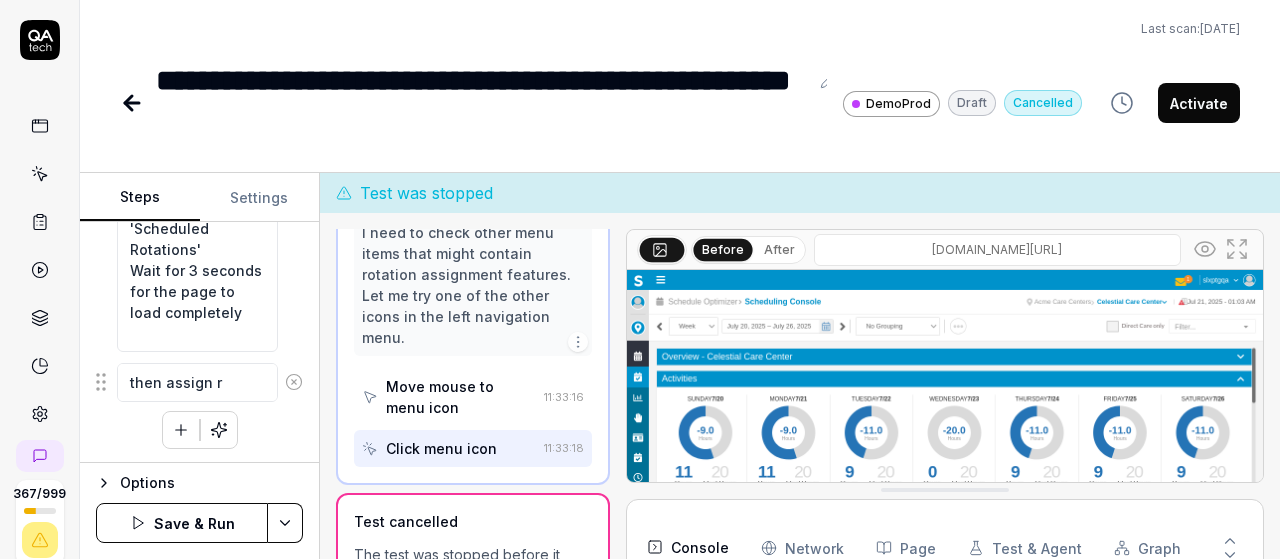 type on "*" 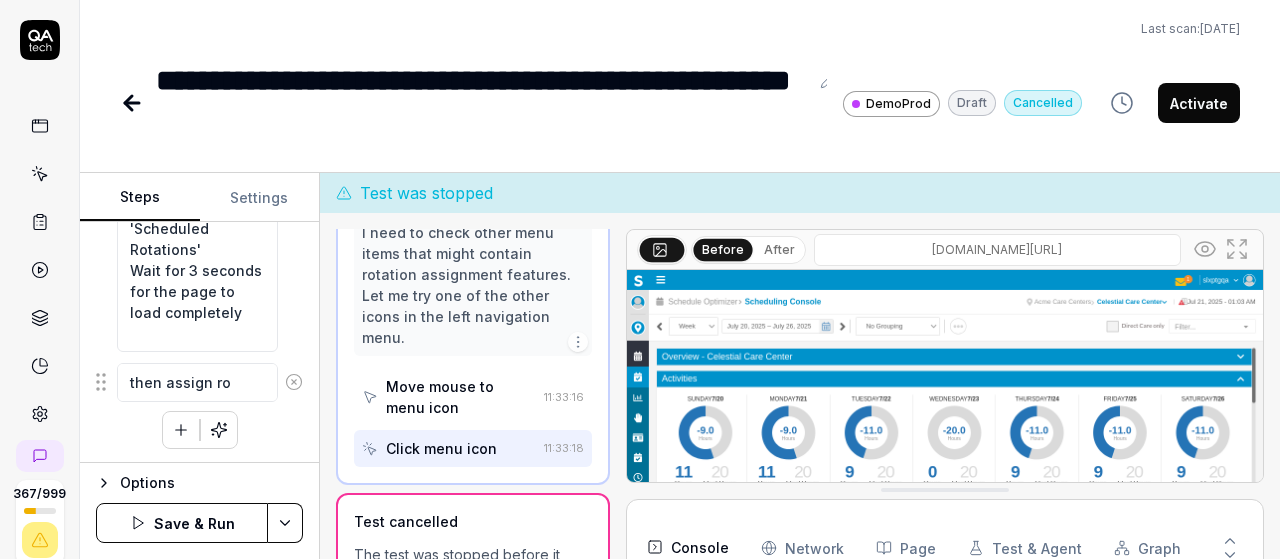type on "*" 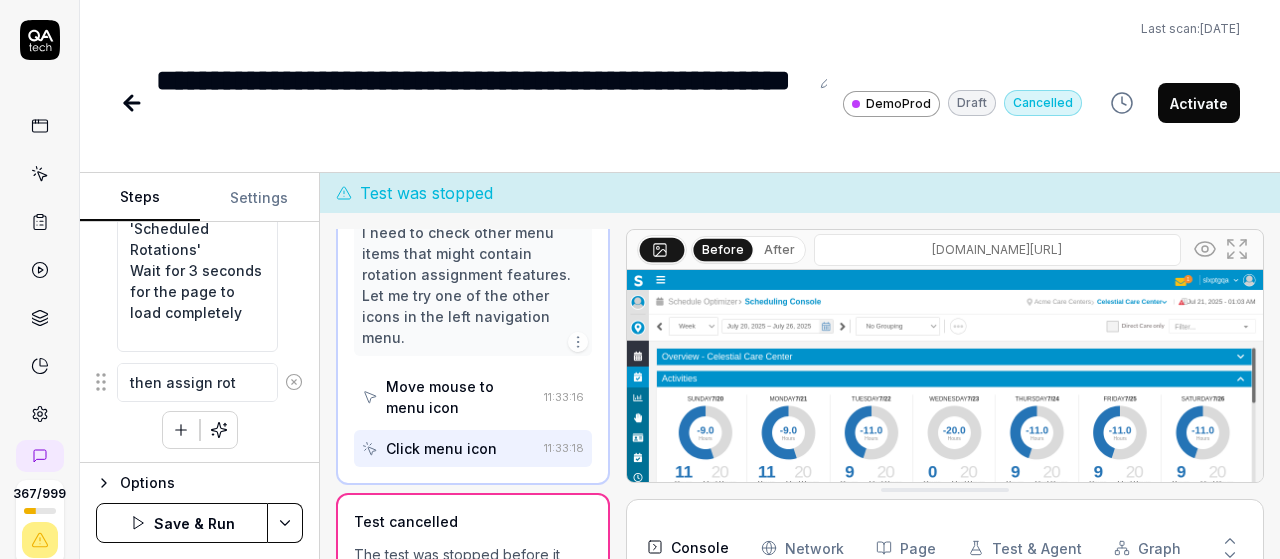 type on "*" 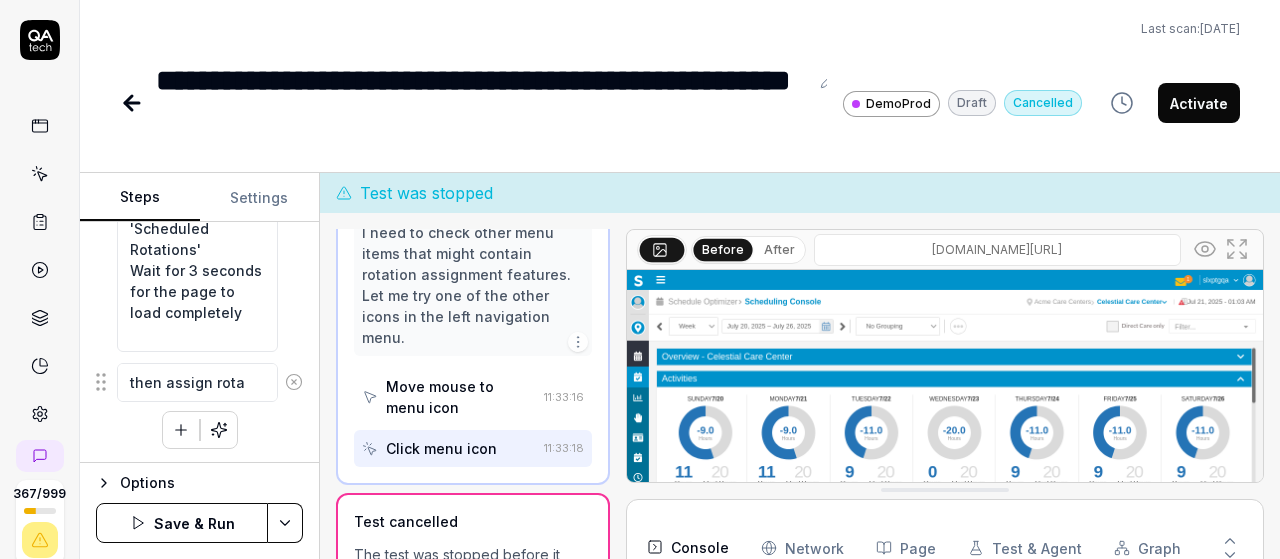 type on "then assign rotat" 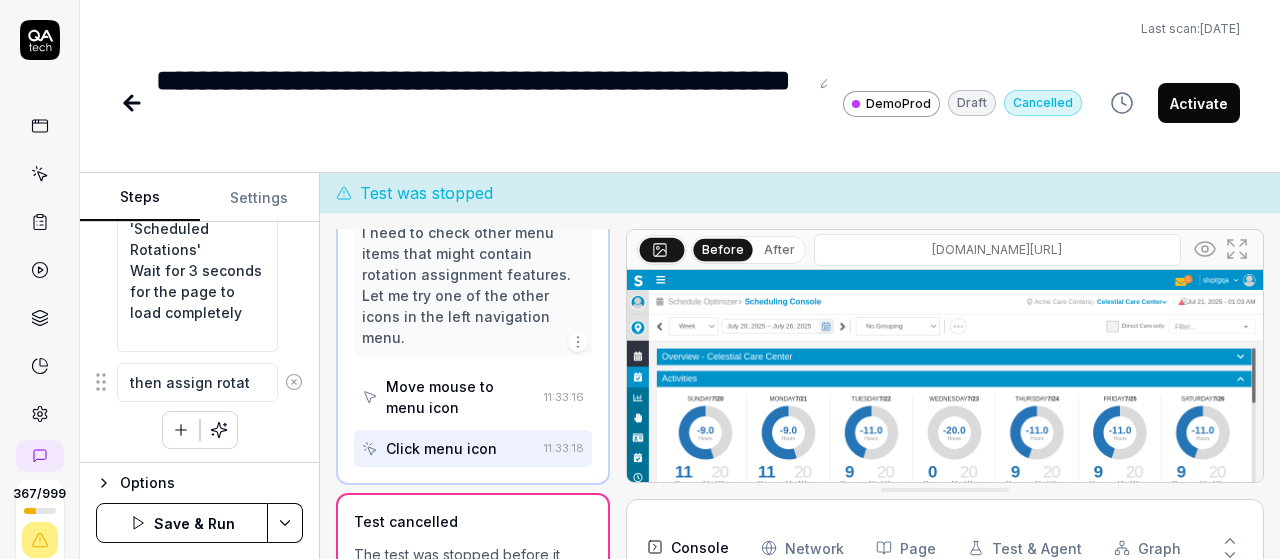 type on "*" 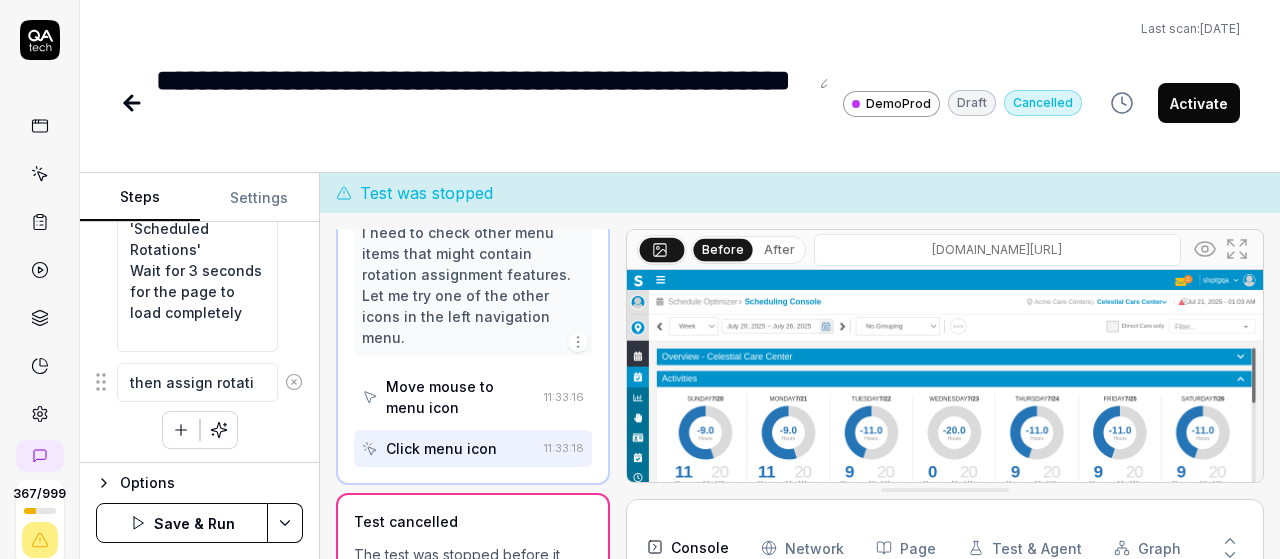 type on "*" 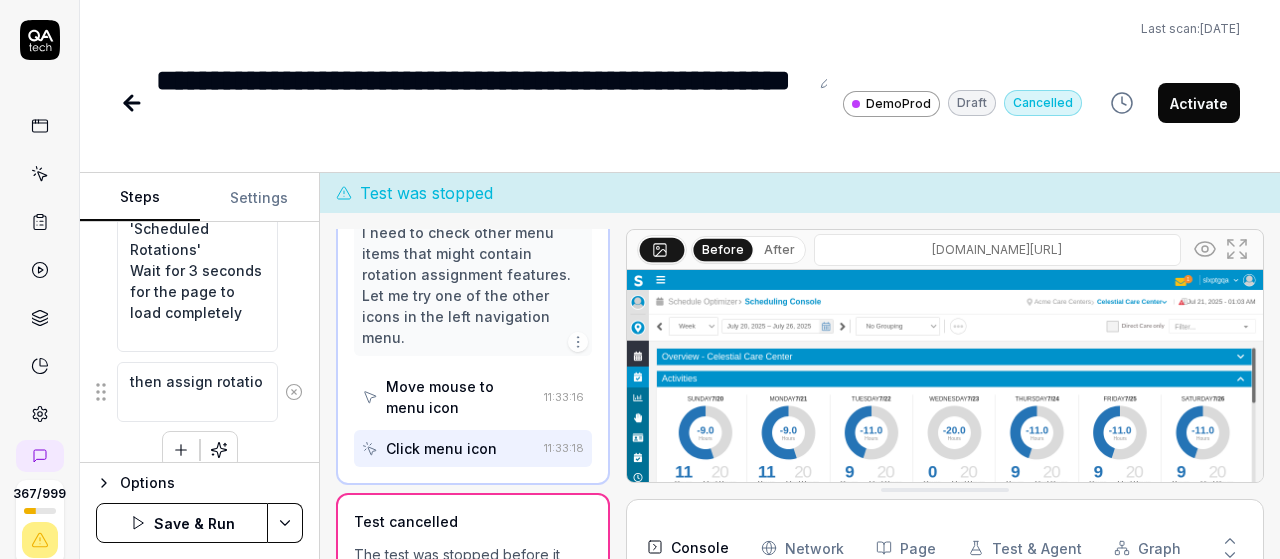 type on "*" 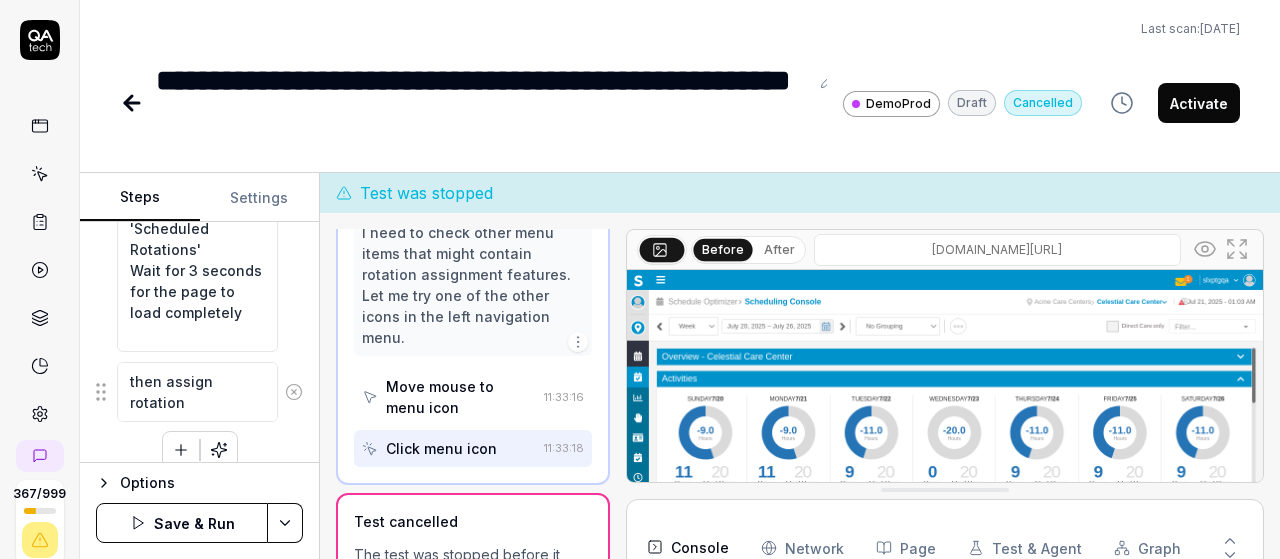 type on "*" 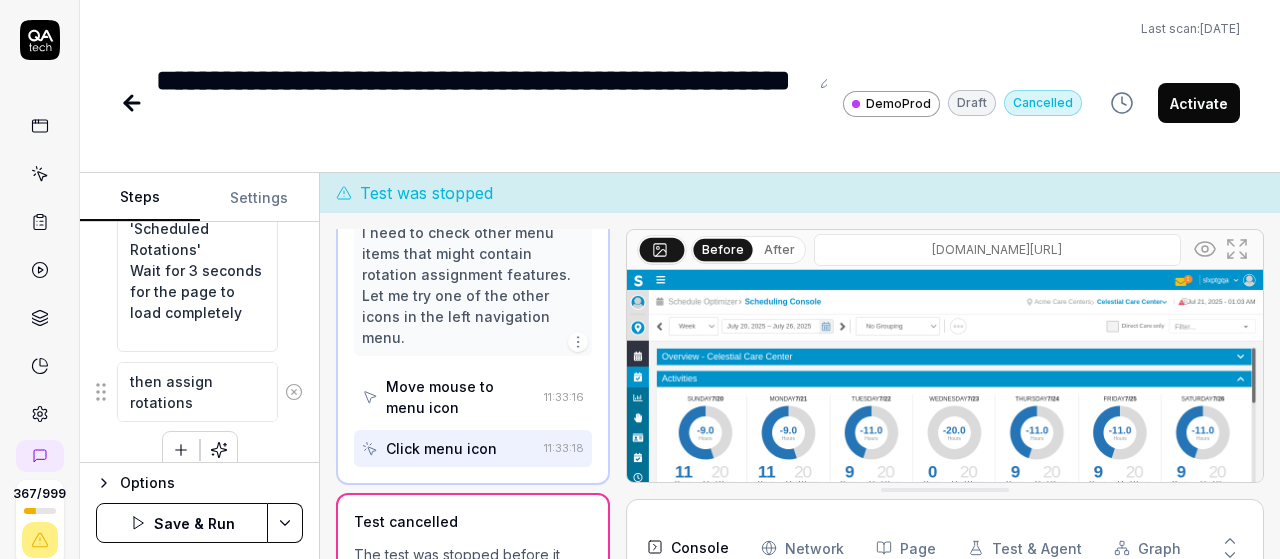 type on "*" 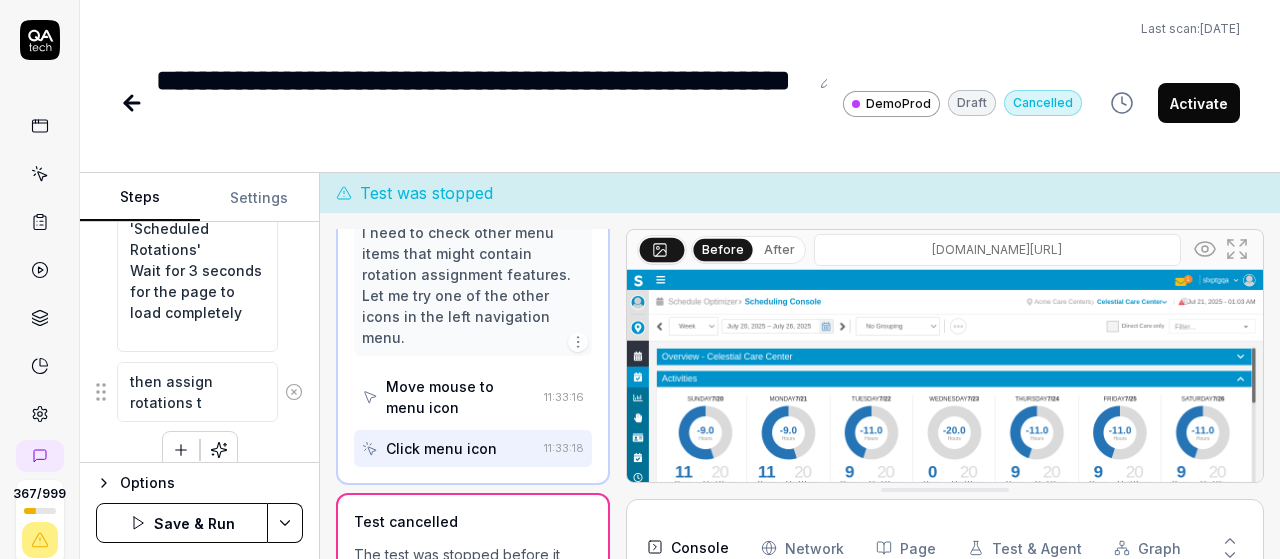 type on "*" 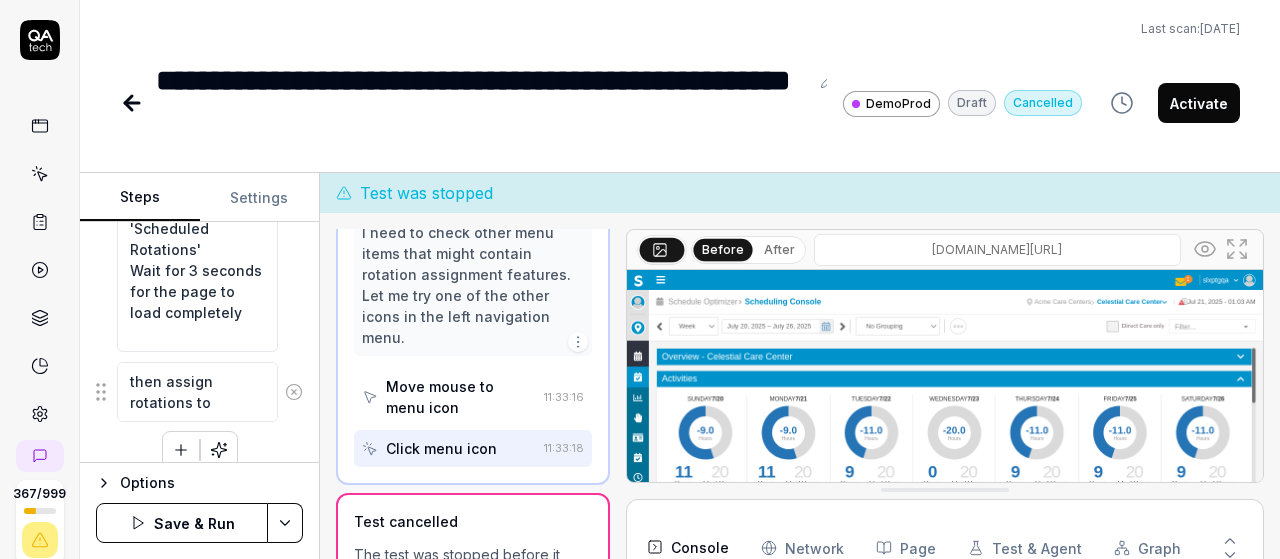 type on "*" 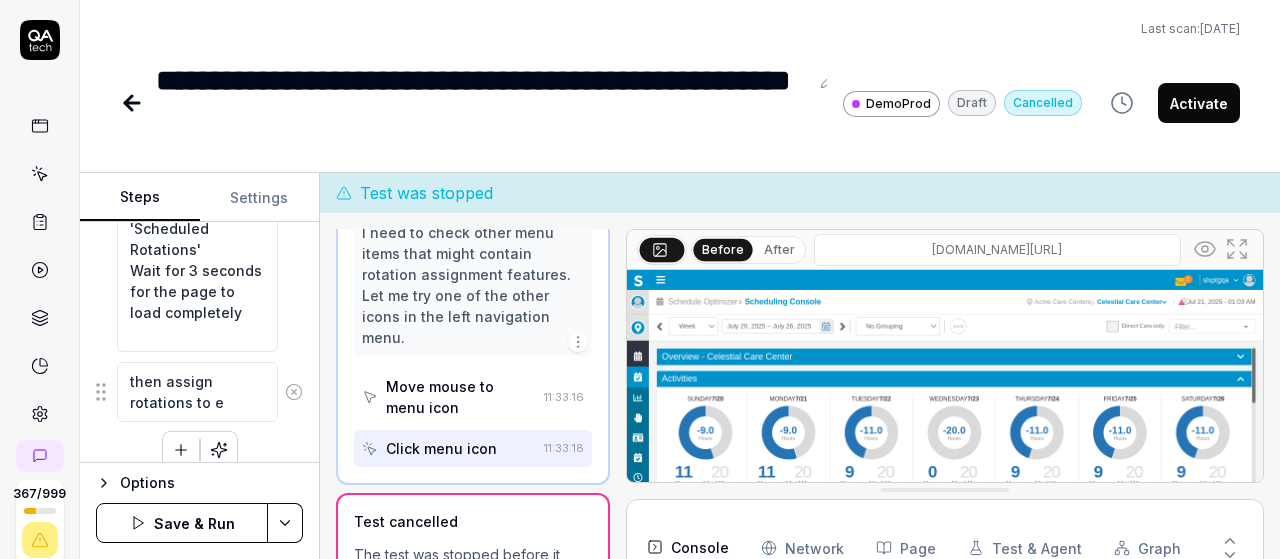 type on "*" 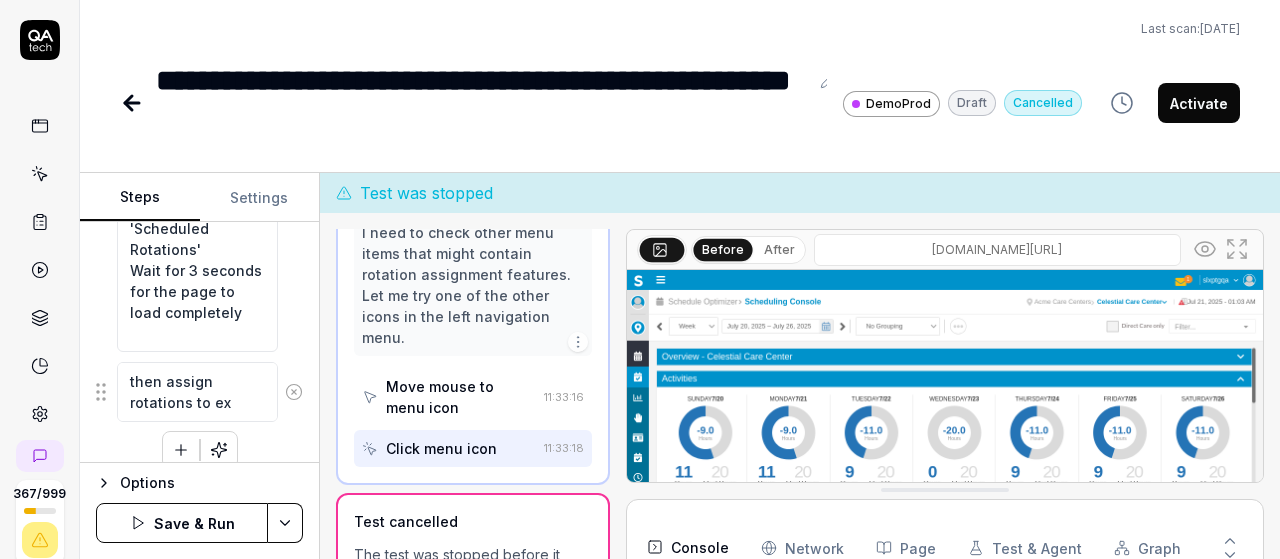 type on "*" 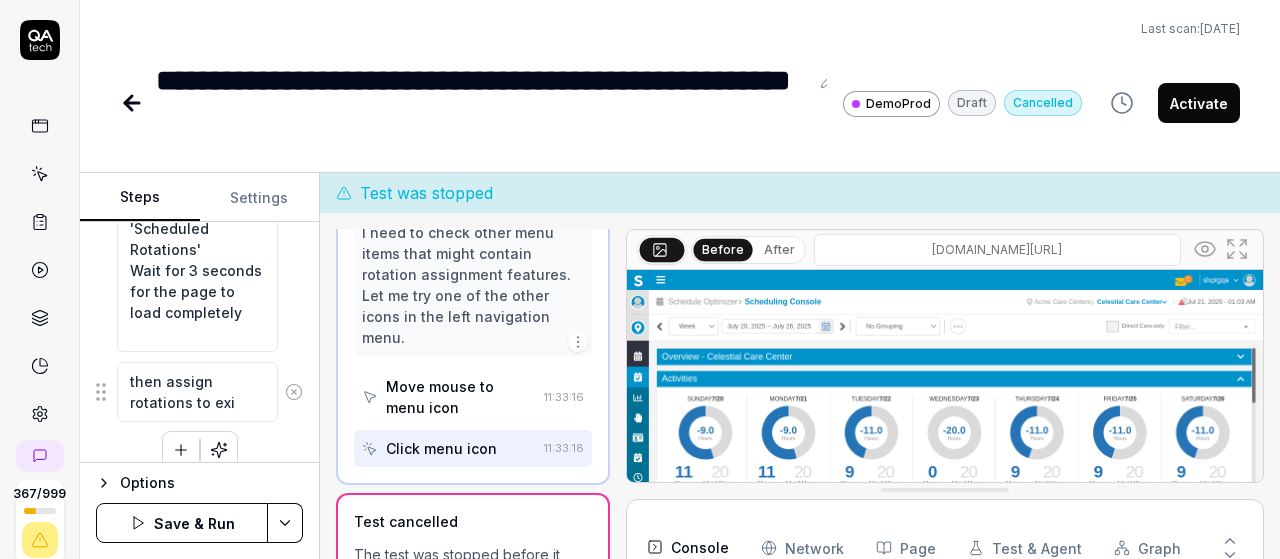 type on "*" 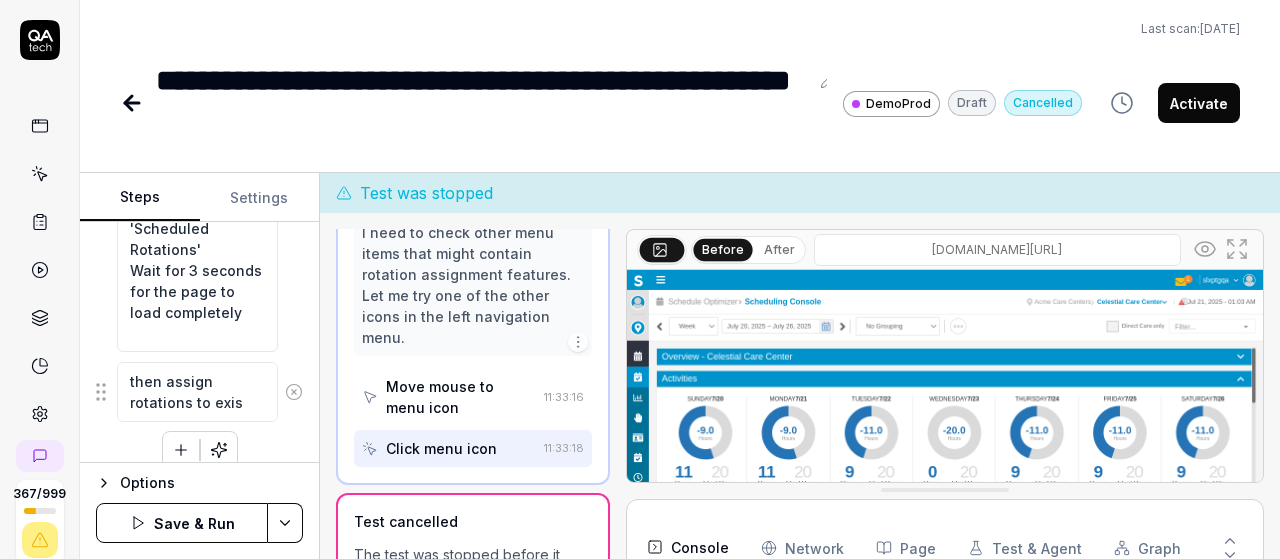 type on "*" 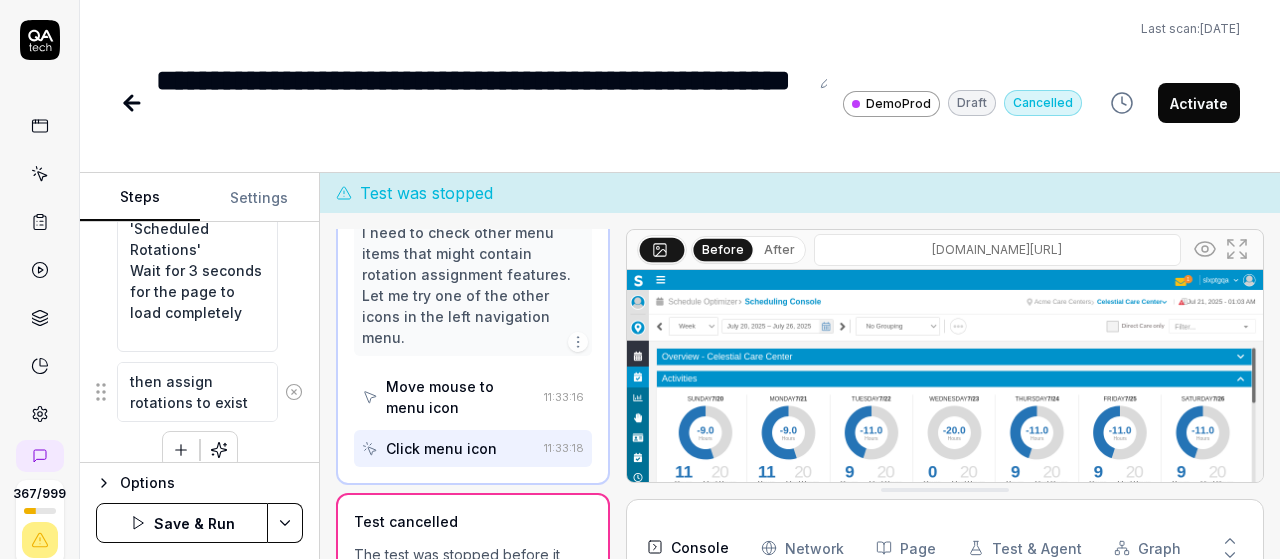 type on "*" 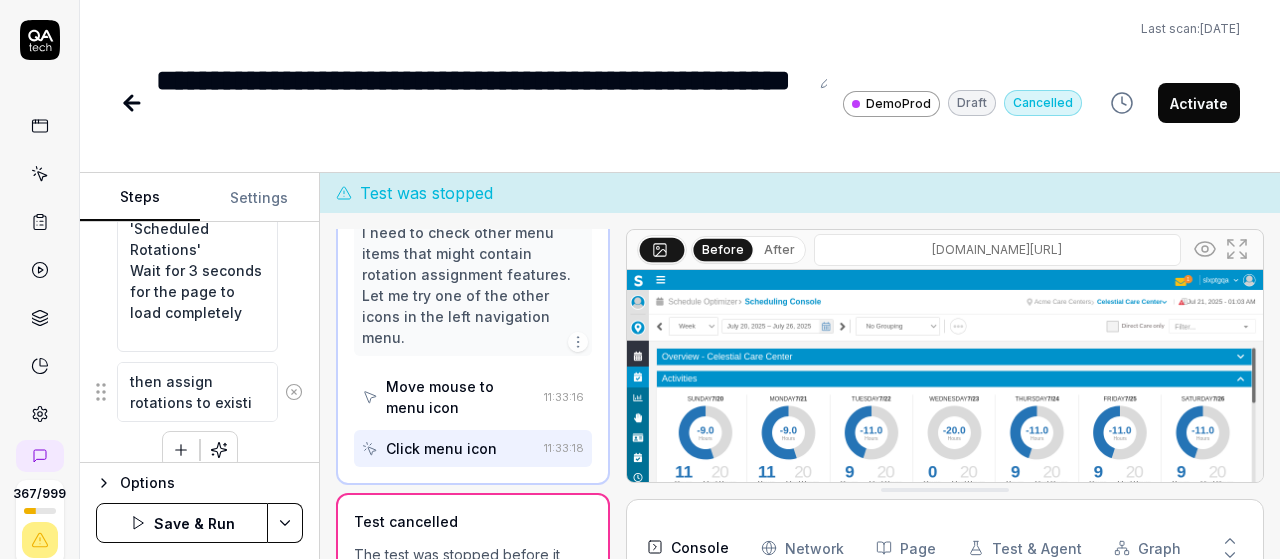 type on "*" 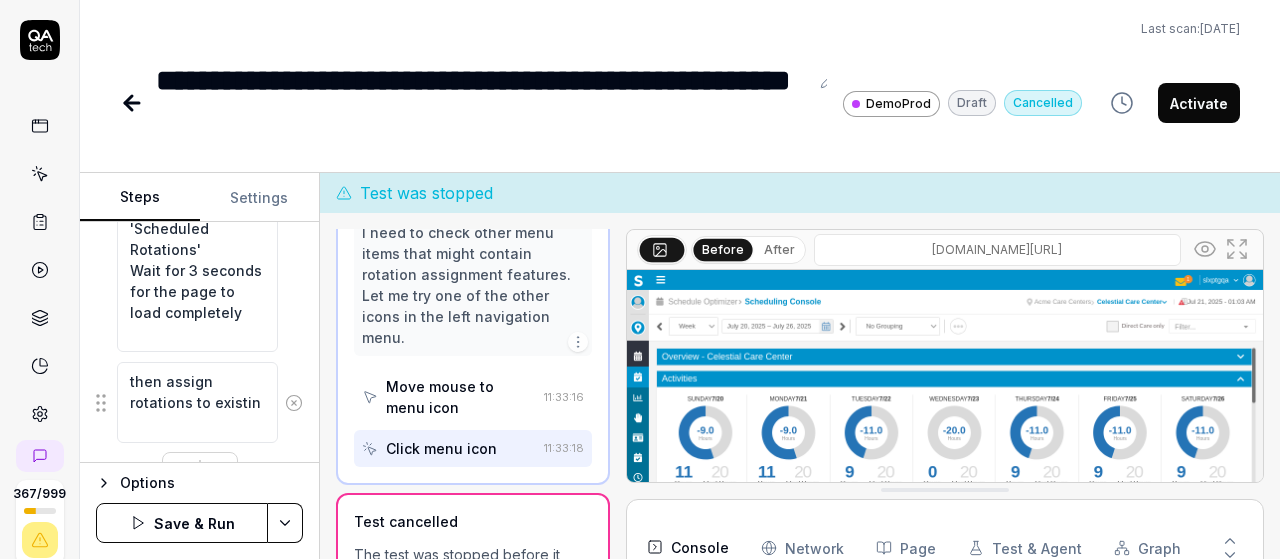 type on "*" 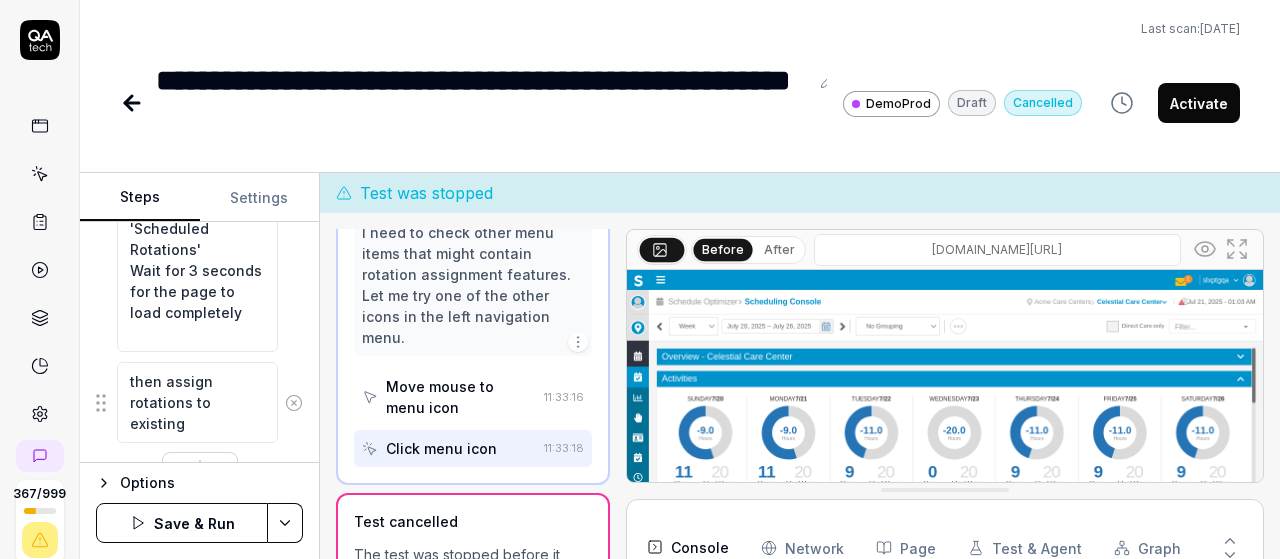 type on "*" 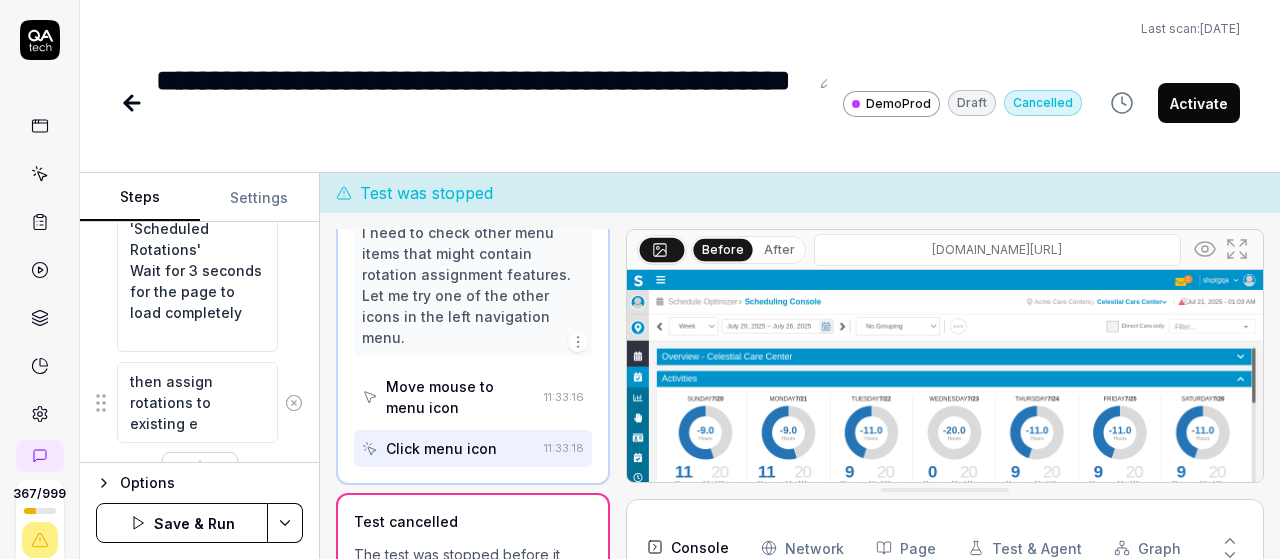 type on "*" 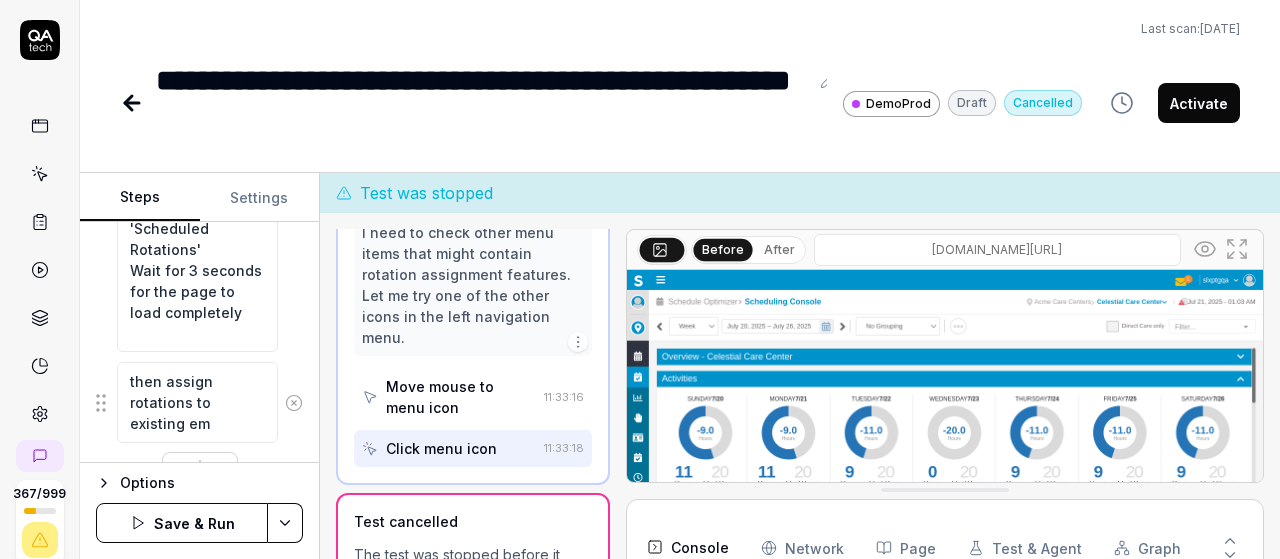 type on "*" 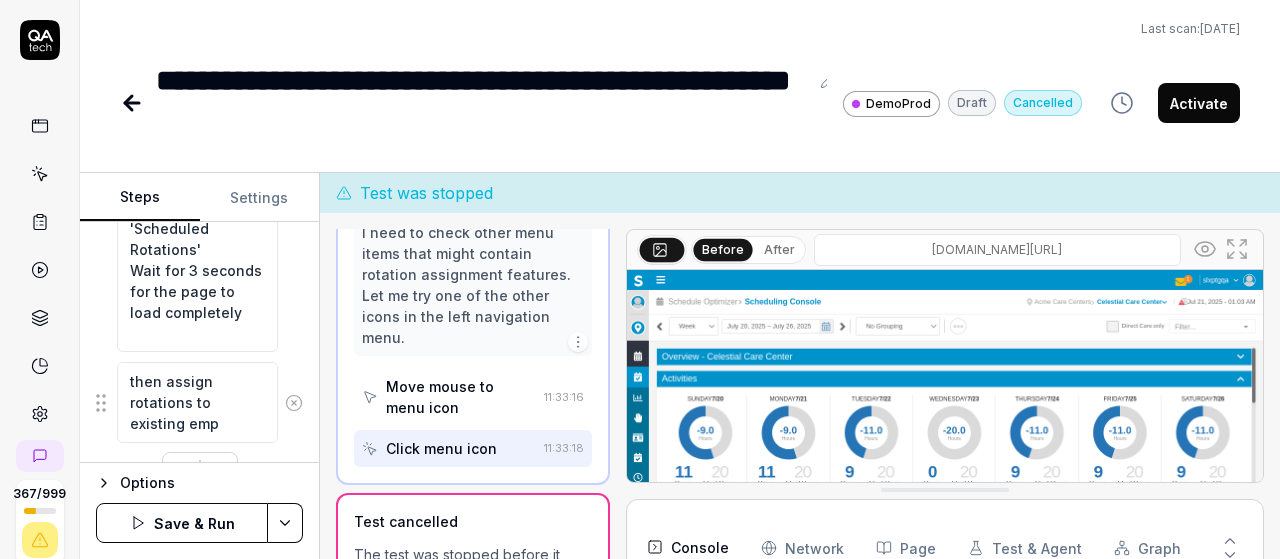 type on "*" 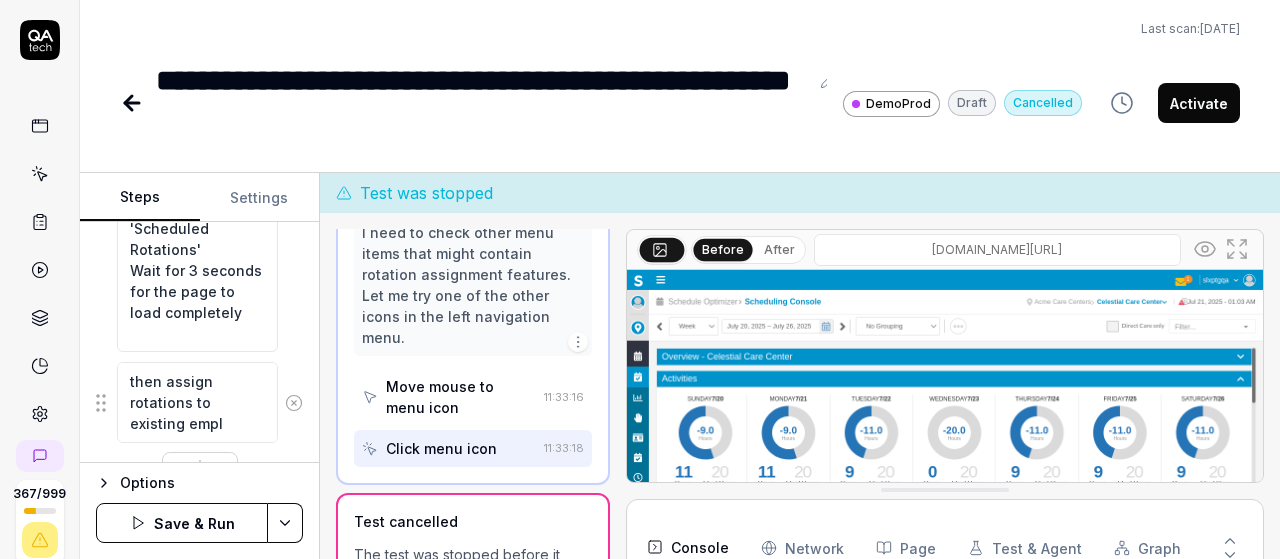 type on "*" 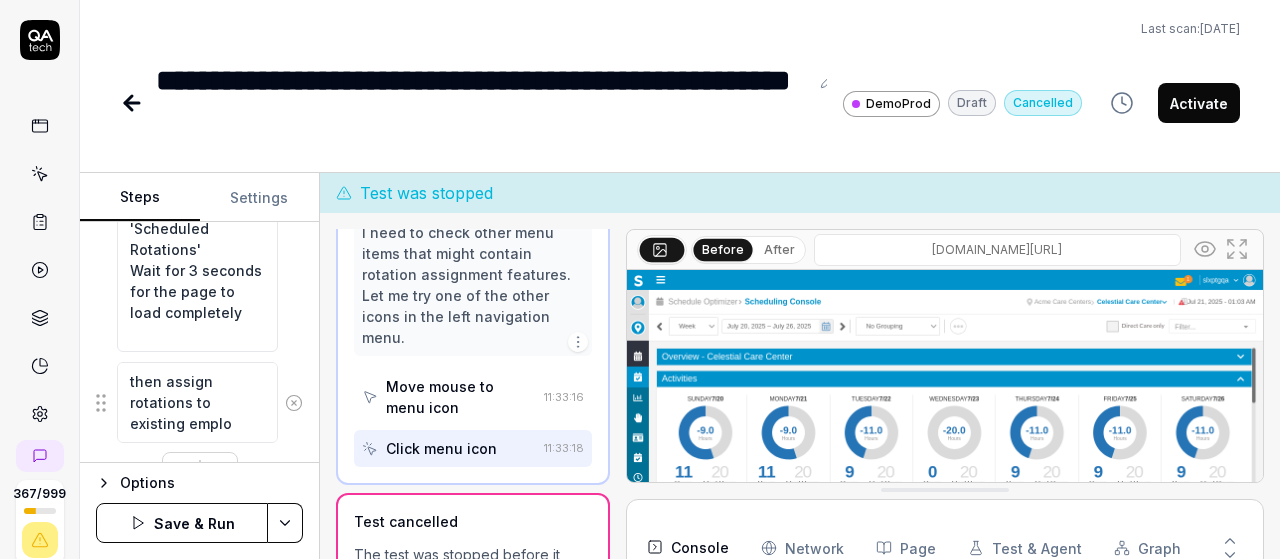 type on "*" 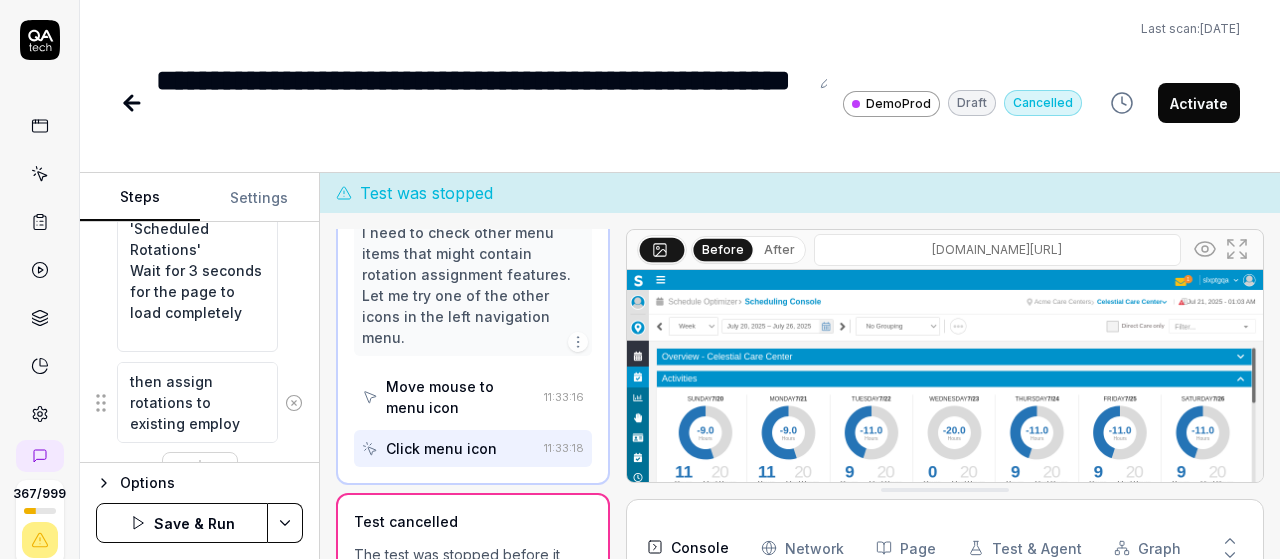 type on "then assign rotations to existing employe" 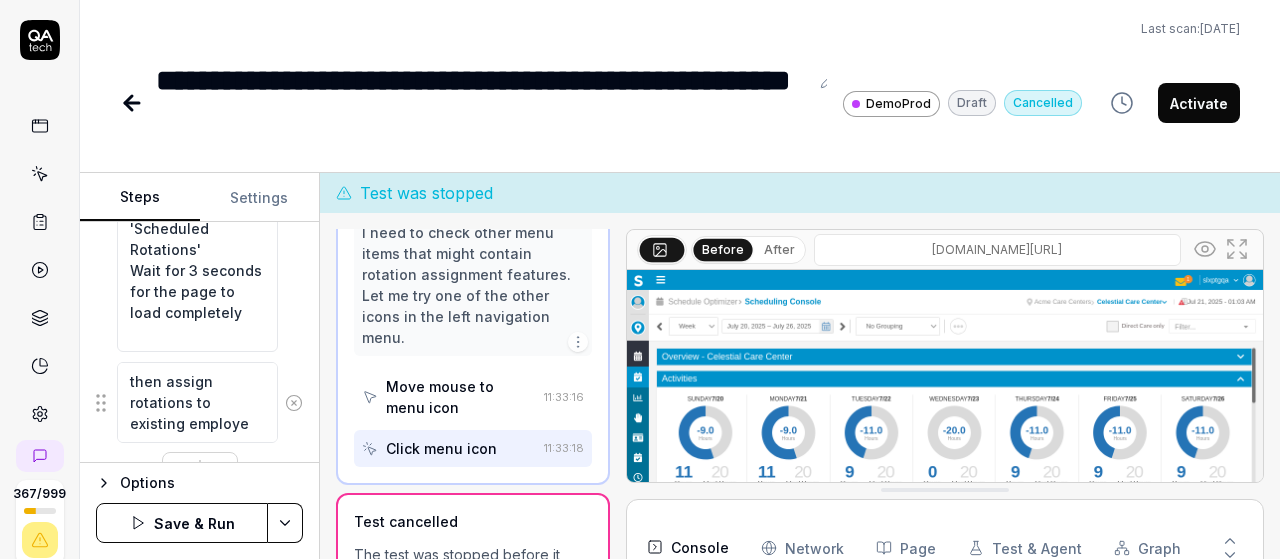 type on "*" 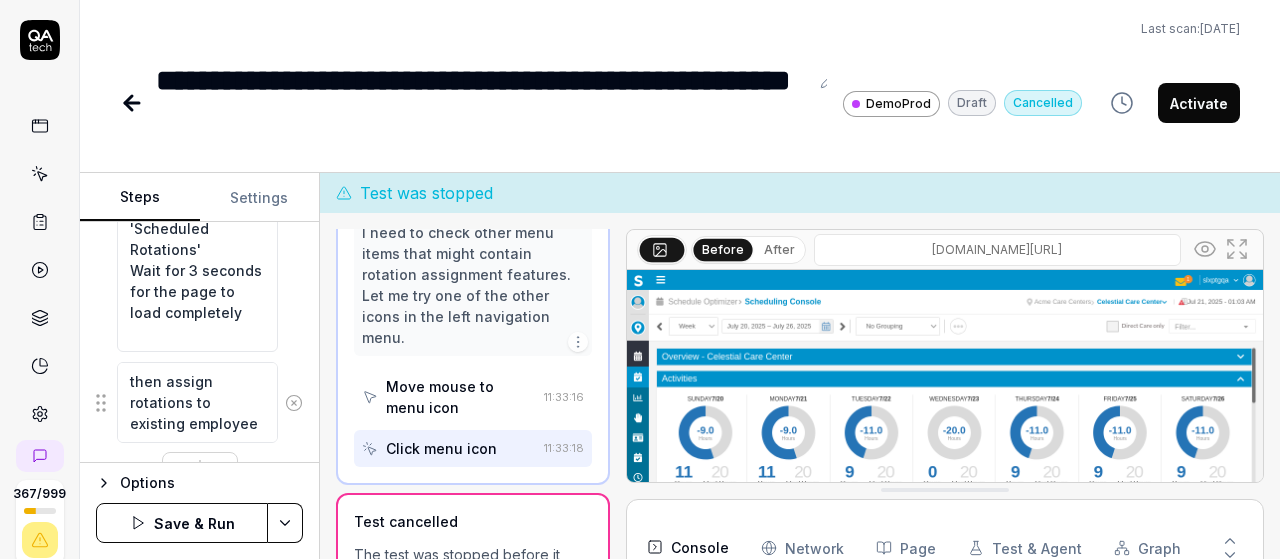 type 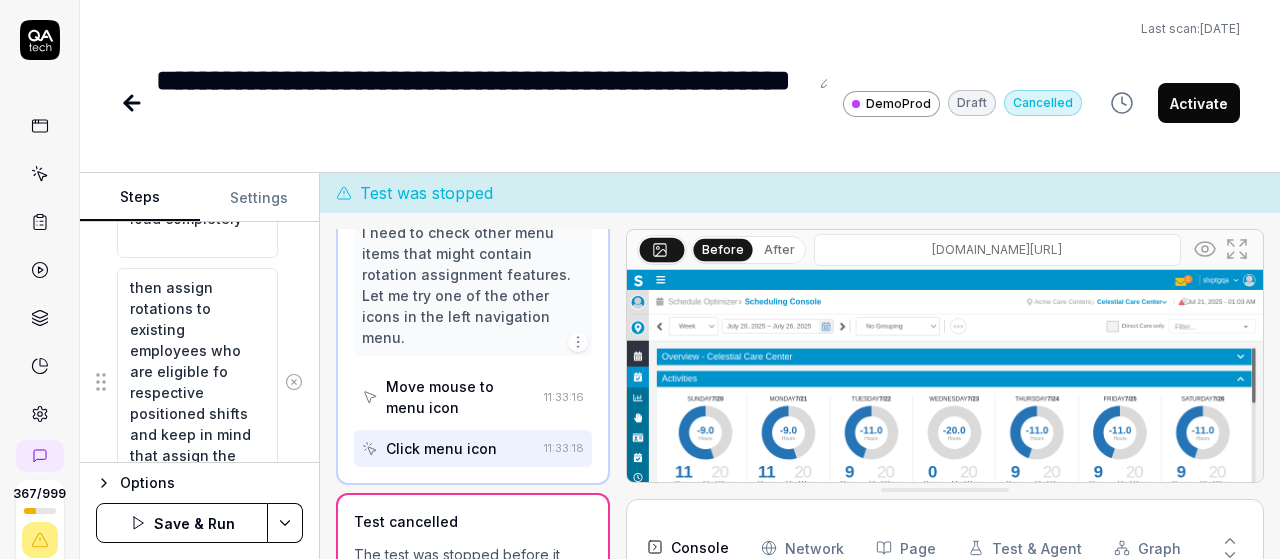 scroll, scrollTop: 788, scrollLeft: 0, axis: vertical 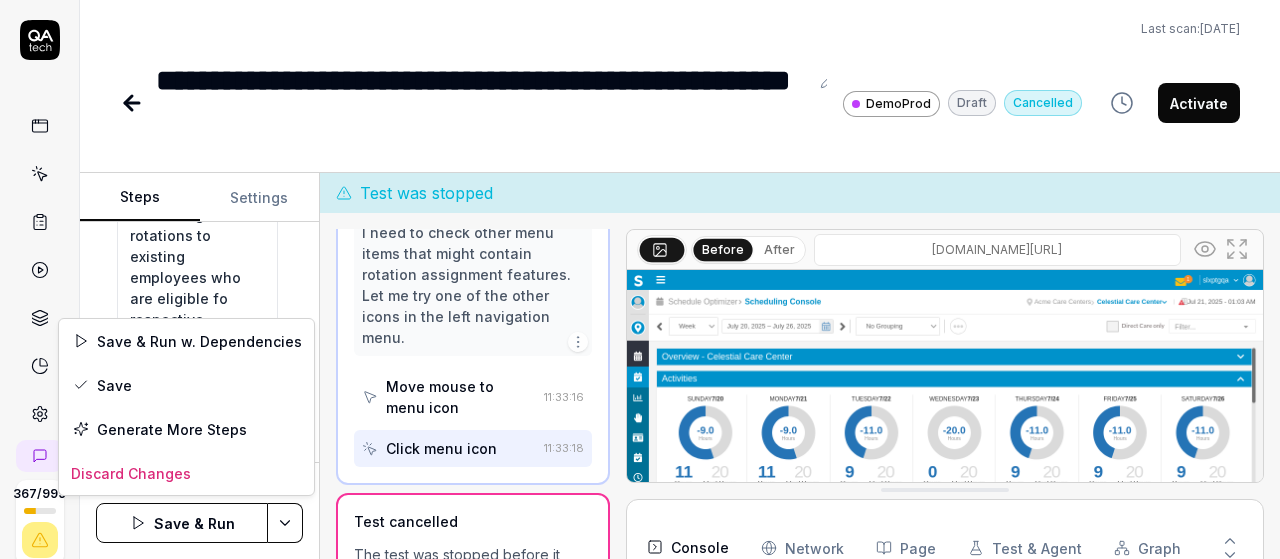click on "**********" at bounding box center (640, 279) 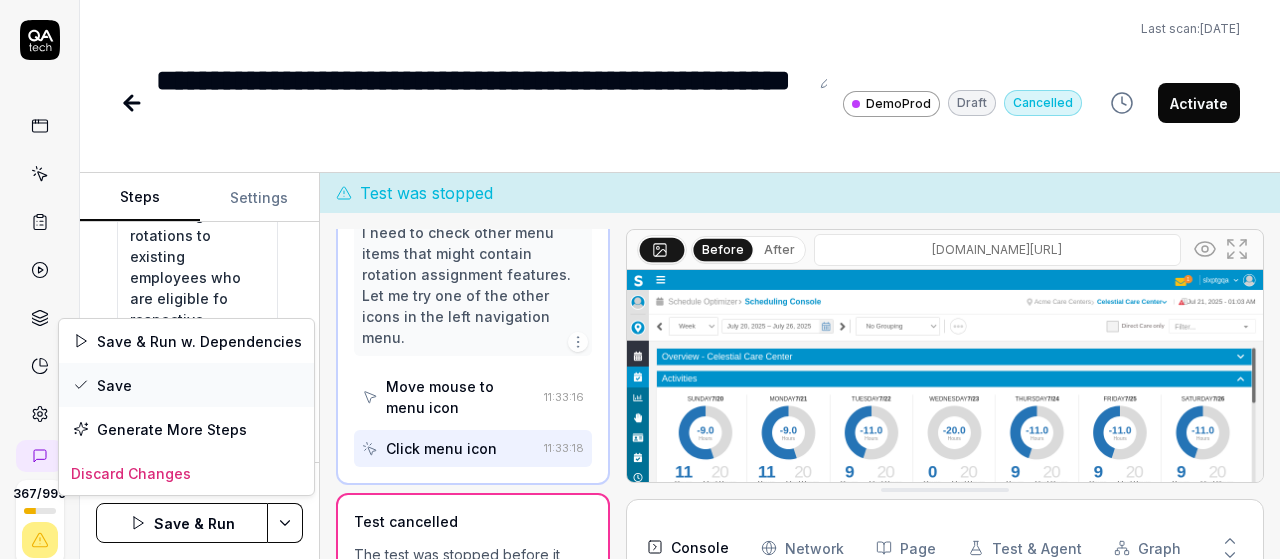 click on "Save" at bounding box center (186, 385) 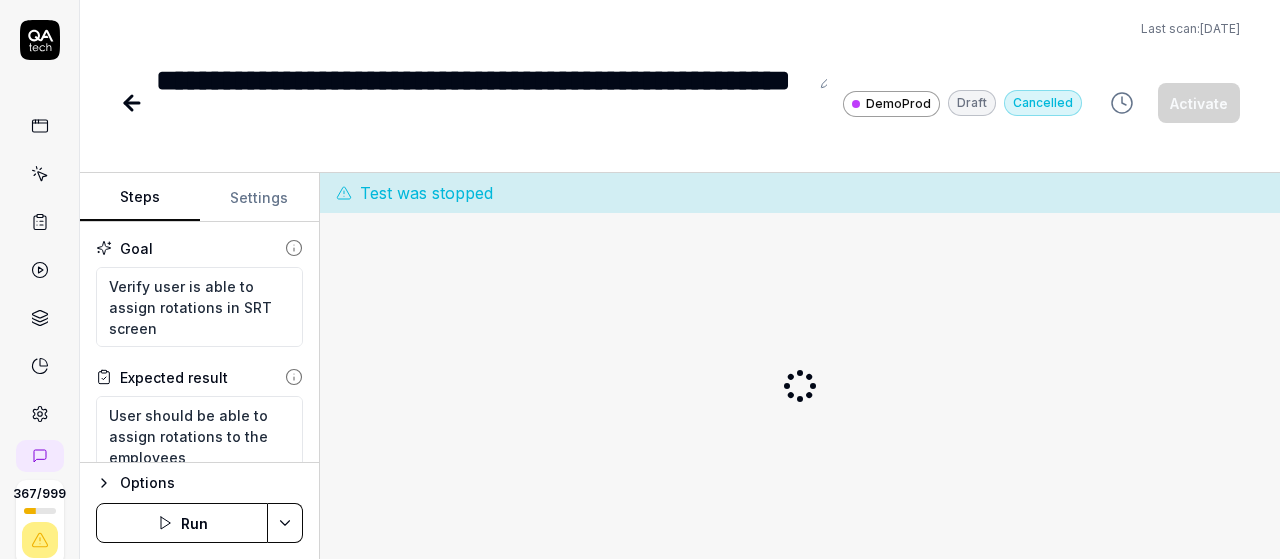 scroll, scrollTop: 0, scrollLeft: 0, axis: both 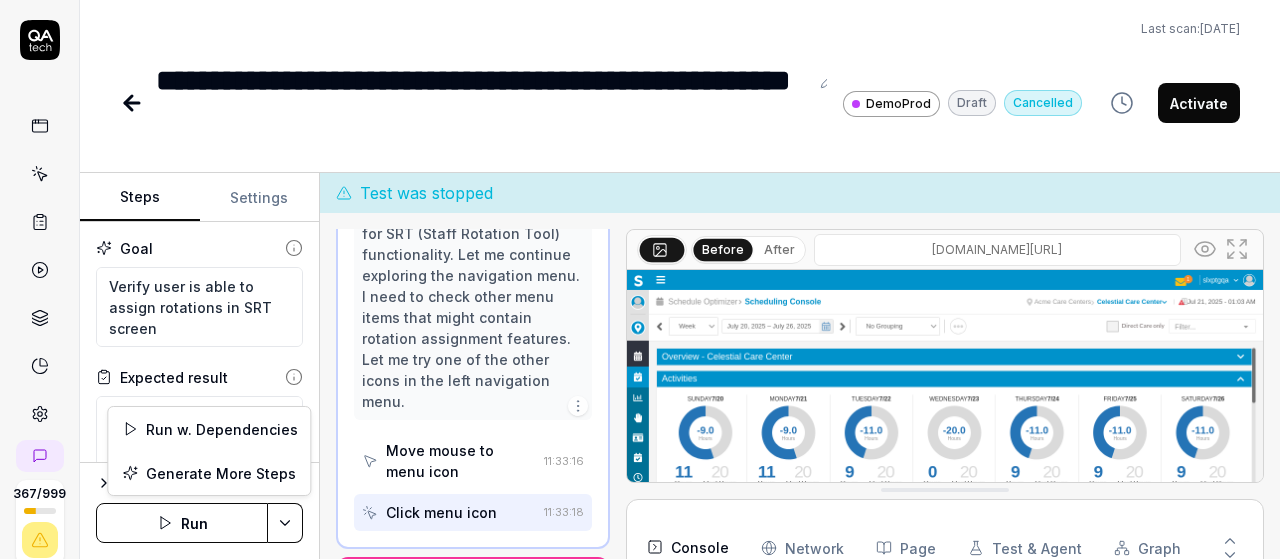 click on "**********" at bounding box center (640, 279) 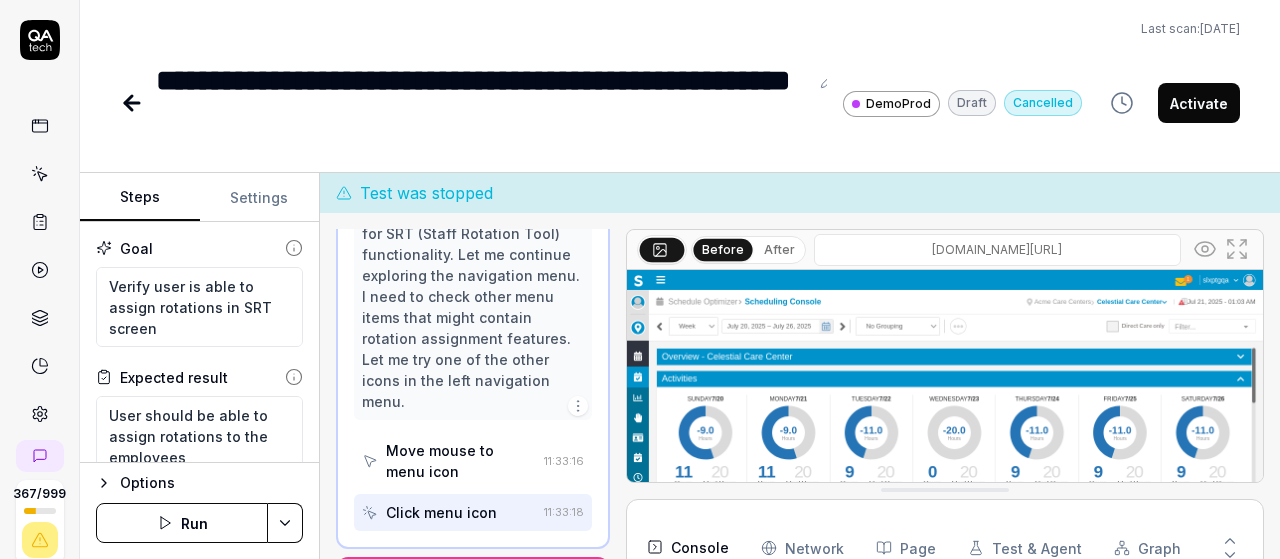 click on "**********" at bounding box center [640, 279] 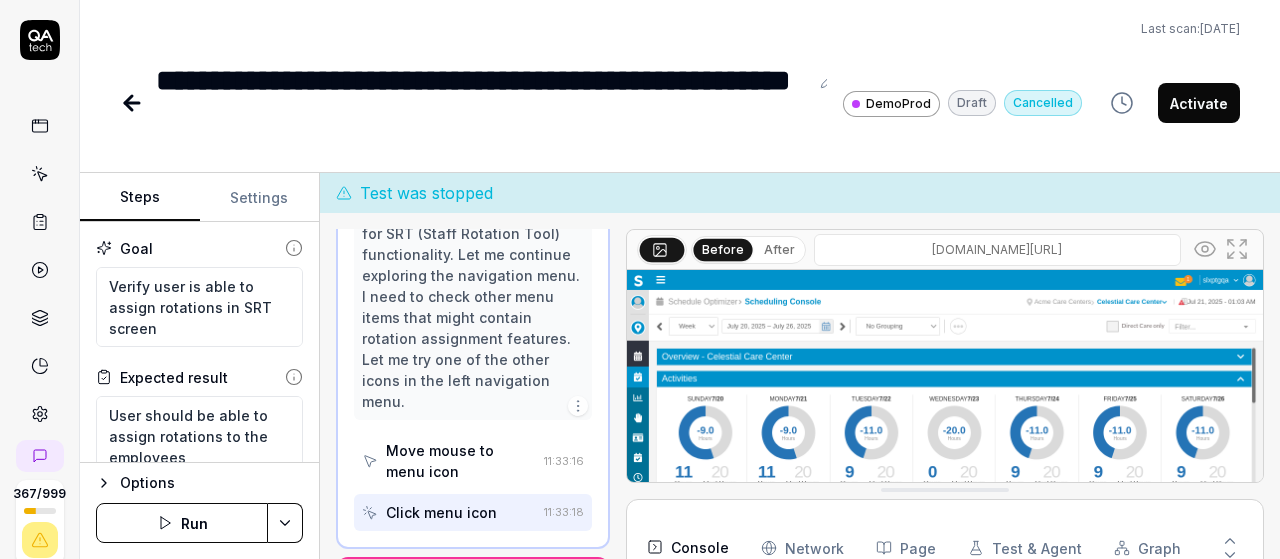 click on "Run" at bounding box center [182, 523] 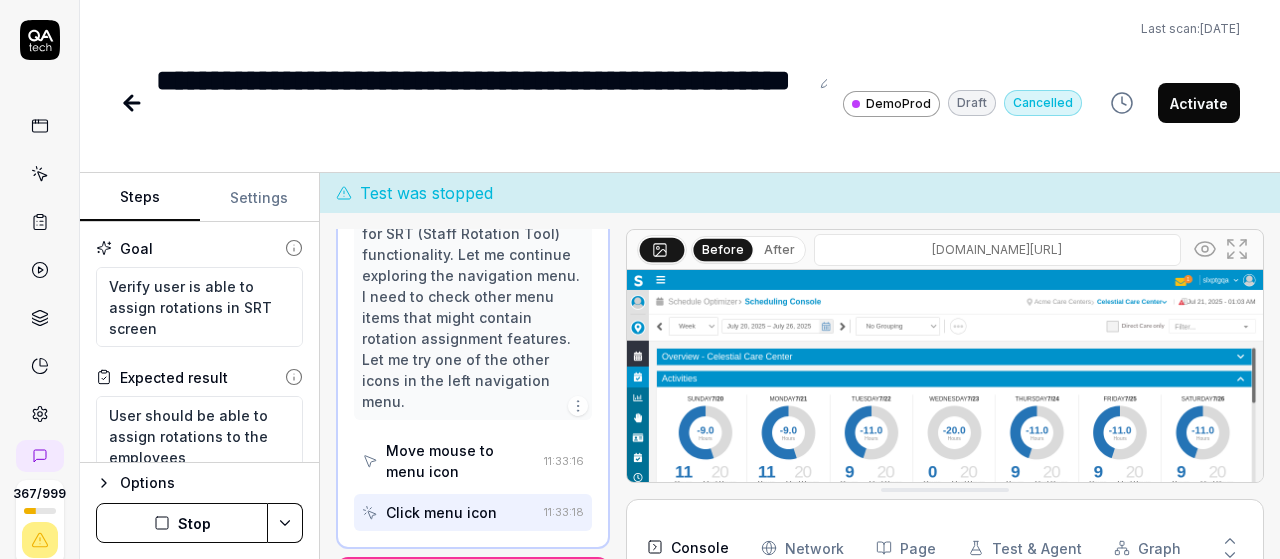 scroll, scrollTop: 929, scrollLeft: 0, axis: vertical 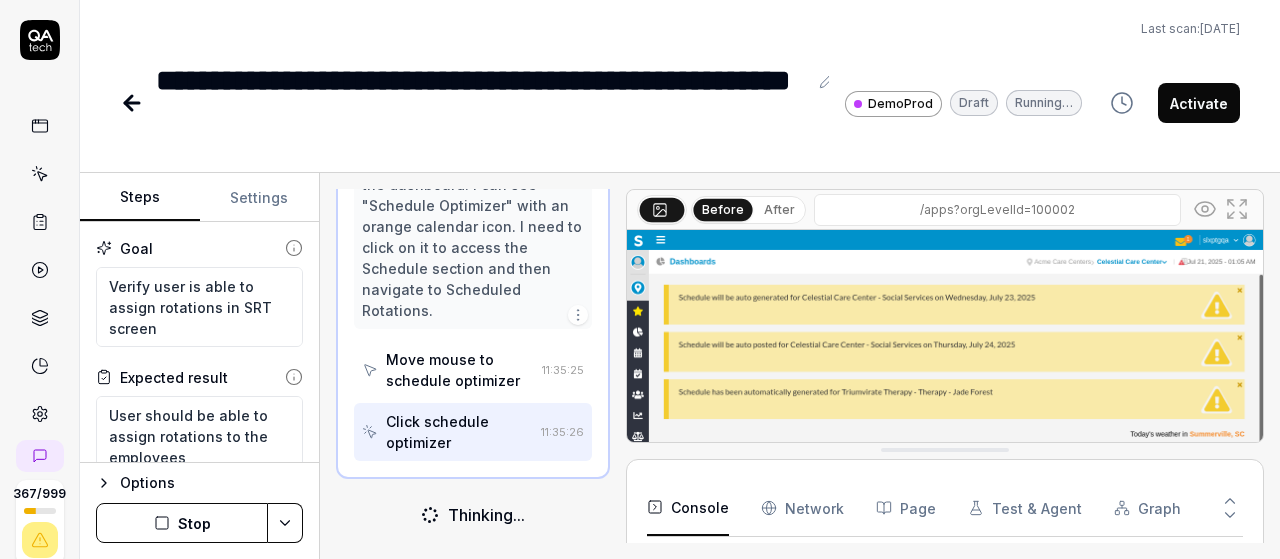 click on "Stop" at bounding box center (182, 523) 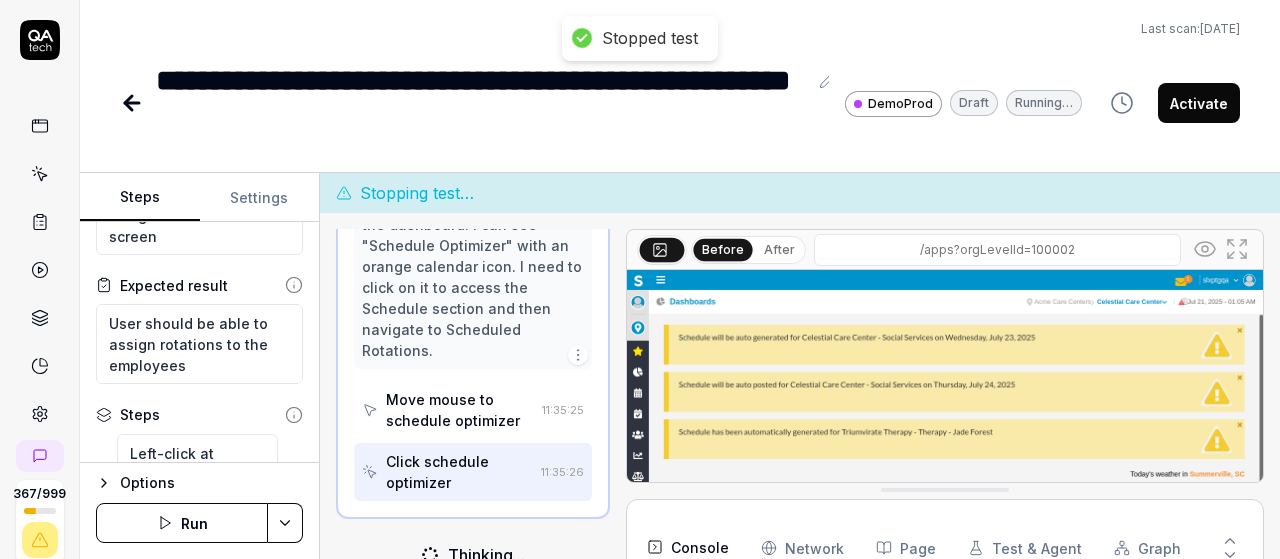 scroll, scrollTop: 75, scrollLeft: 0, axis: vertical 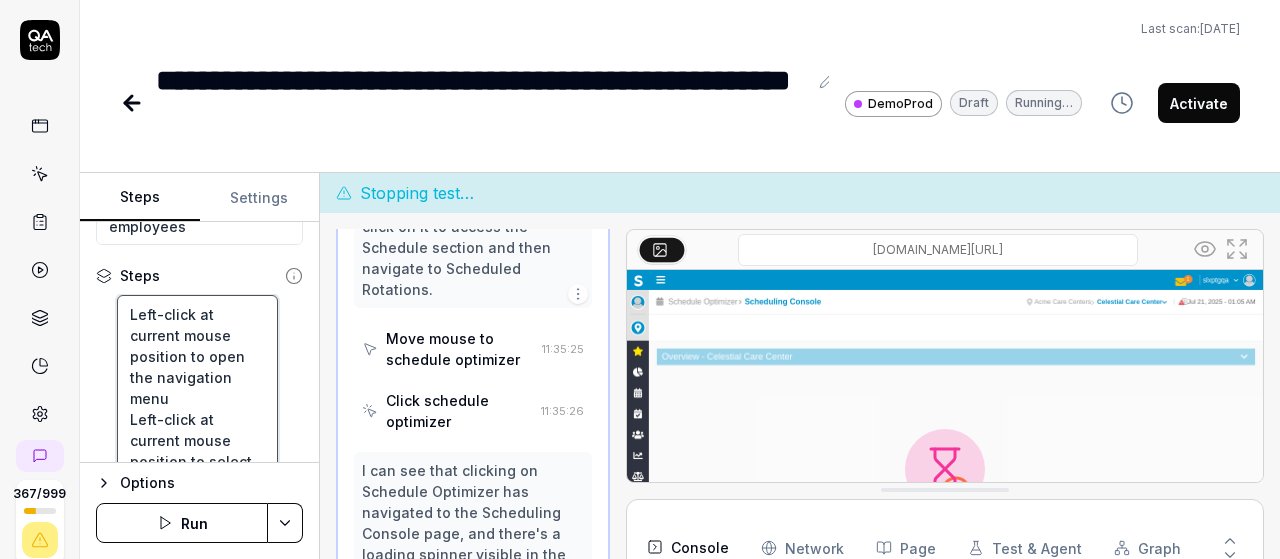 click on "Left-click at current mouse position to open the navigation menu
Left-click at current mouse position to select 'Schedule Optimizer'
Left-click at current mouse position to select 'Schedule'
Left-click at current mouse position to select 'Scheduled Rotations'
Wait for 3 seconds for the page to load completely" at bounding box center [197, 545] 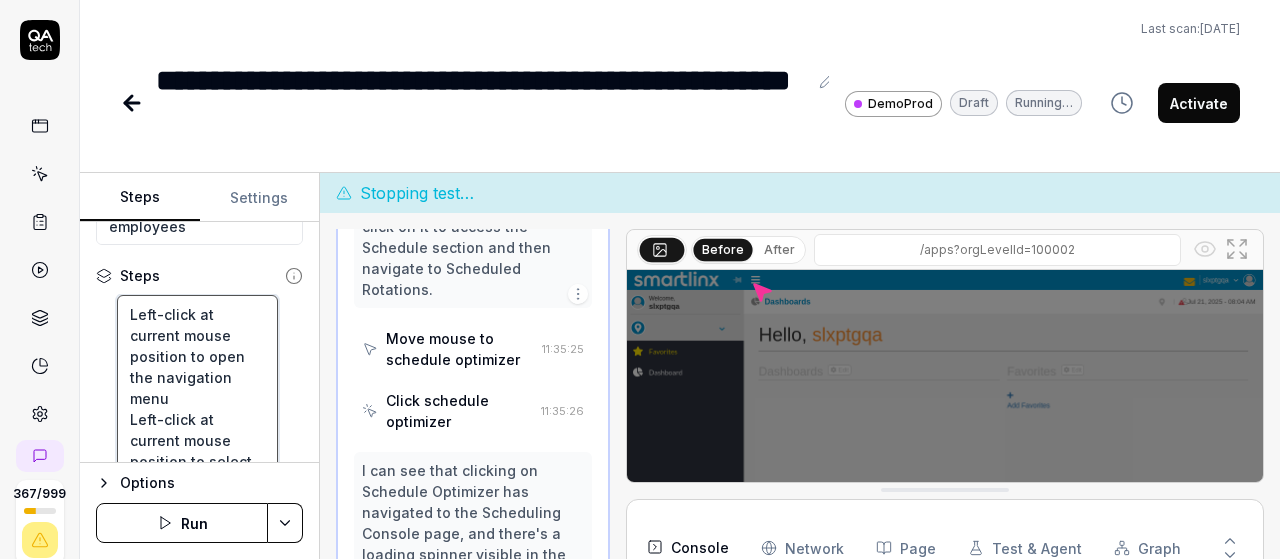 type on "*" 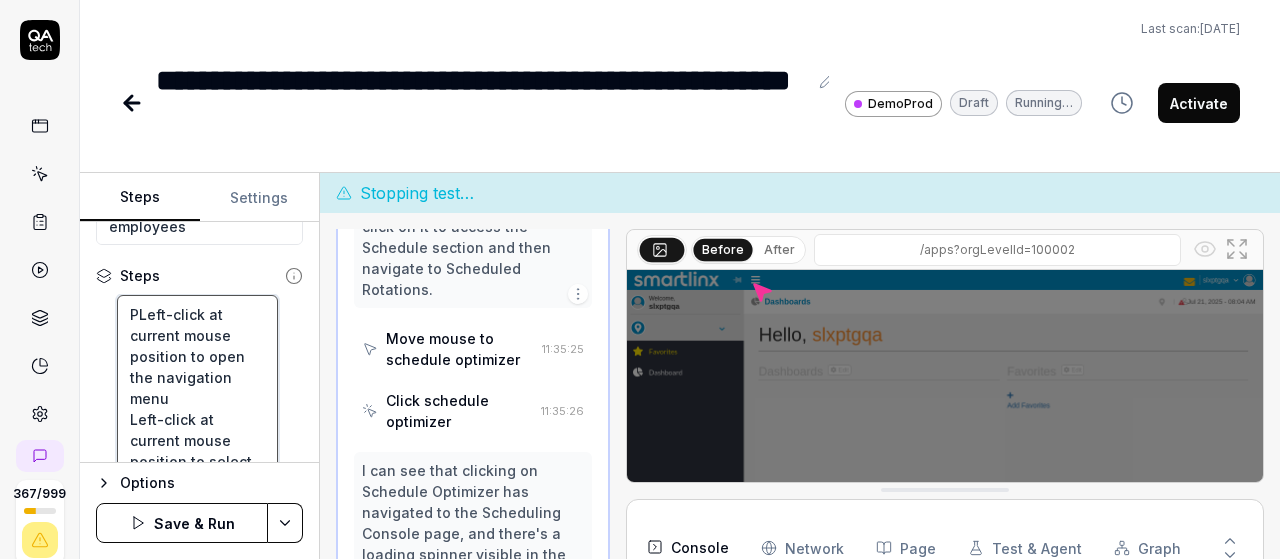 type on "*" 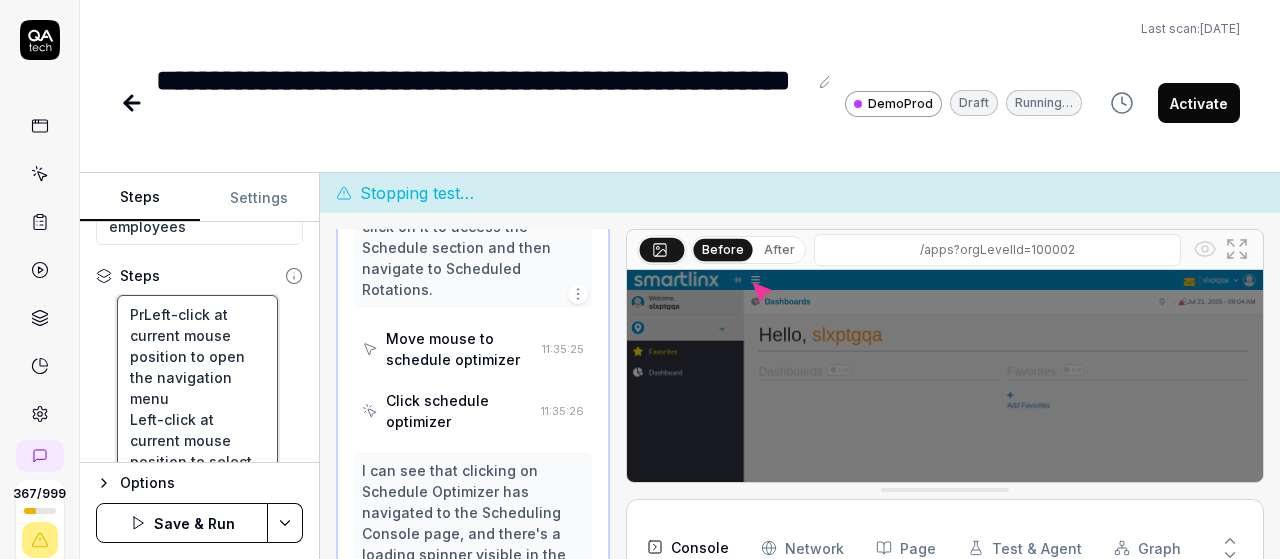 type on "PreLeft-click at current mouse position to open the navigation menu
Left-click at current mouse position to select 'Schedule Optimizer'
Left-click at current mouse position to select 'Schedule'
Left-click at current mouse position to select 'Scheduled Rotations'
Wait for 3 seconds for the page to load completely" 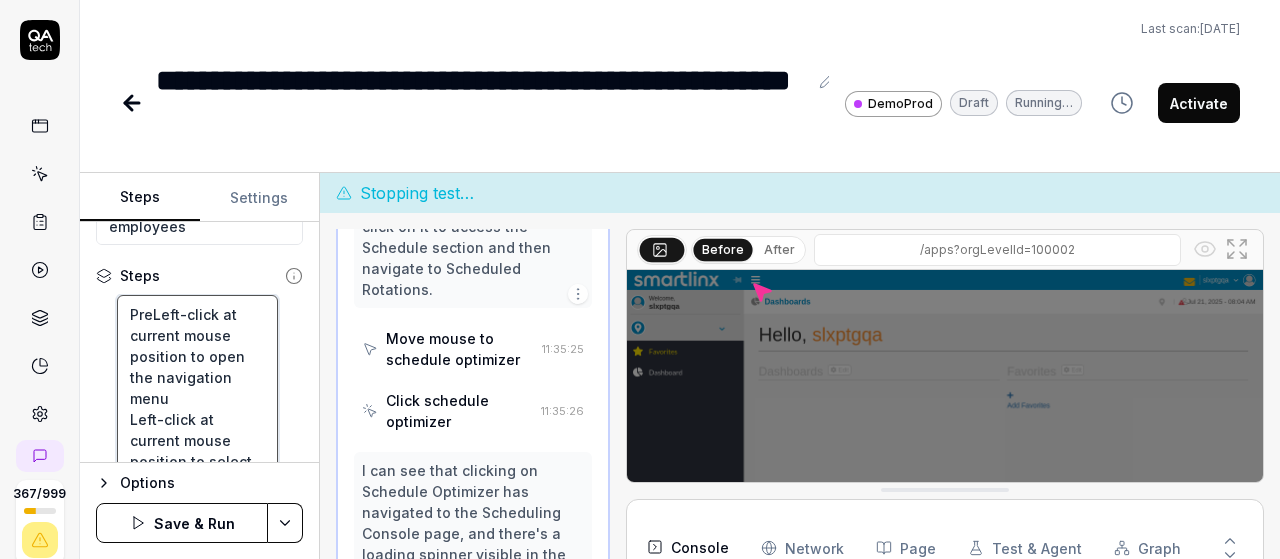 type on "*" 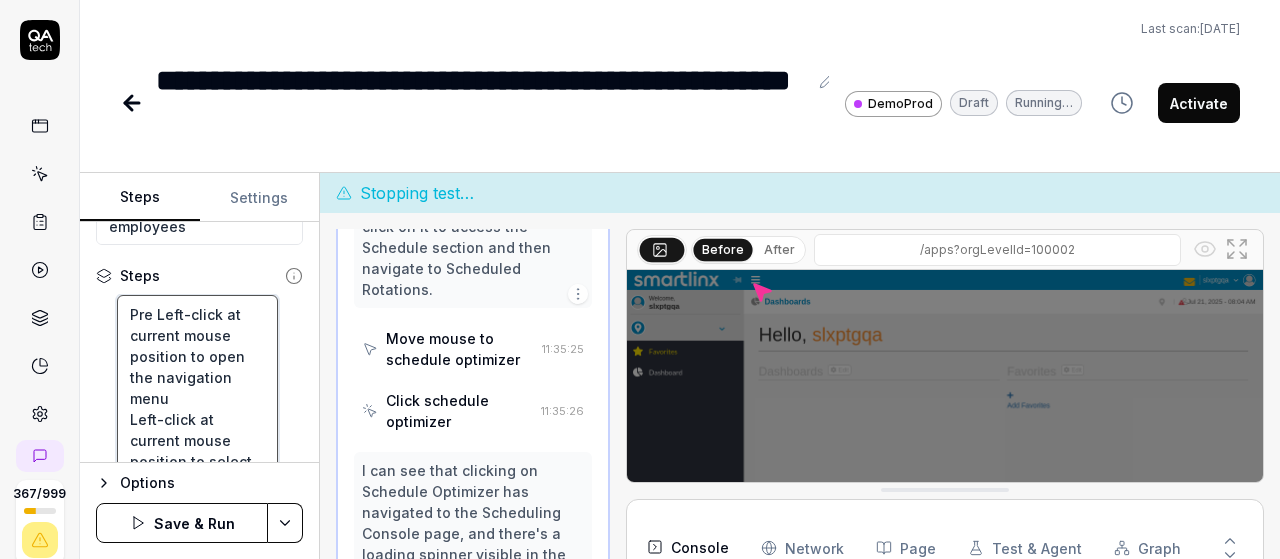 type on "*" 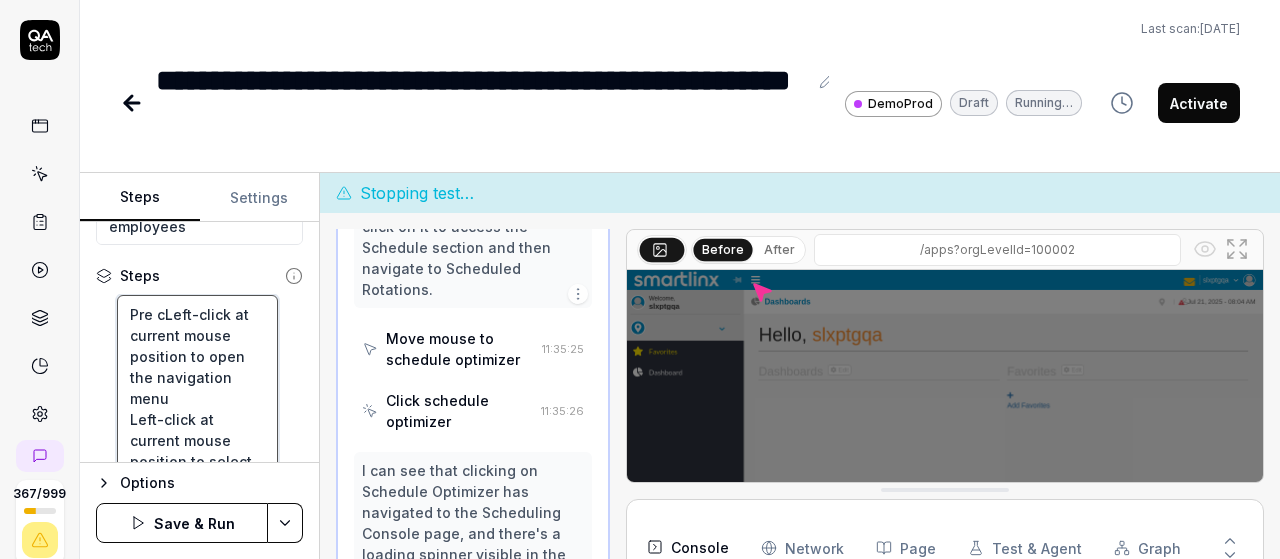 type on "*" 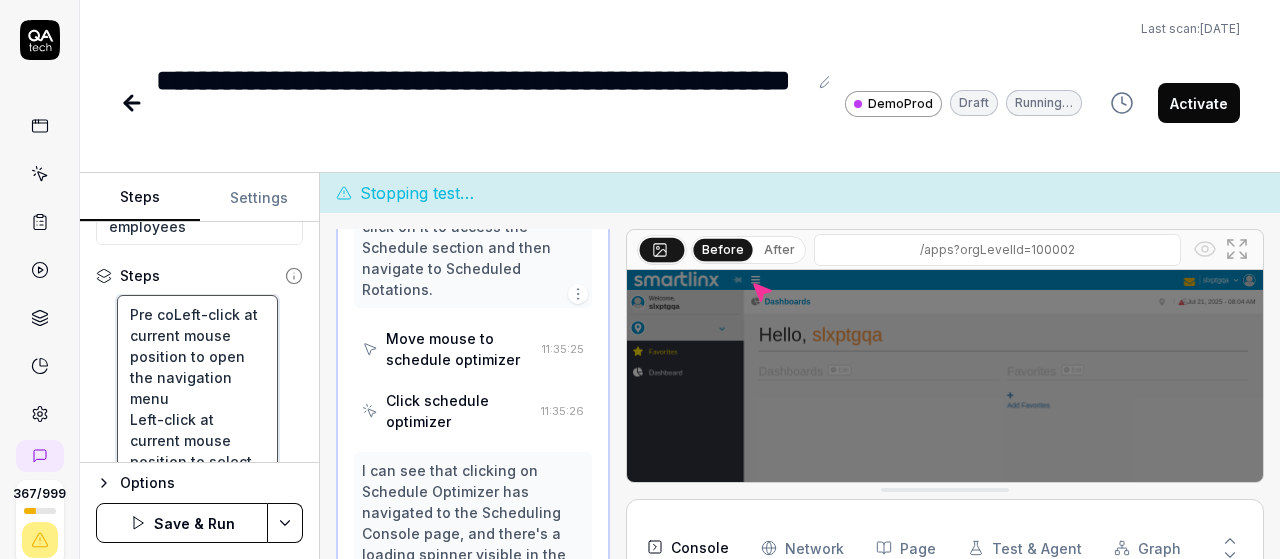 type on "*" 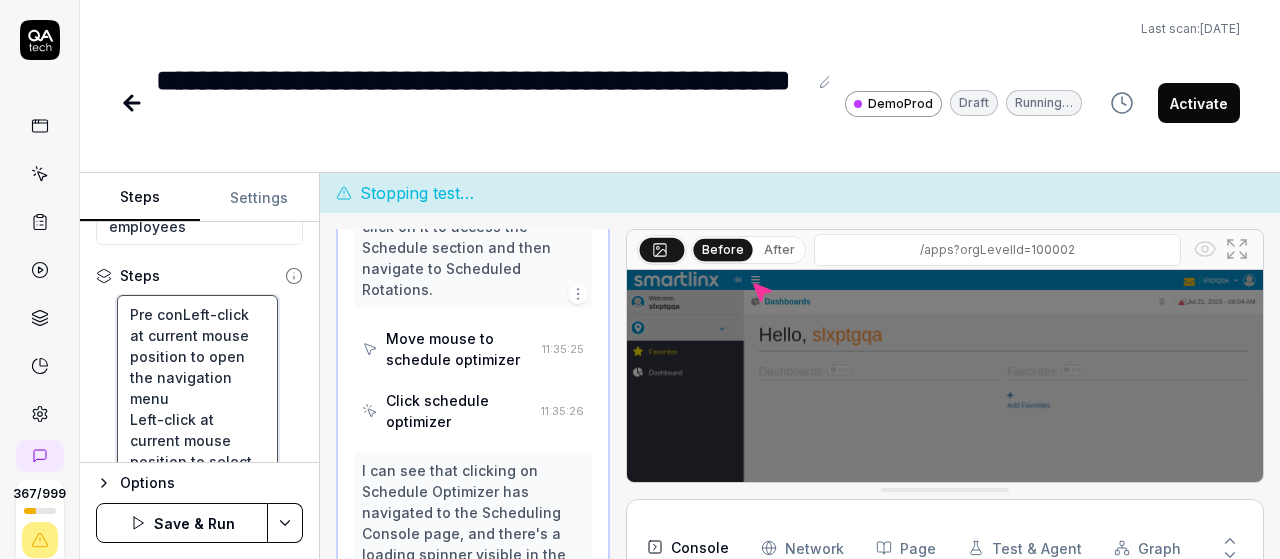type on "*" 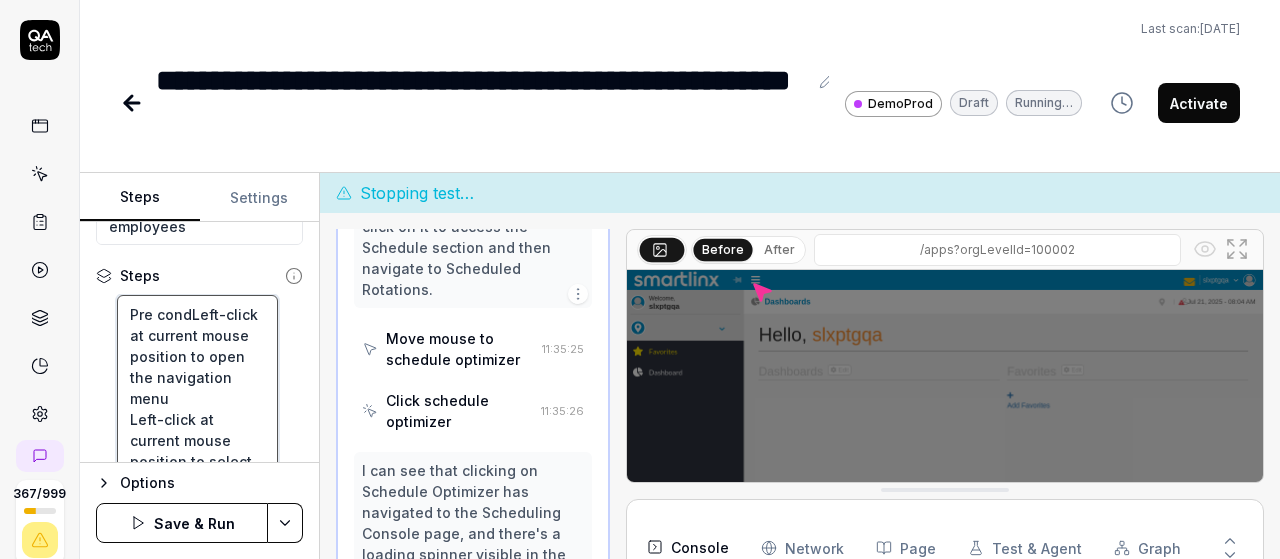 type on "*" 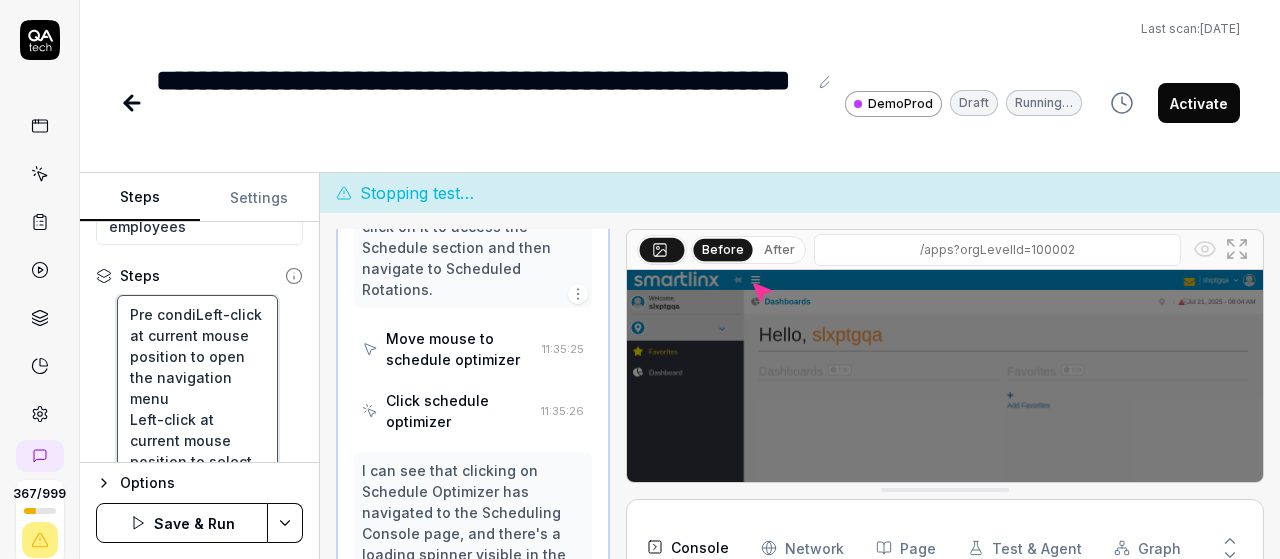 type on "*" 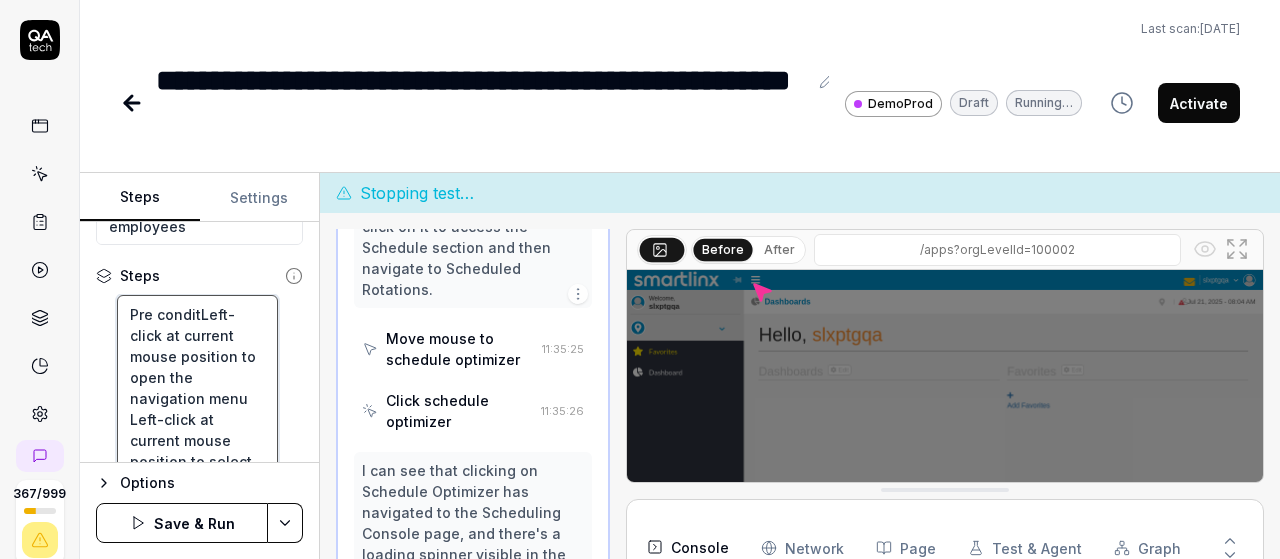 type on "*" 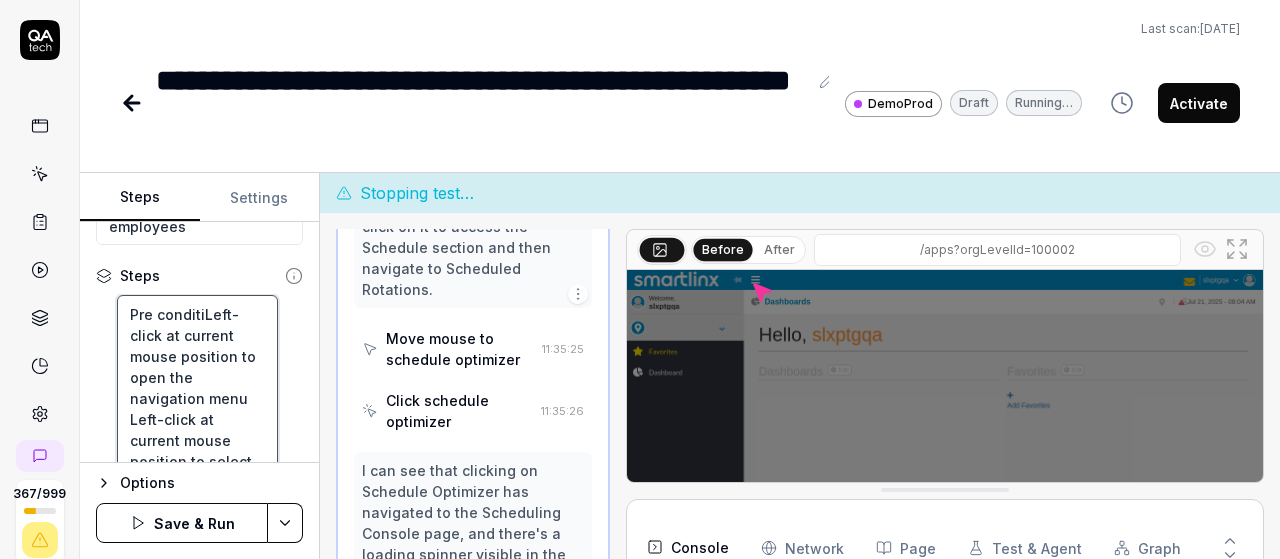 type on "*" 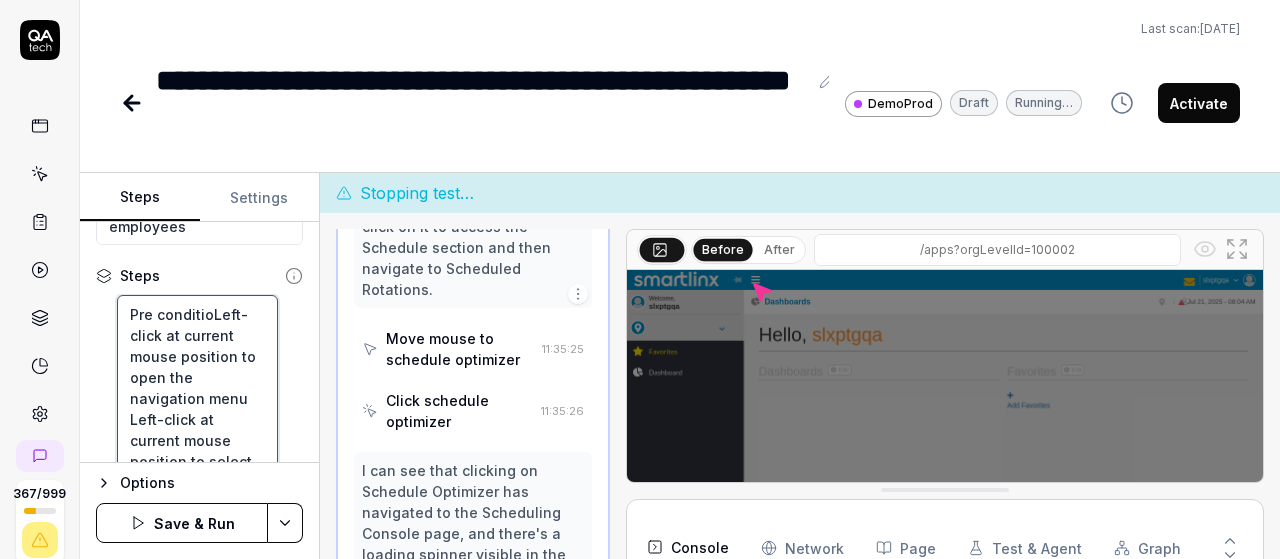 type on "*" 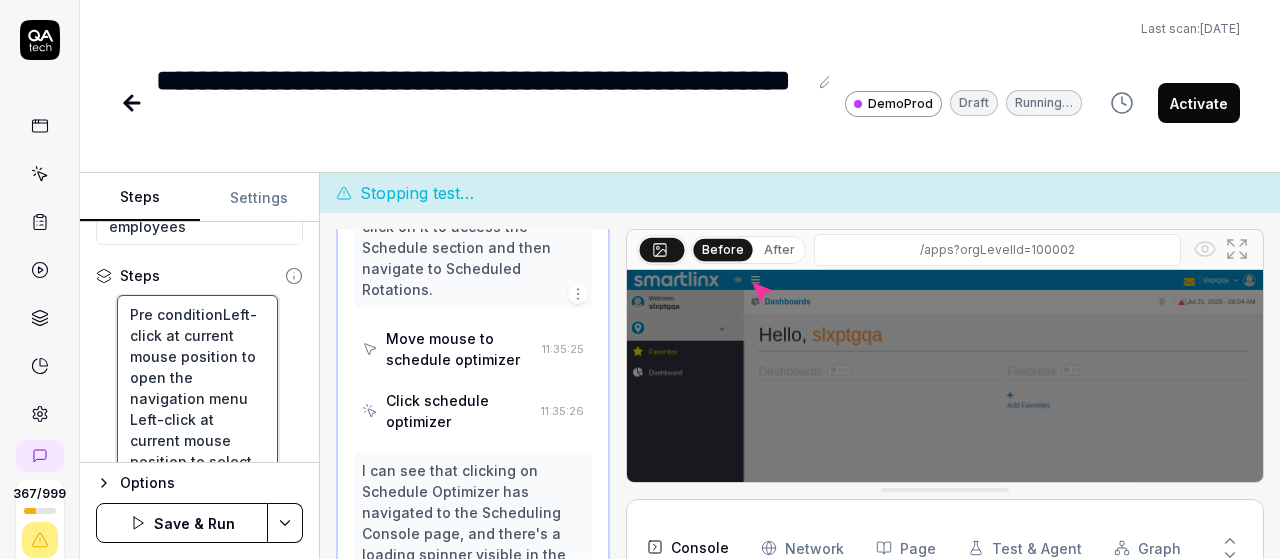 type on "*" 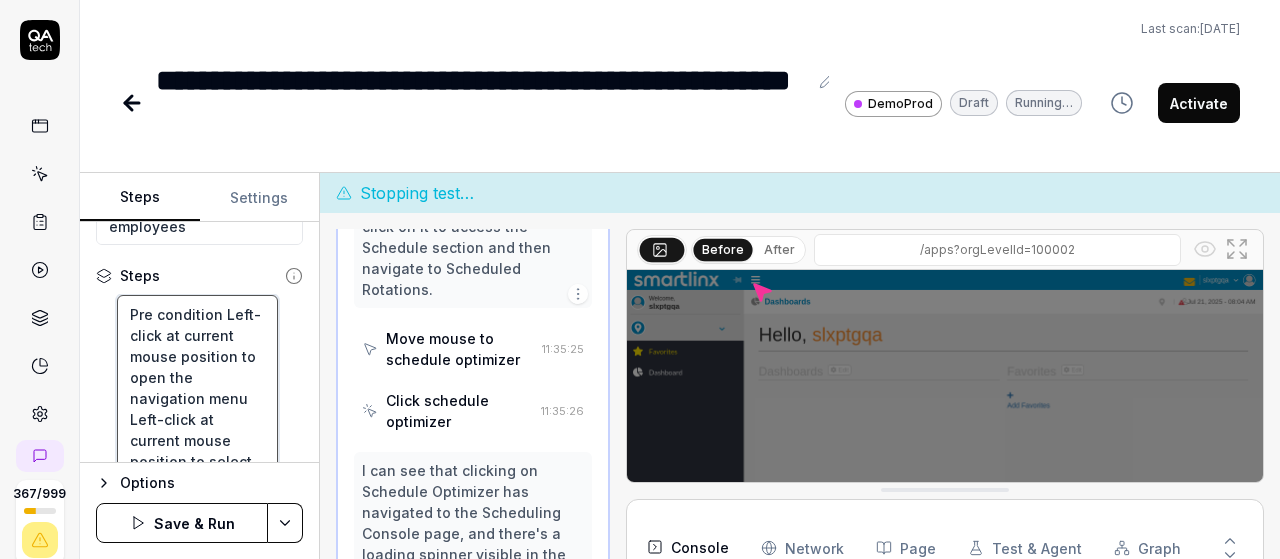 type on "*" 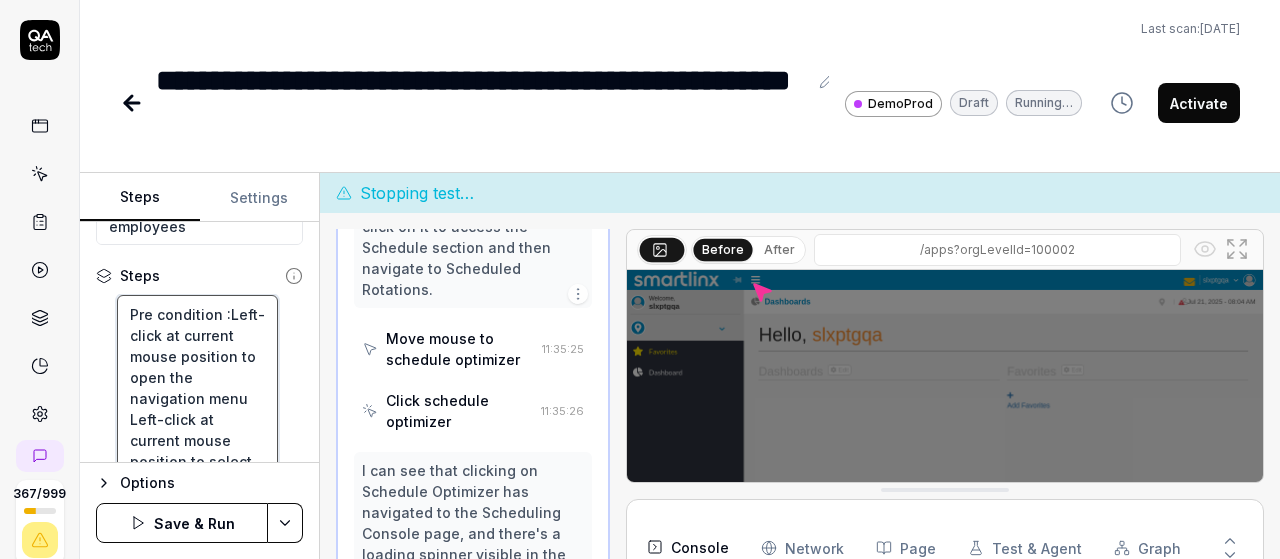 type on "*" 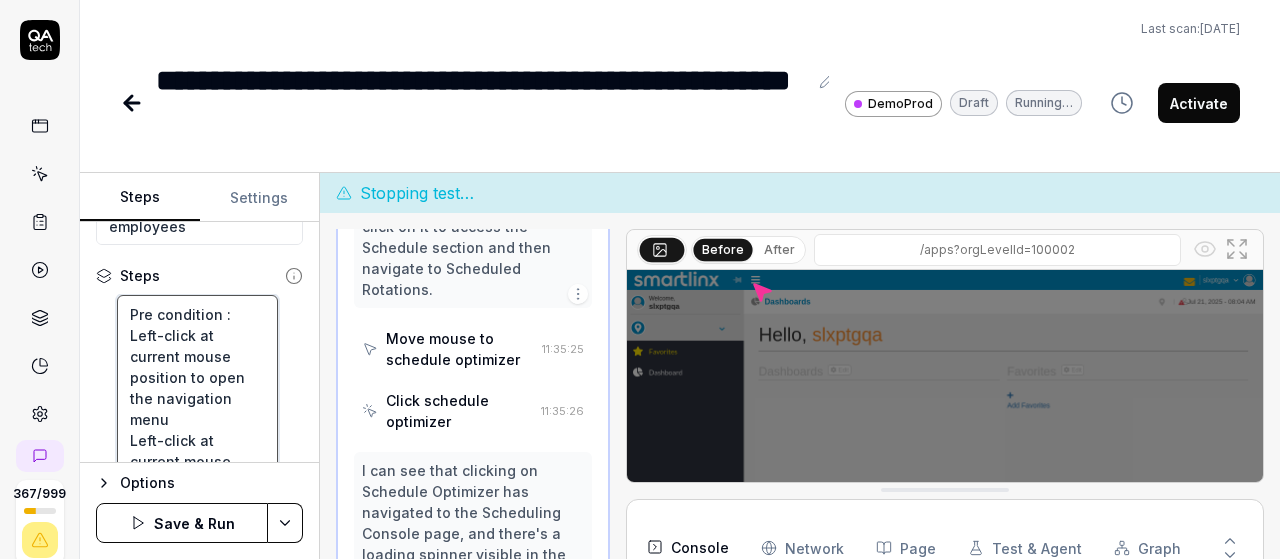 type on "*" 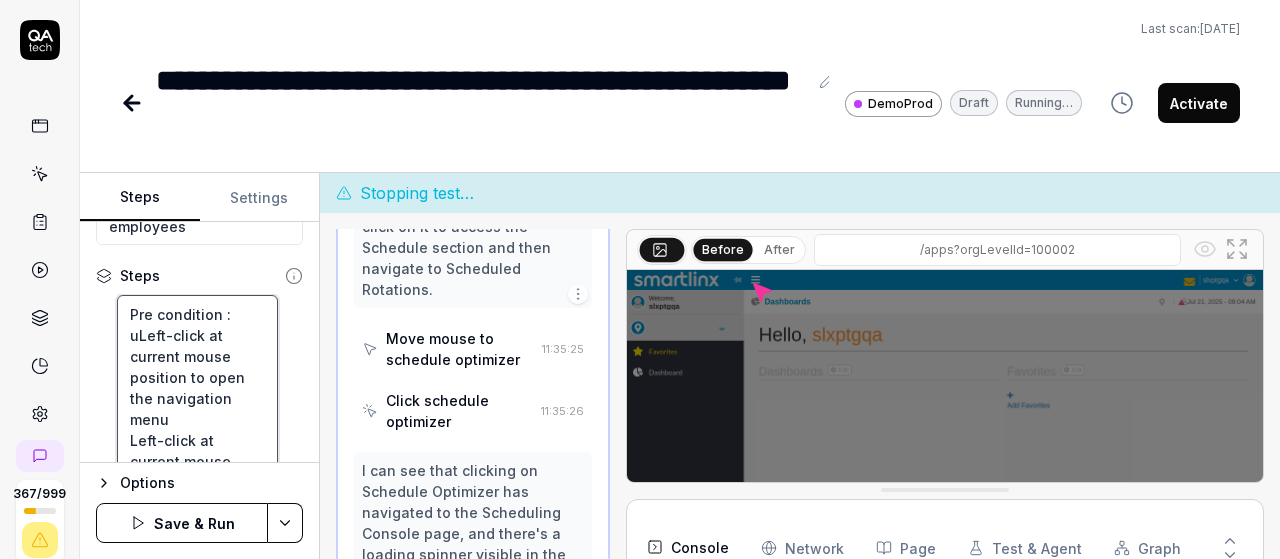 type on "*" 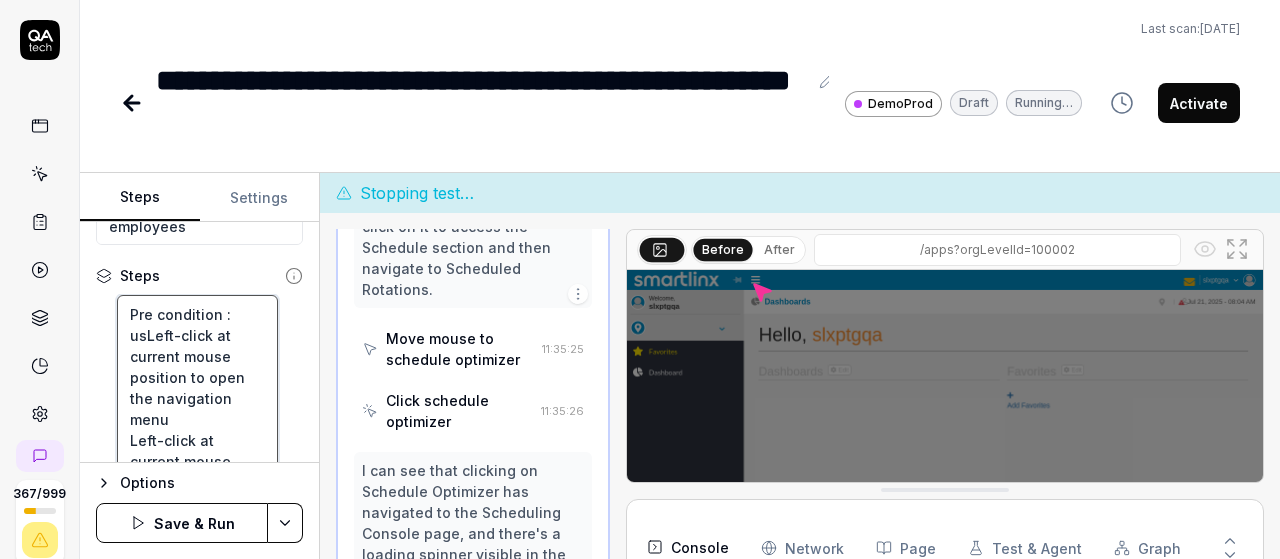 type on "*" 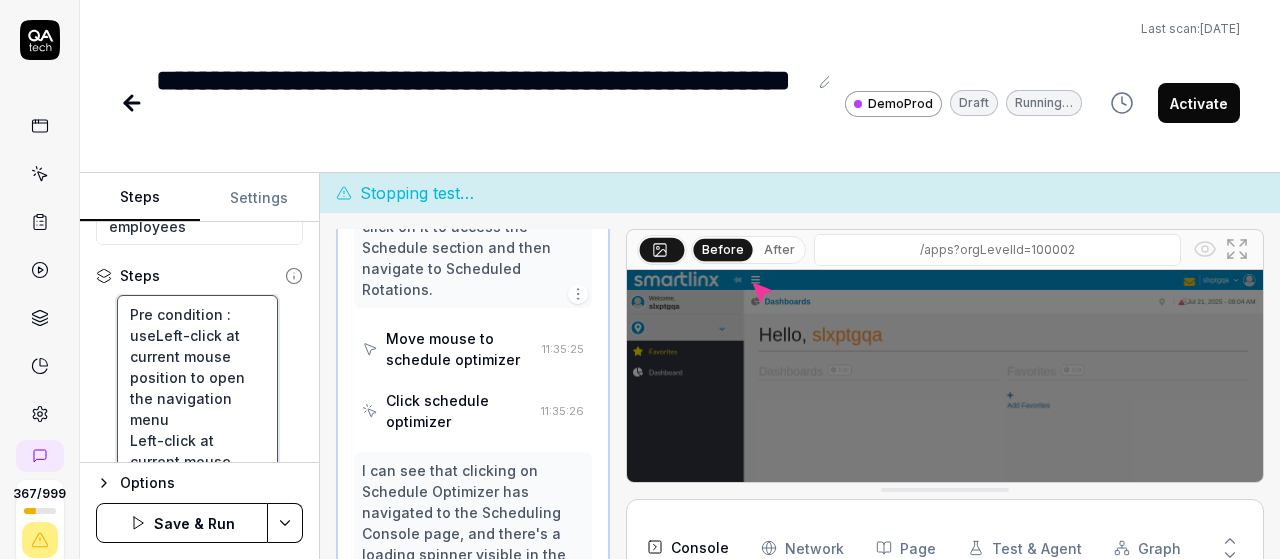 type on "*" 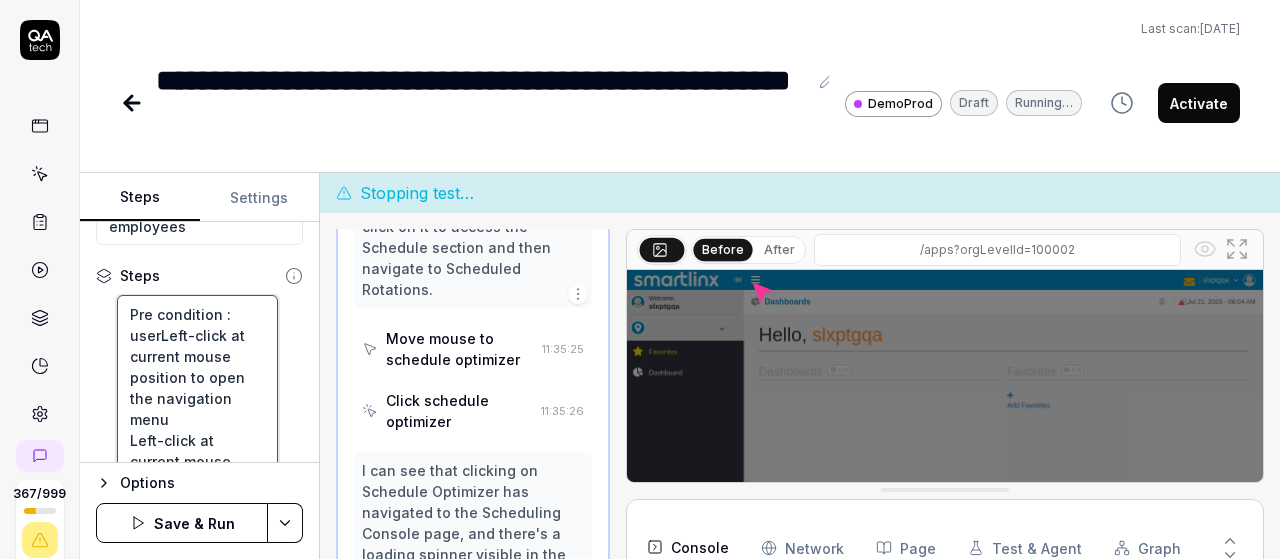 type on "*" 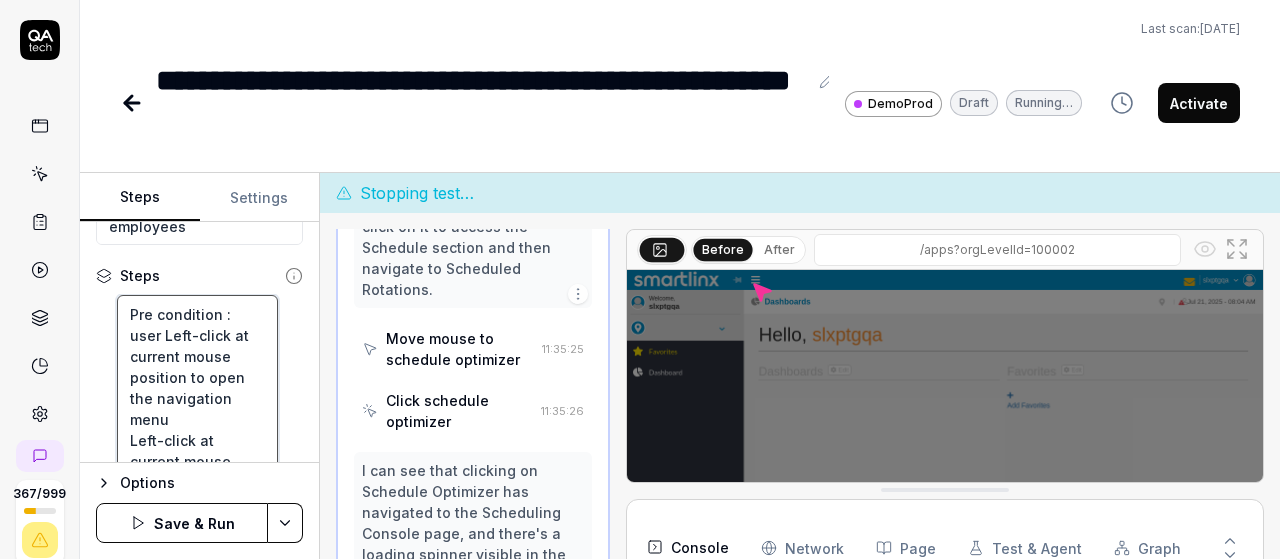 type on "*" 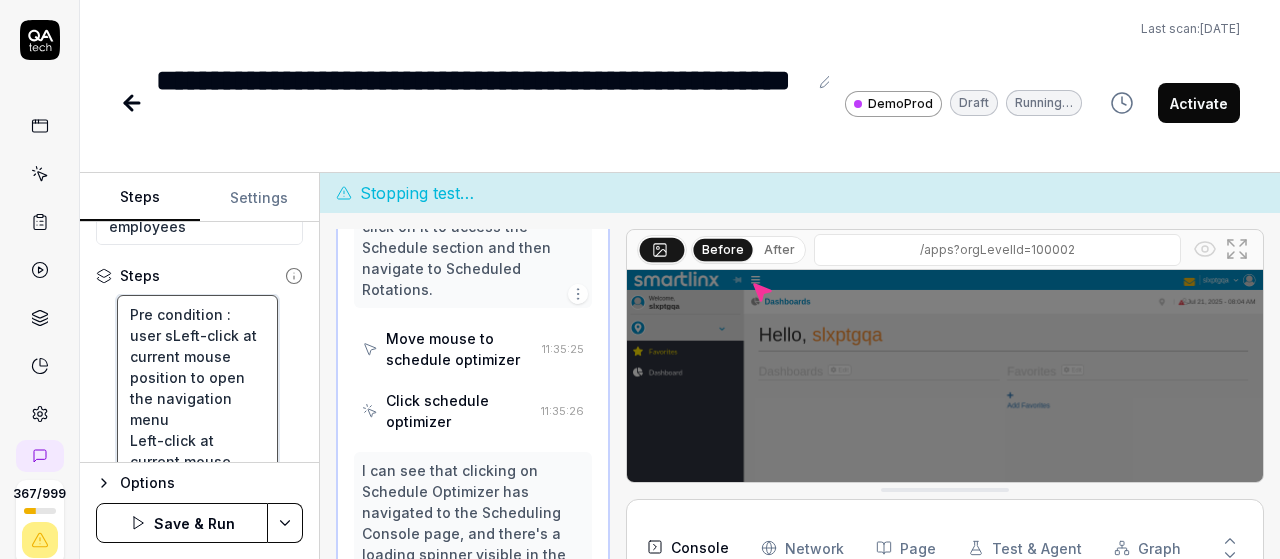 type on "*" 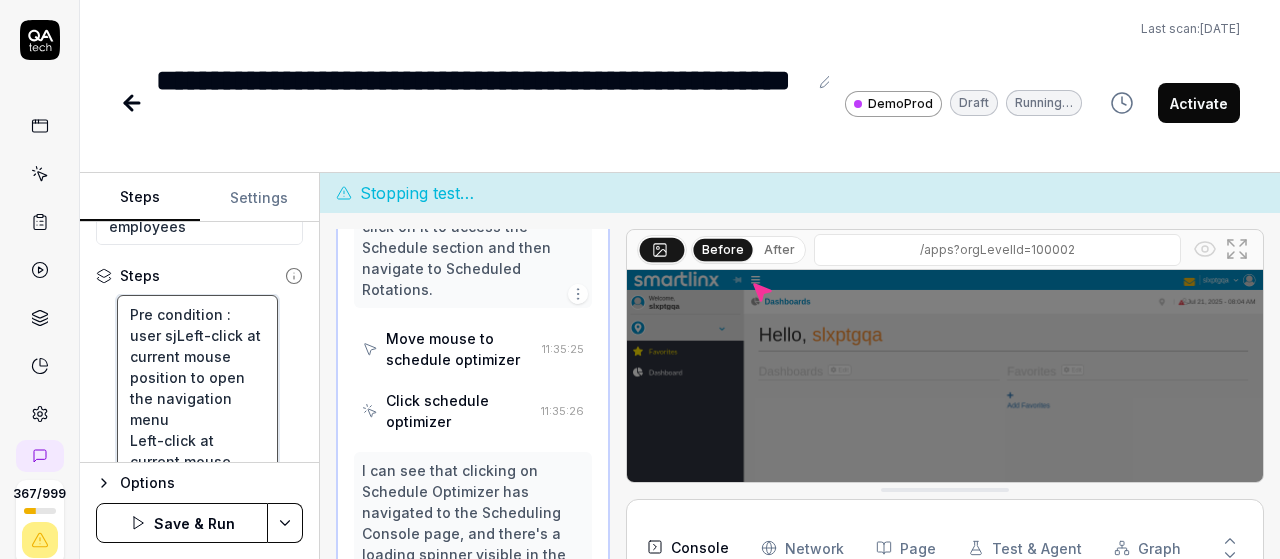 type on "*" 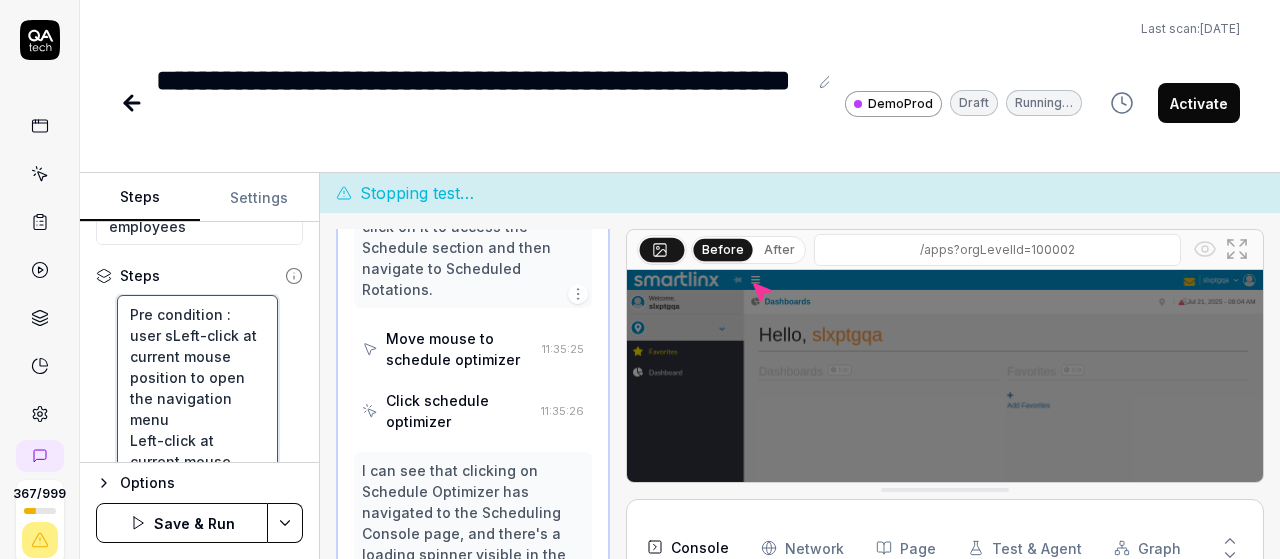type on "*" 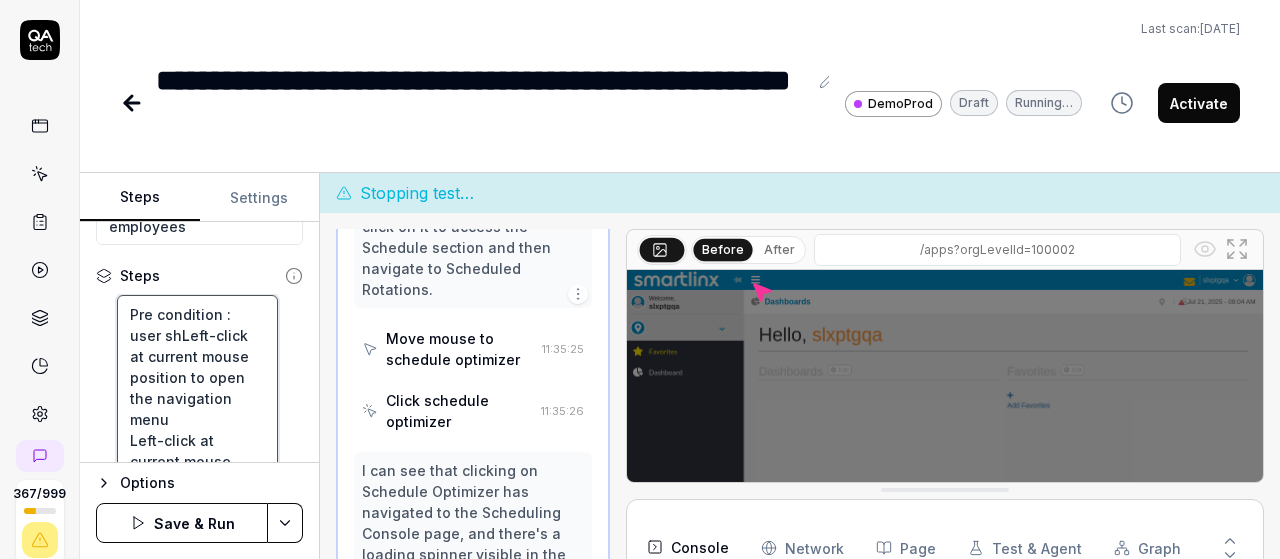 type on "*" 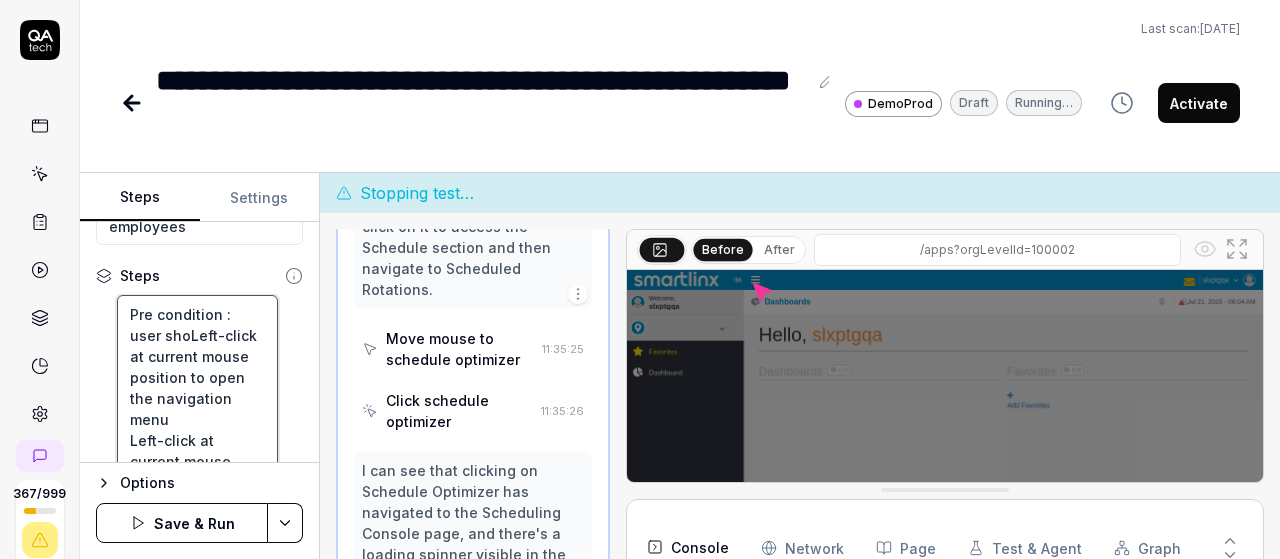 type on "*" 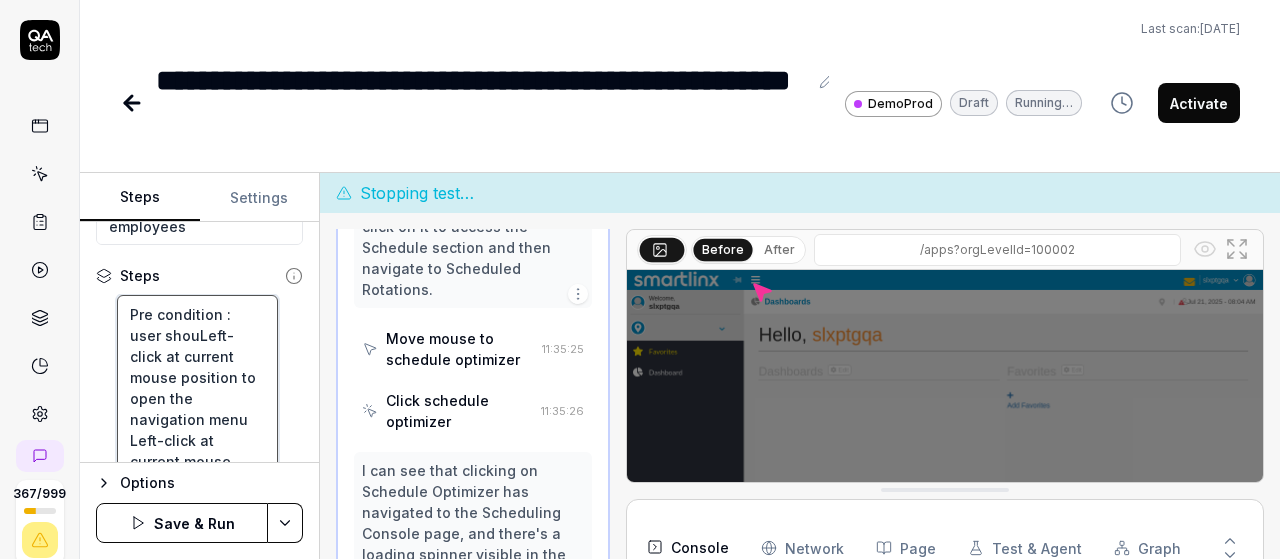 type on "*" 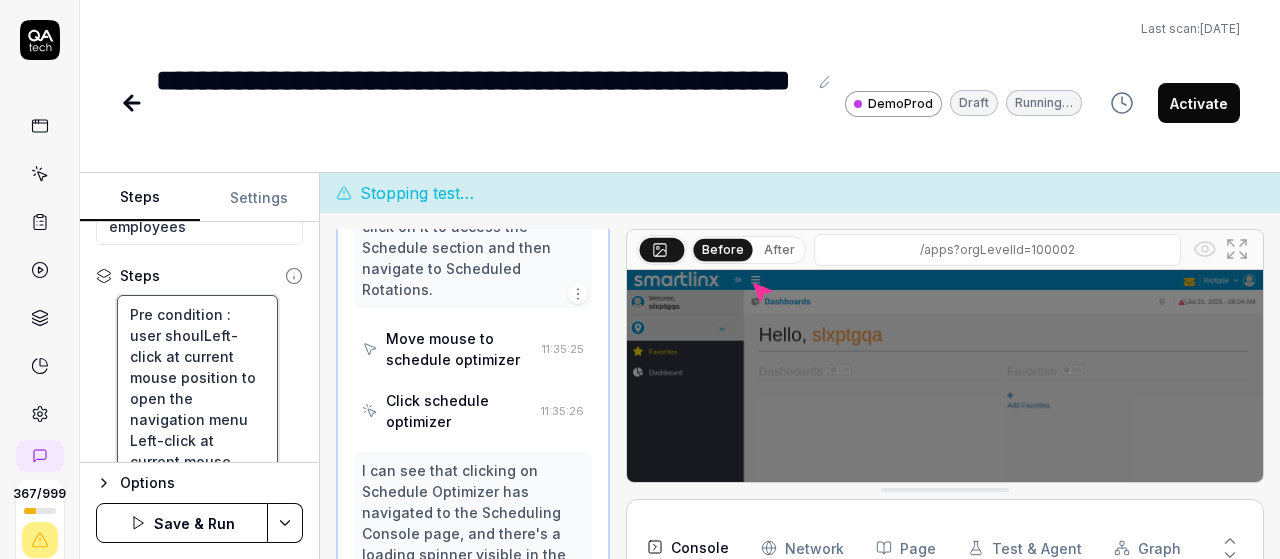 type on "*" 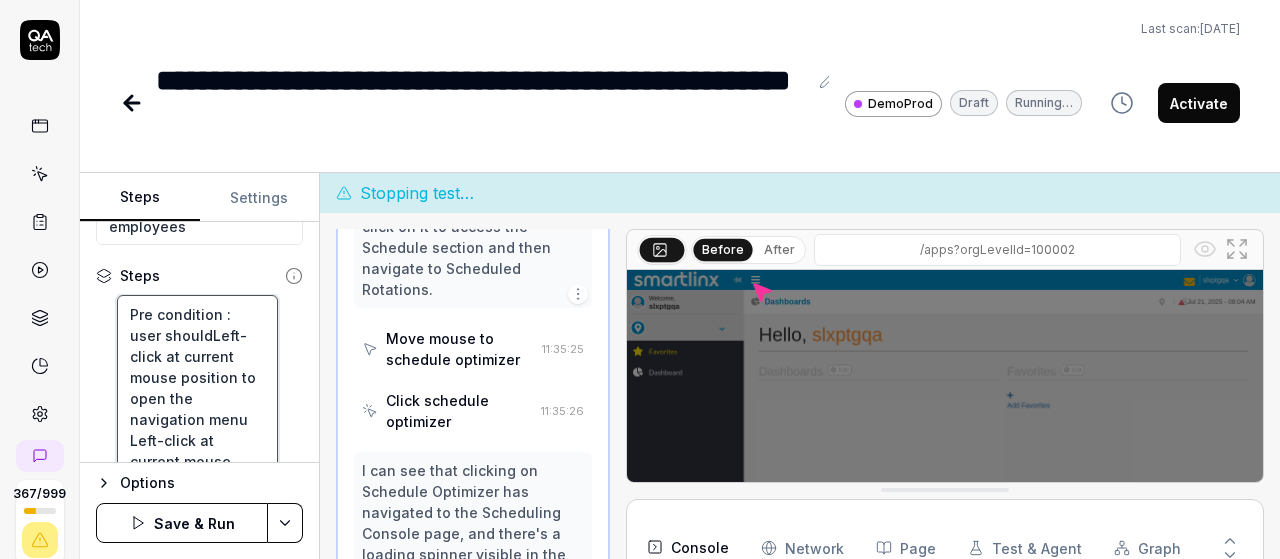 type on "*" 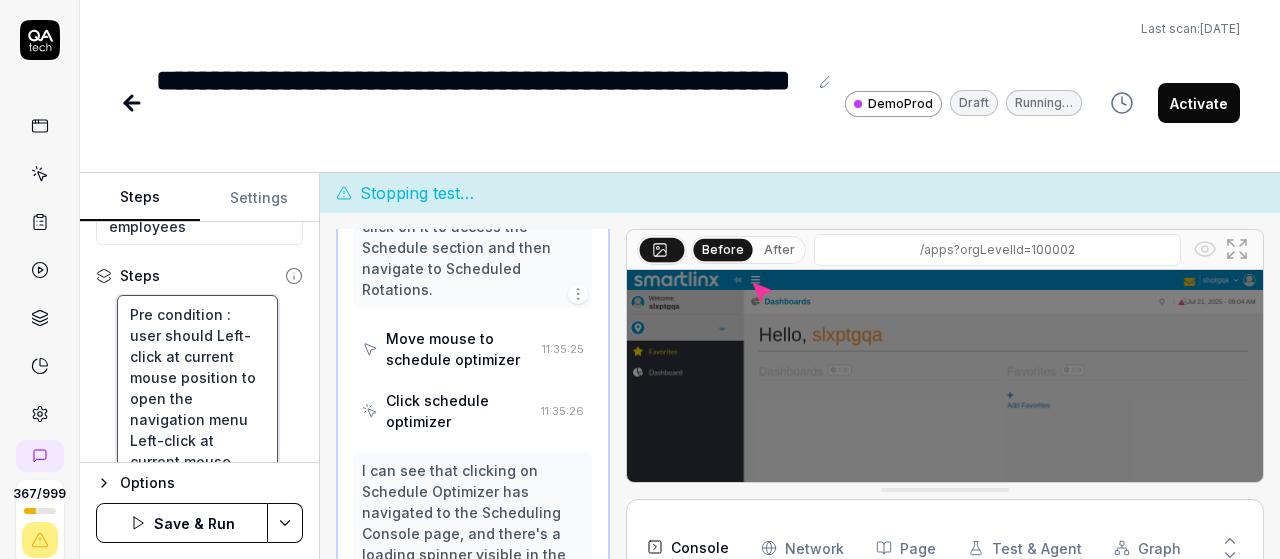 type on "*" 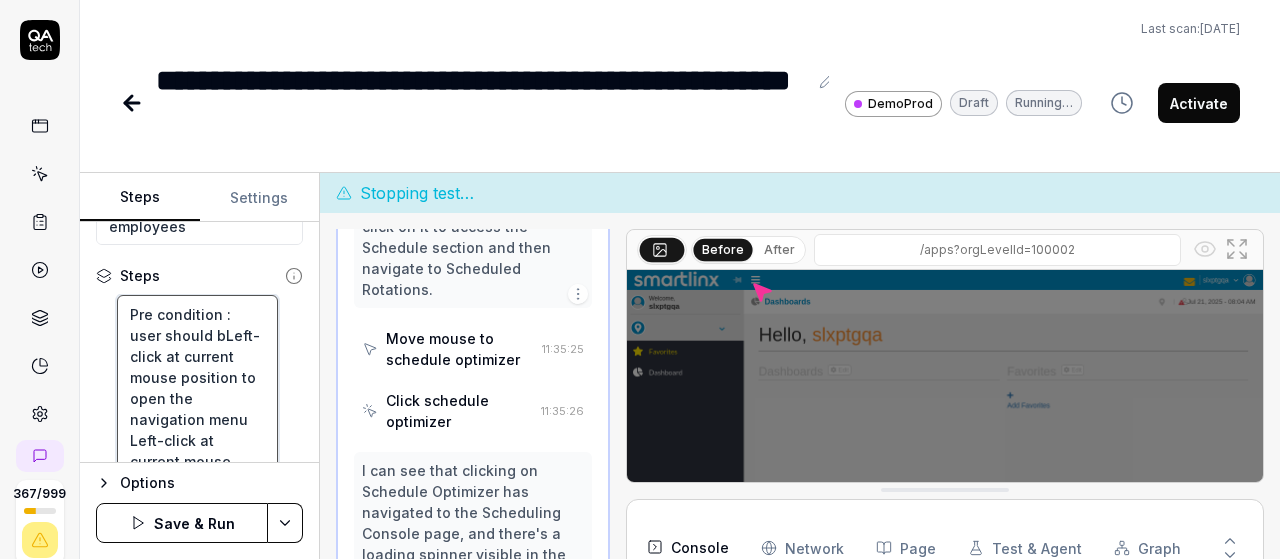 type on "*" 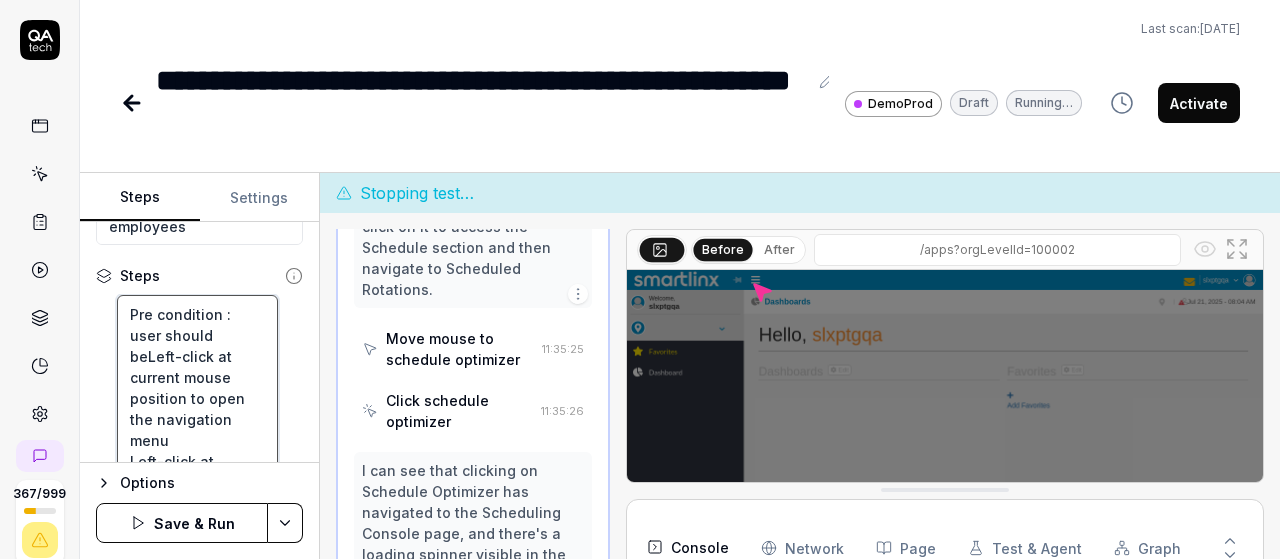 type on "*" 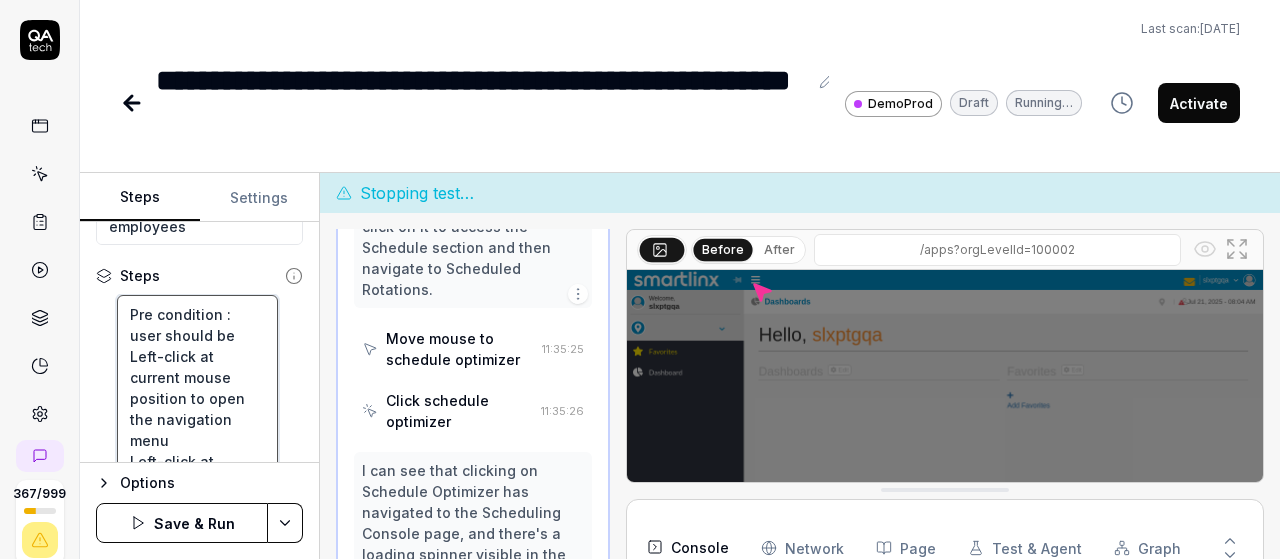 type on "*" 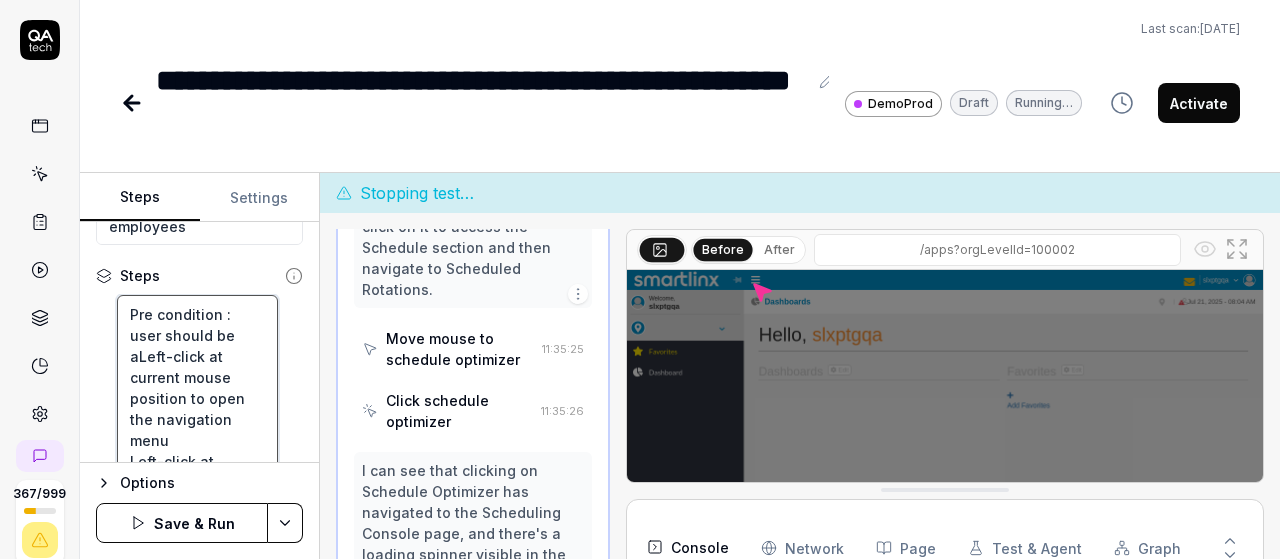 type on "*" 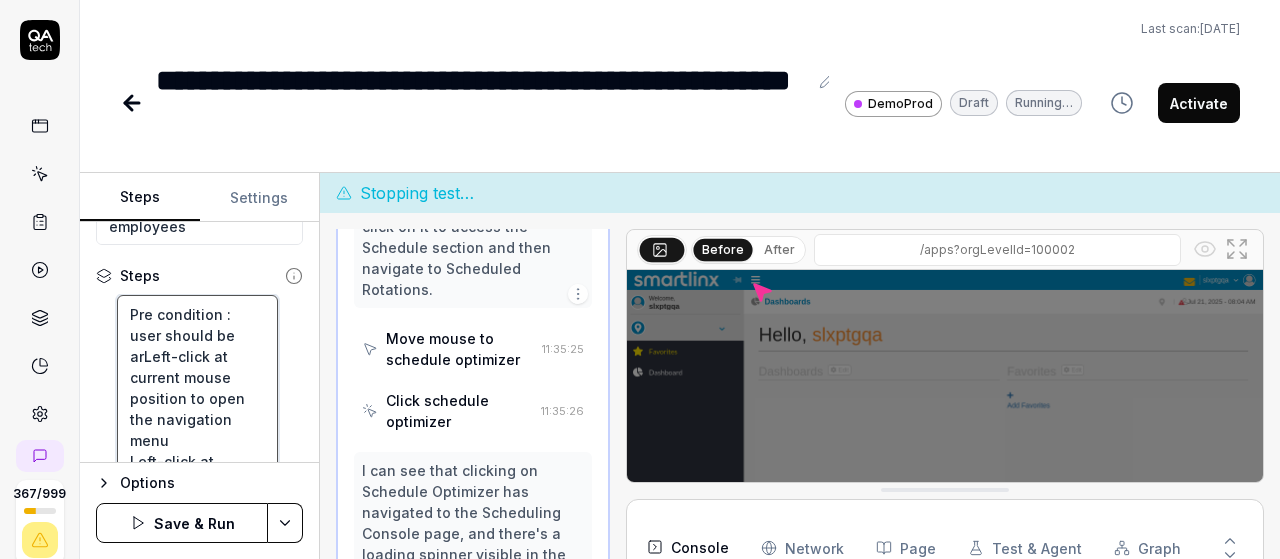 type on "*" 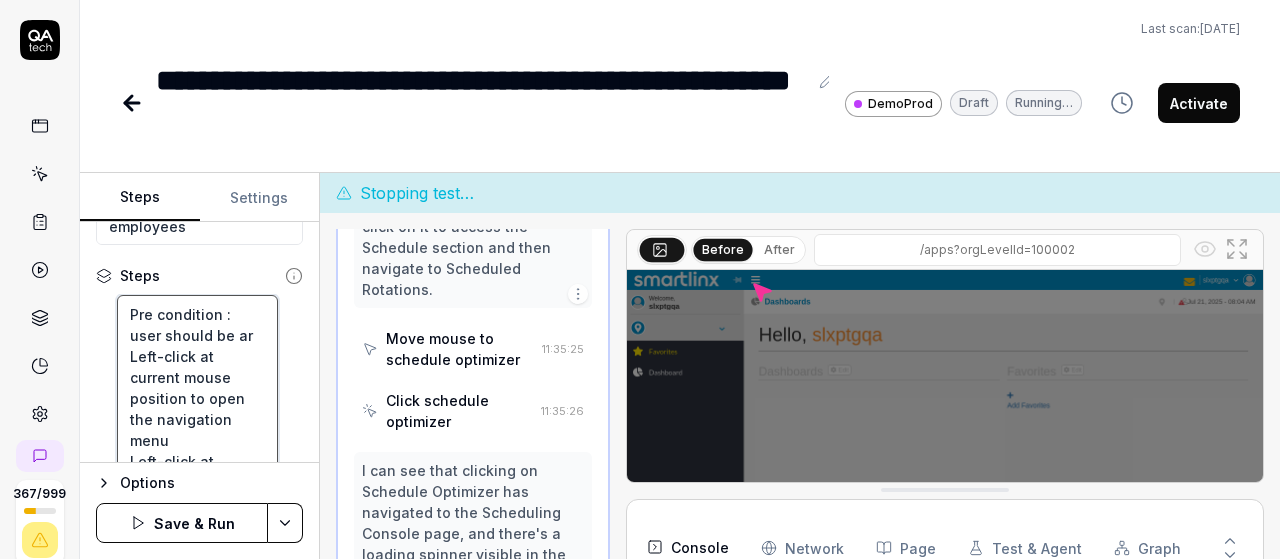 type on "*" 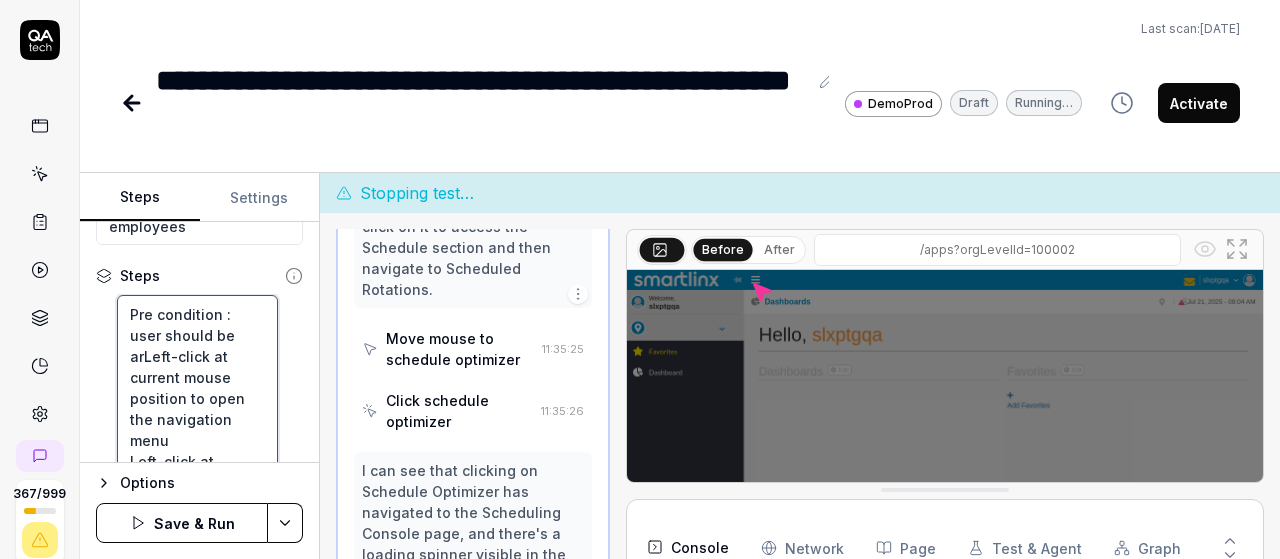type on "*" 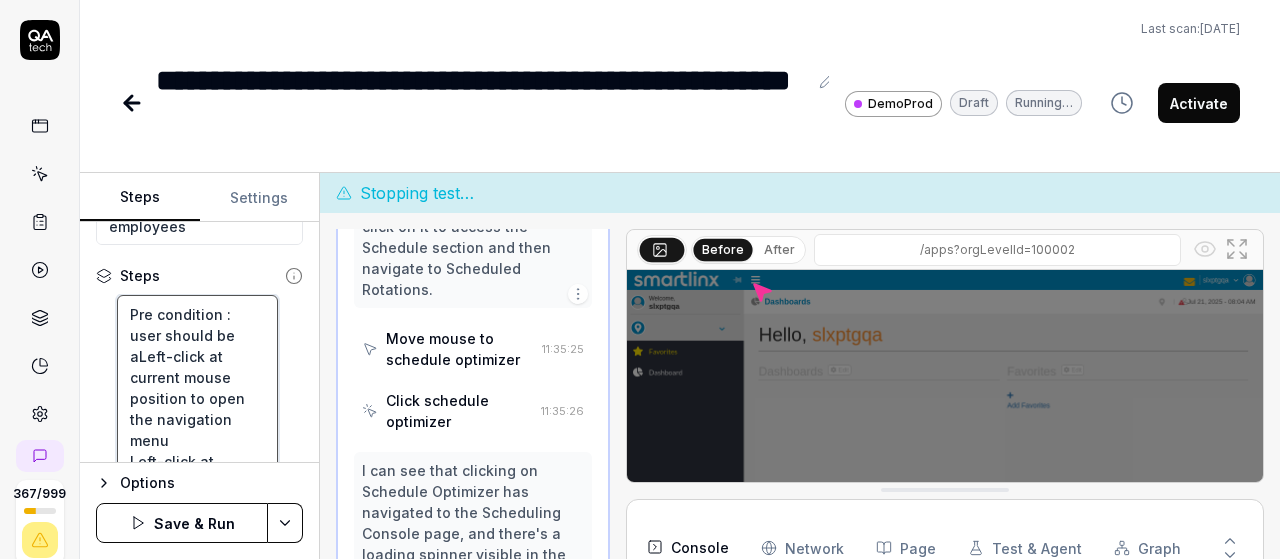 type on "*" 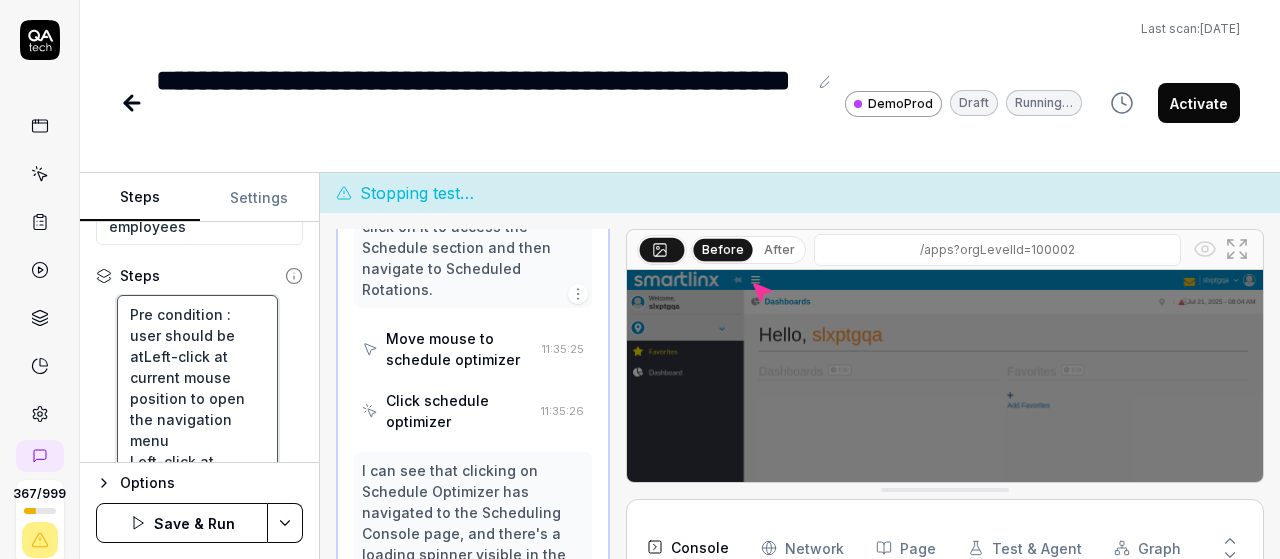 type on "*" 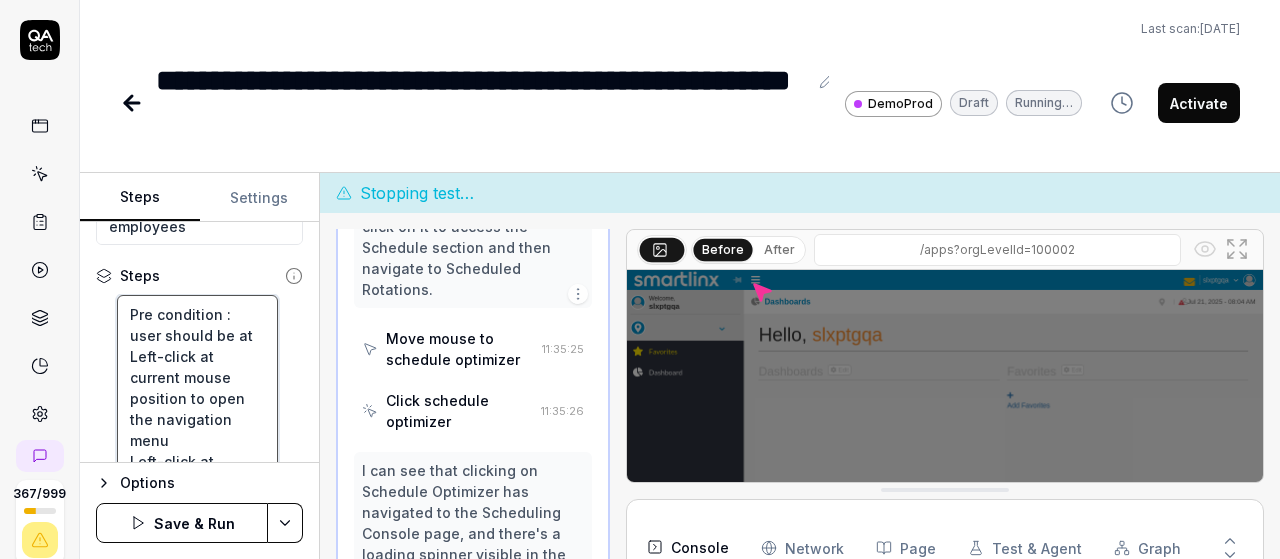type on "*" 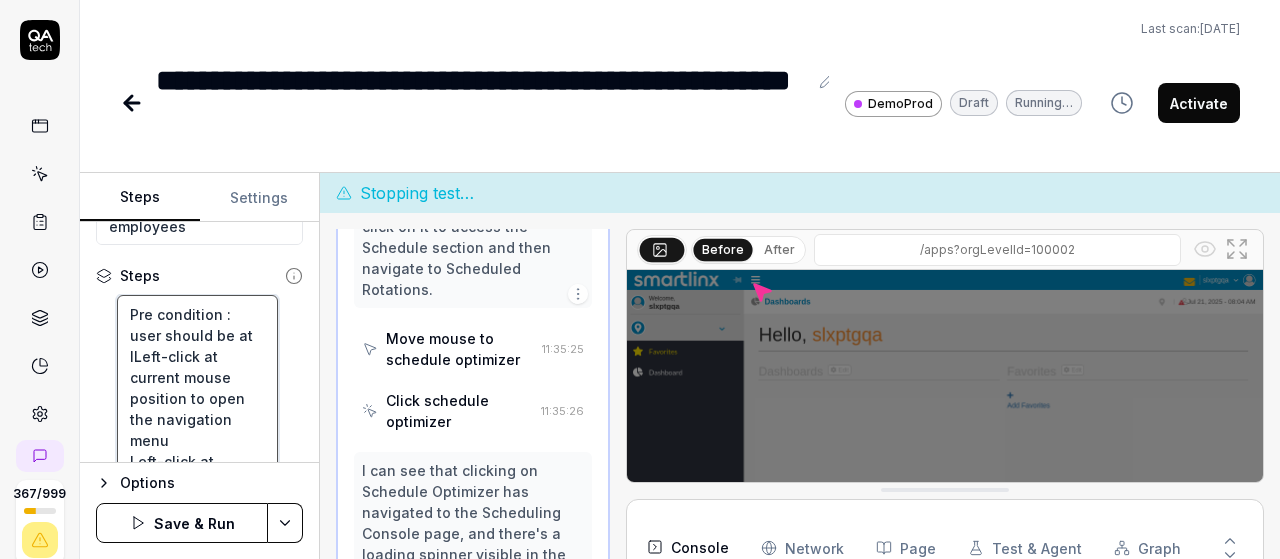 type on "*" 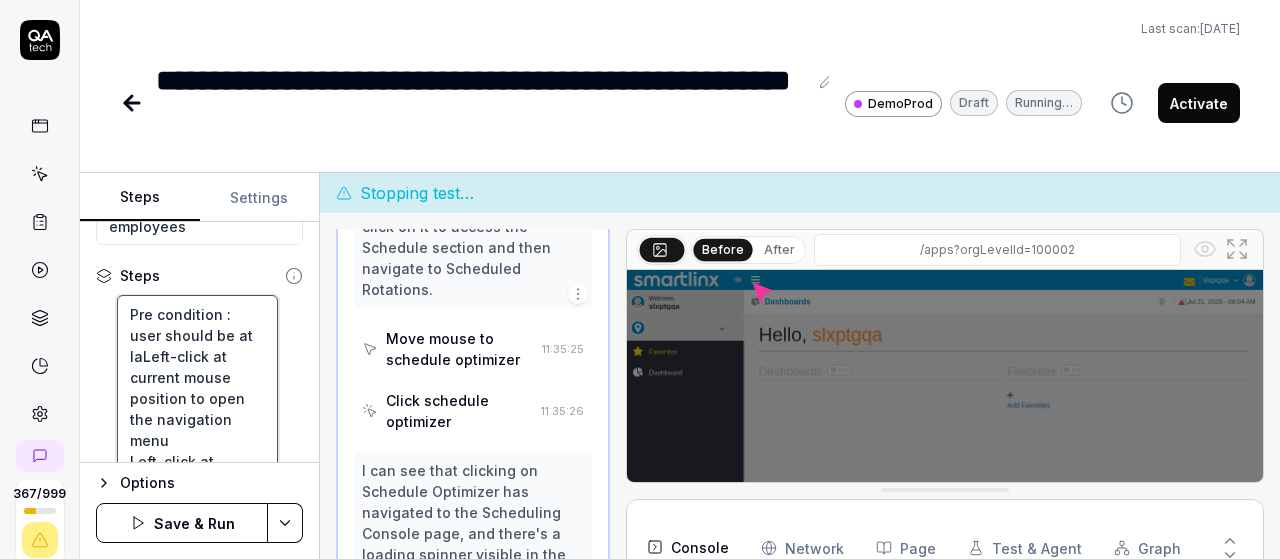 type on "*" 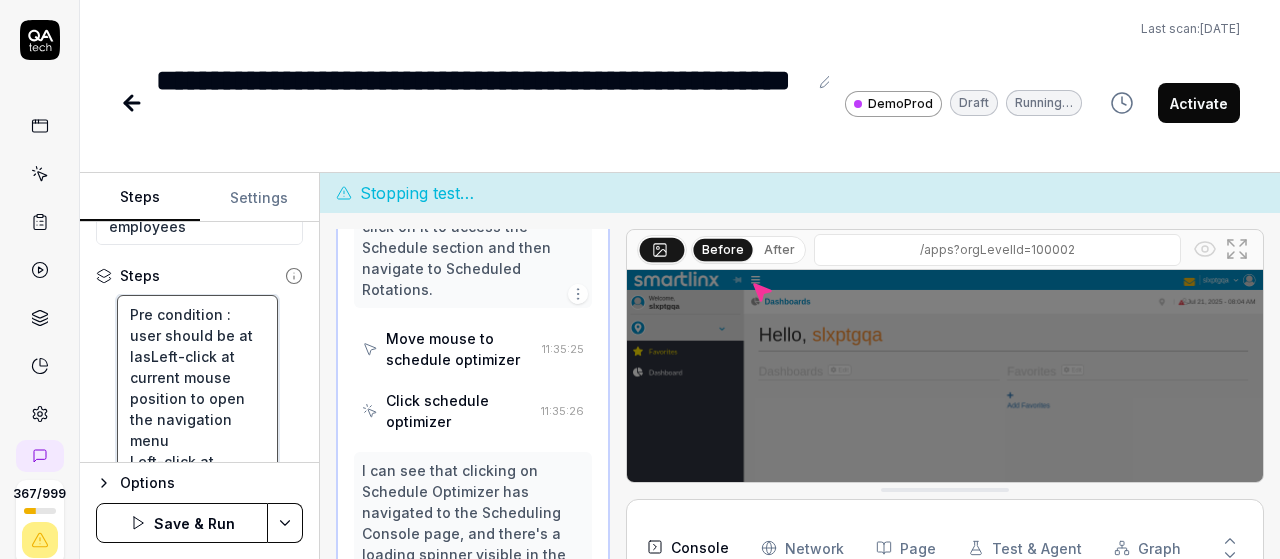 type on "*" 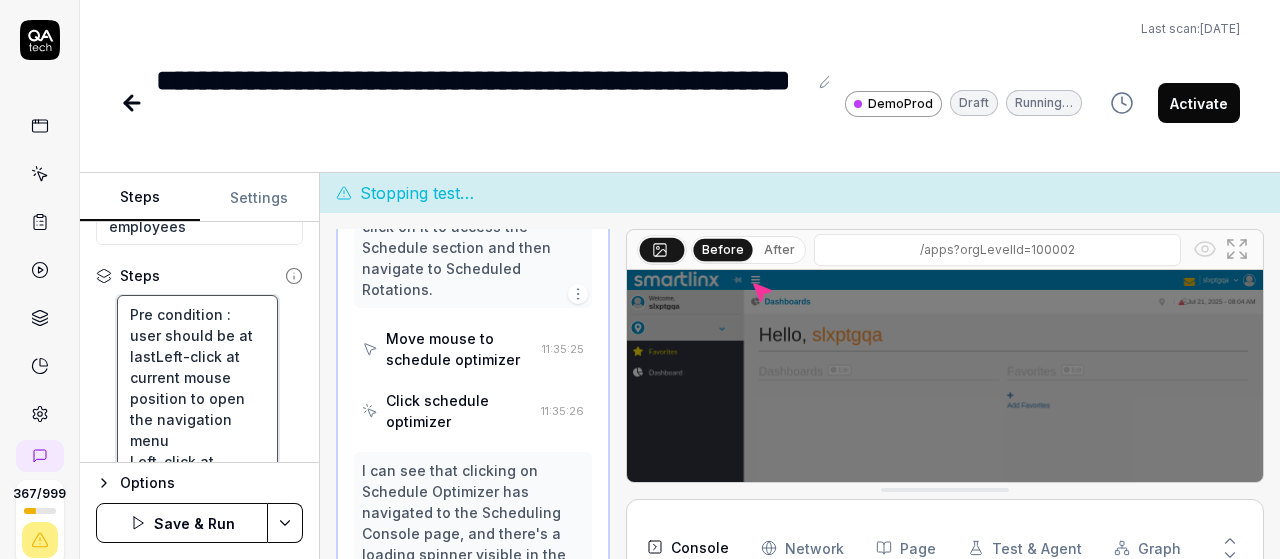 type on "*" 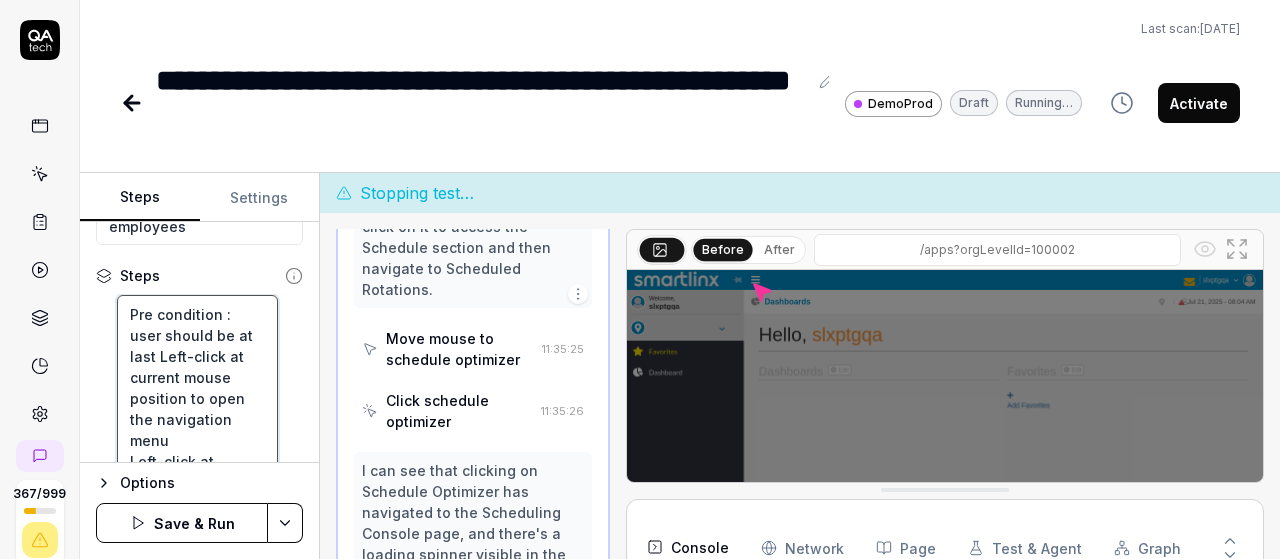 type on "*" 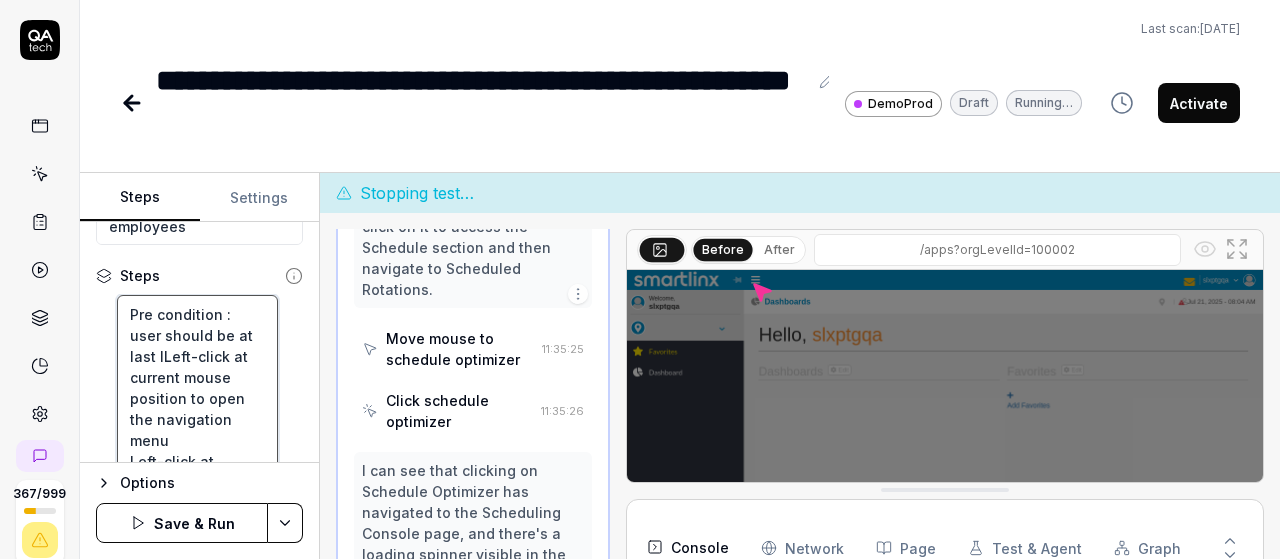 type on "*" 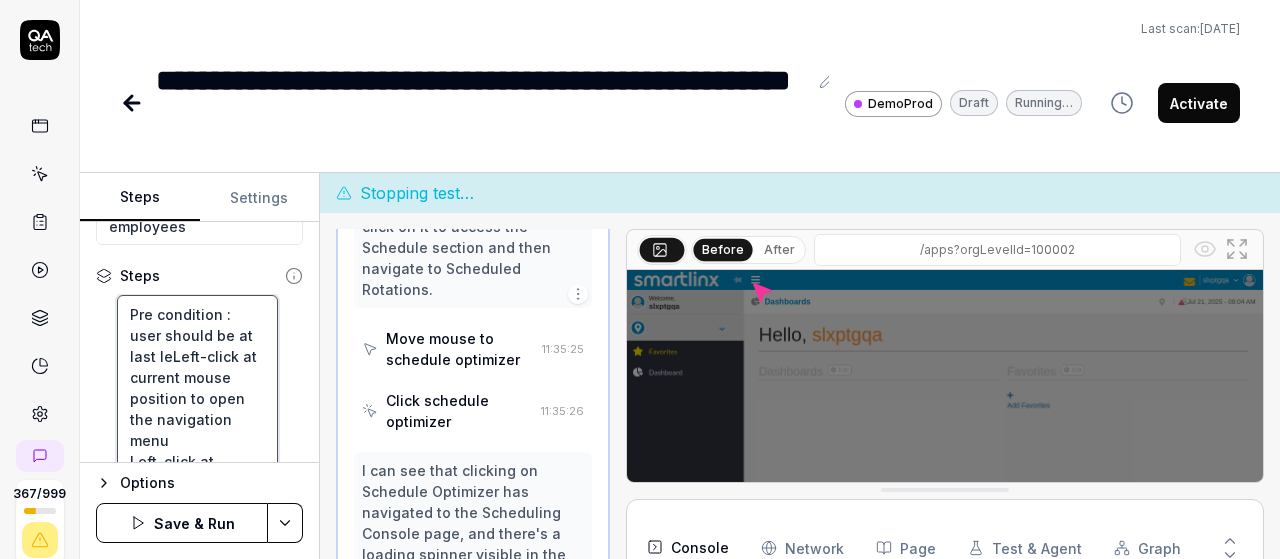 type on "*" 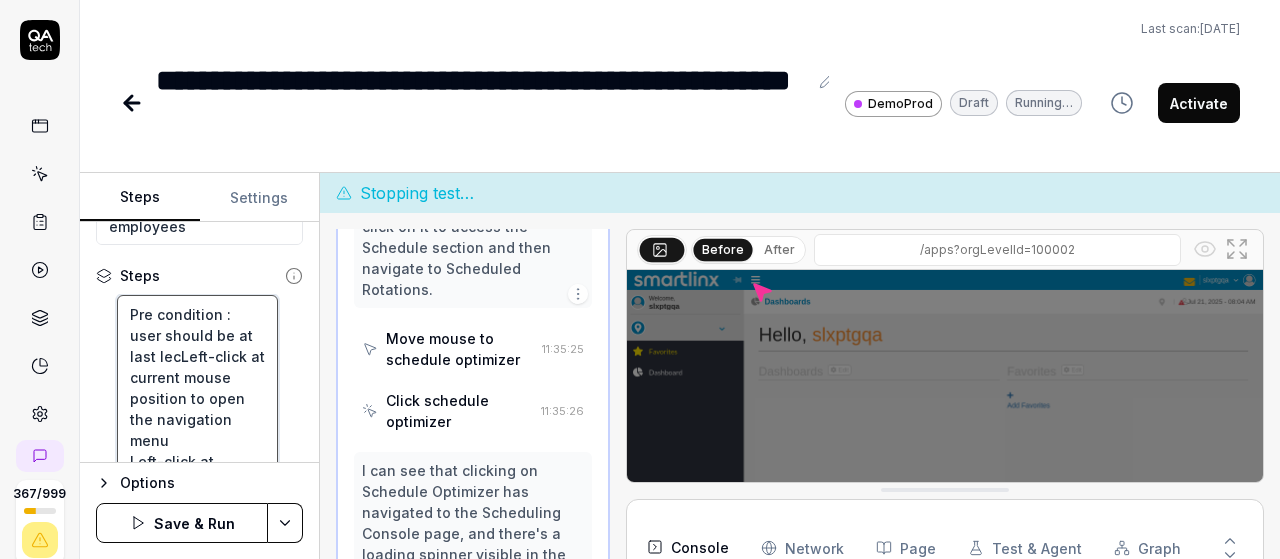 type on "*" 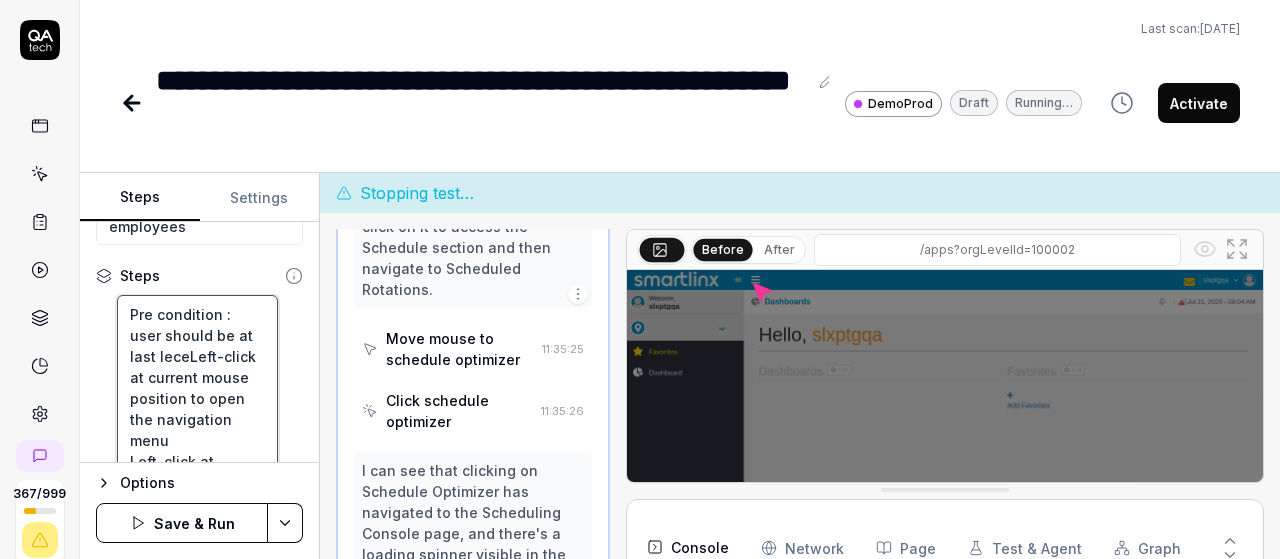 type on "*" 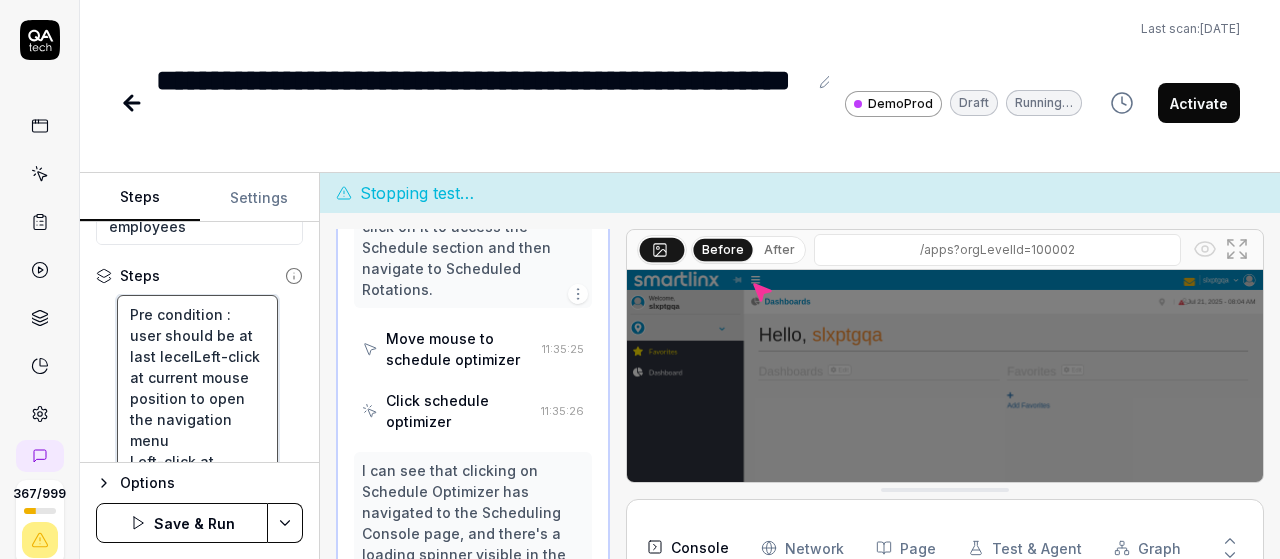 type on "*" 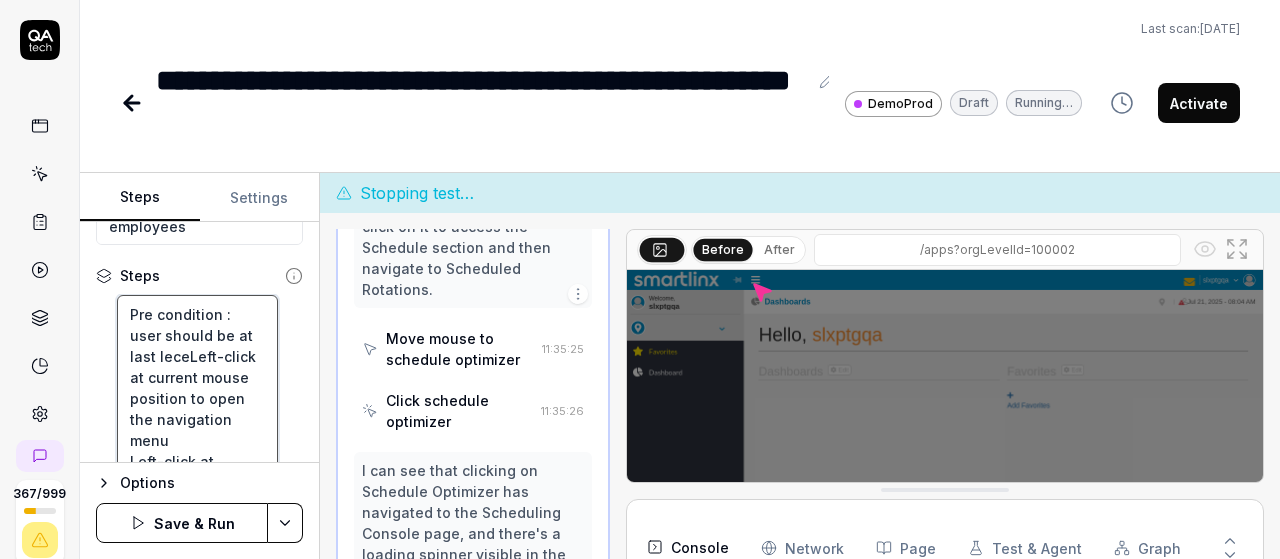 type on "*" 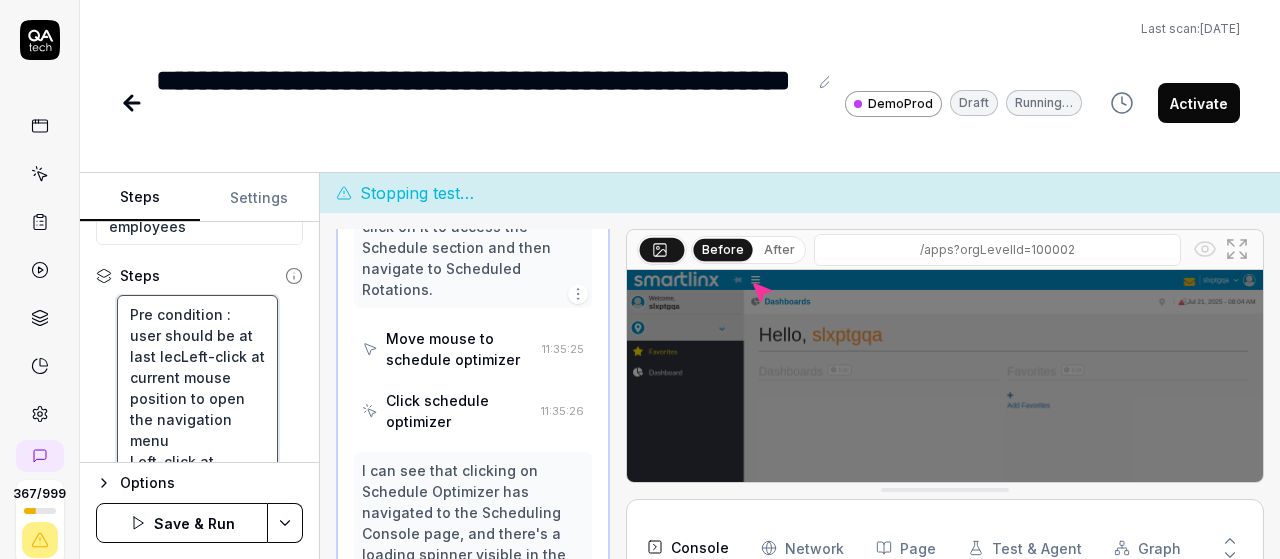 type on "*" 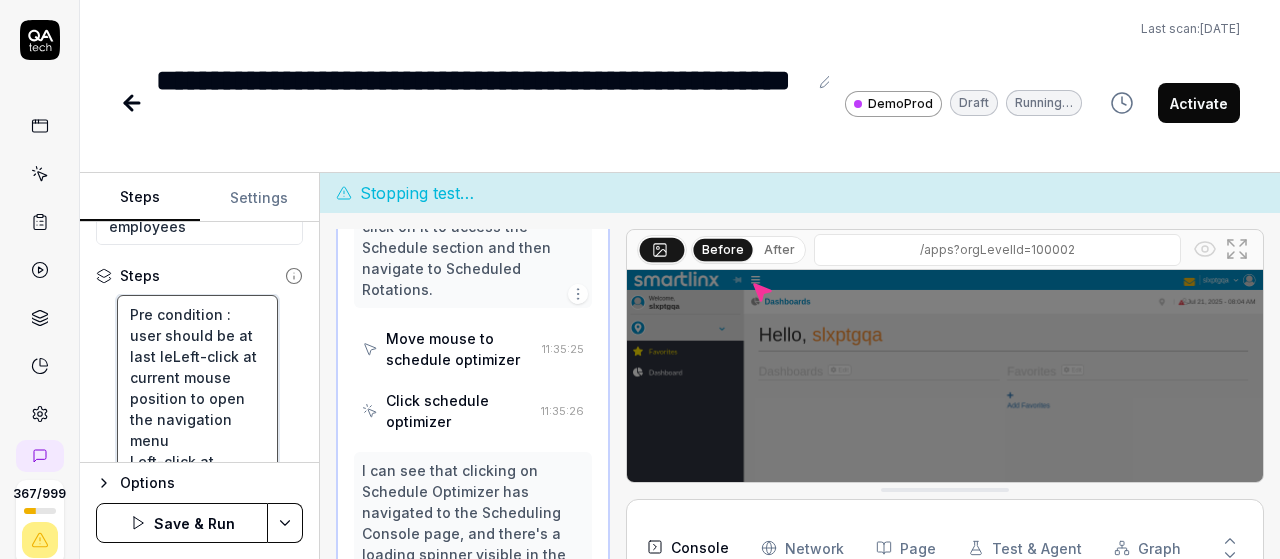 type on "*" 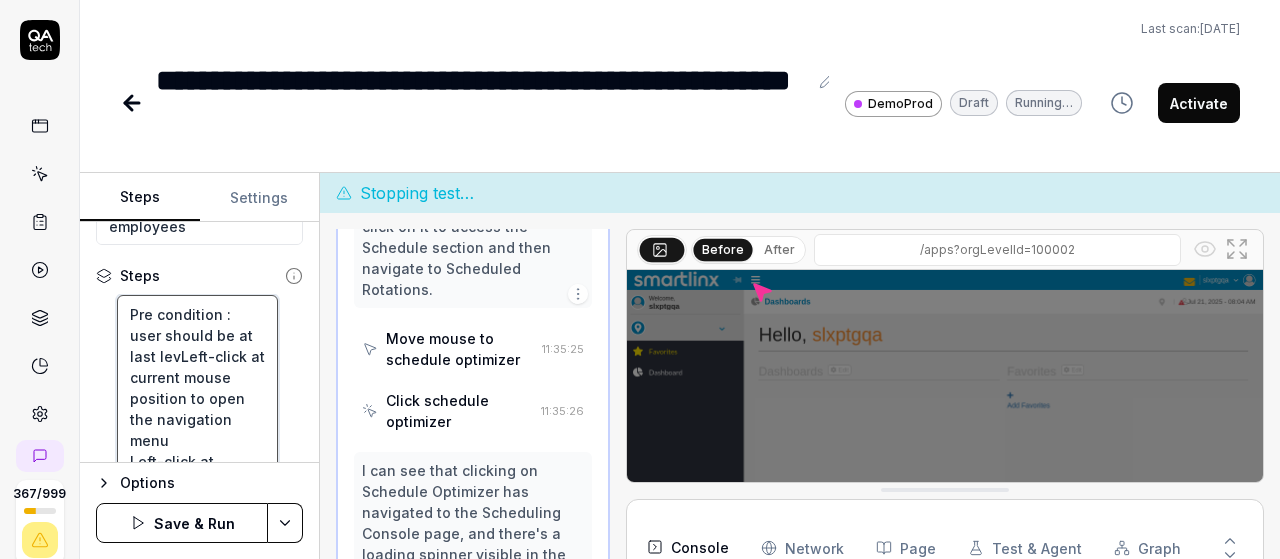 type on "*" 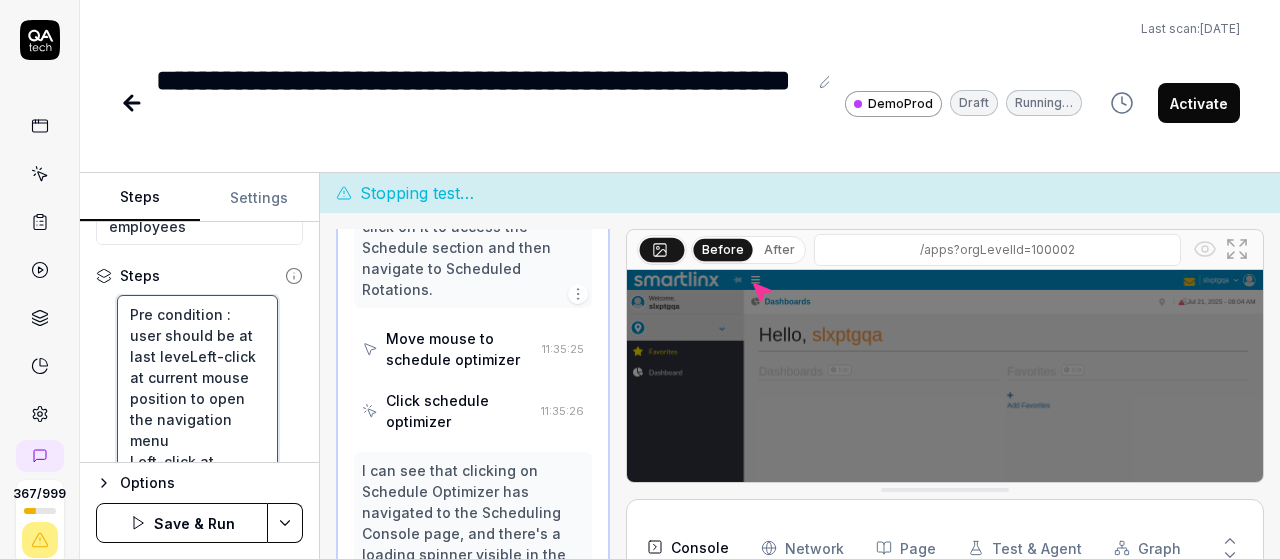 type on "*" 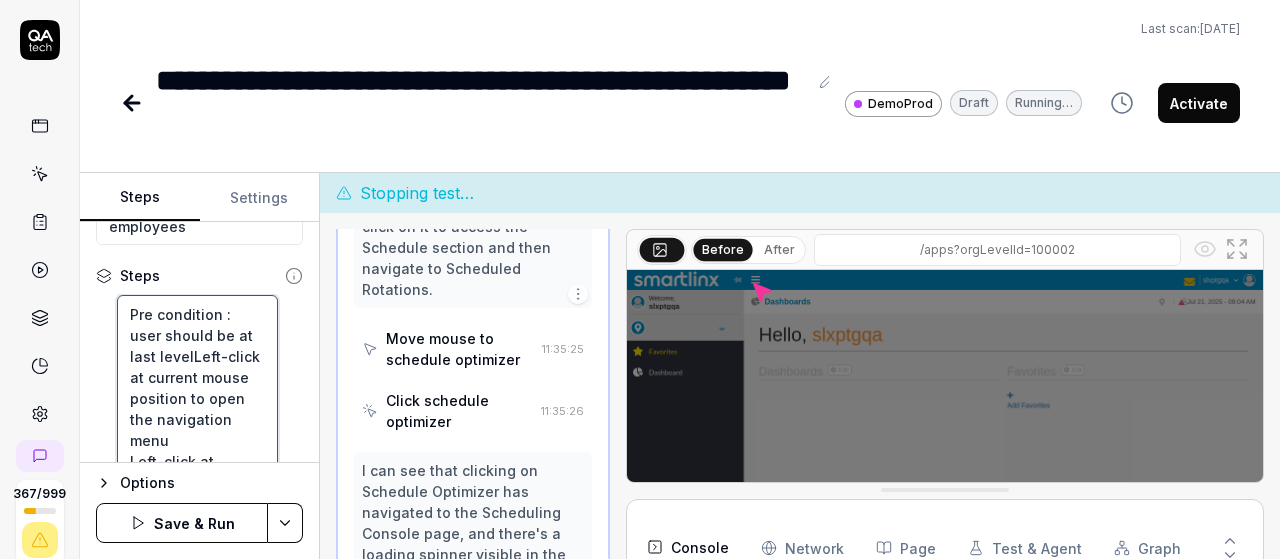 type on "*" 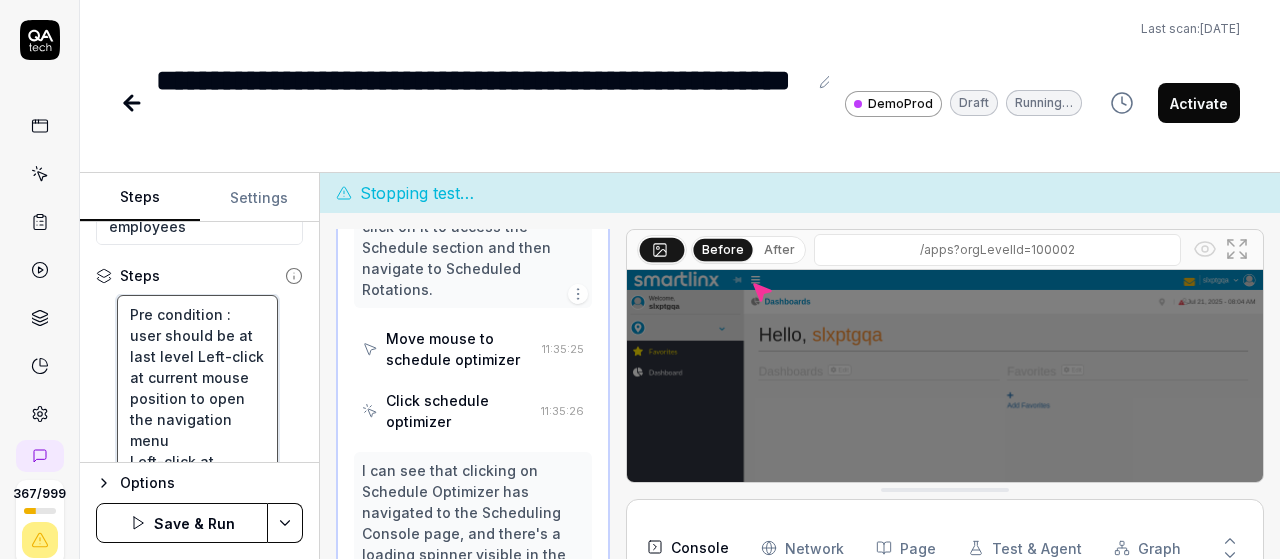 type on "*" 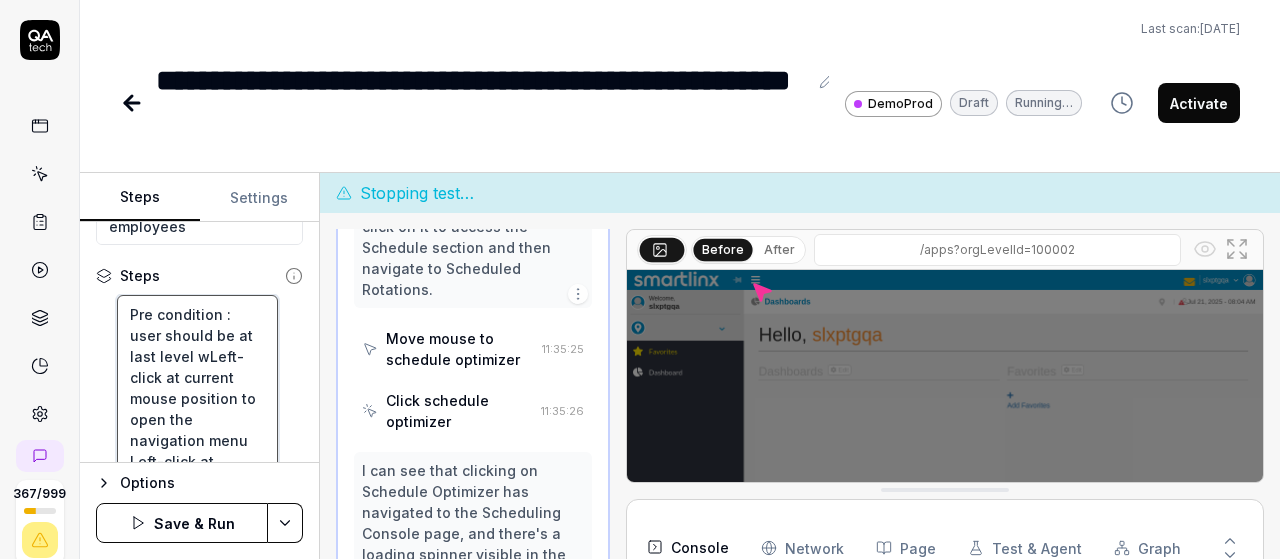 type on "Pre condition : user should be at last level whLeft-click at current mouse position to open the navigation menu
Left-click at current mouse position to select 'Schedule Optimizer'
Left-click at current mouse position to select 'Schedule'
Left-click at current mouse position to select 'Scheduled Rotations'
Wait for 3 seconds for the page to load completely" 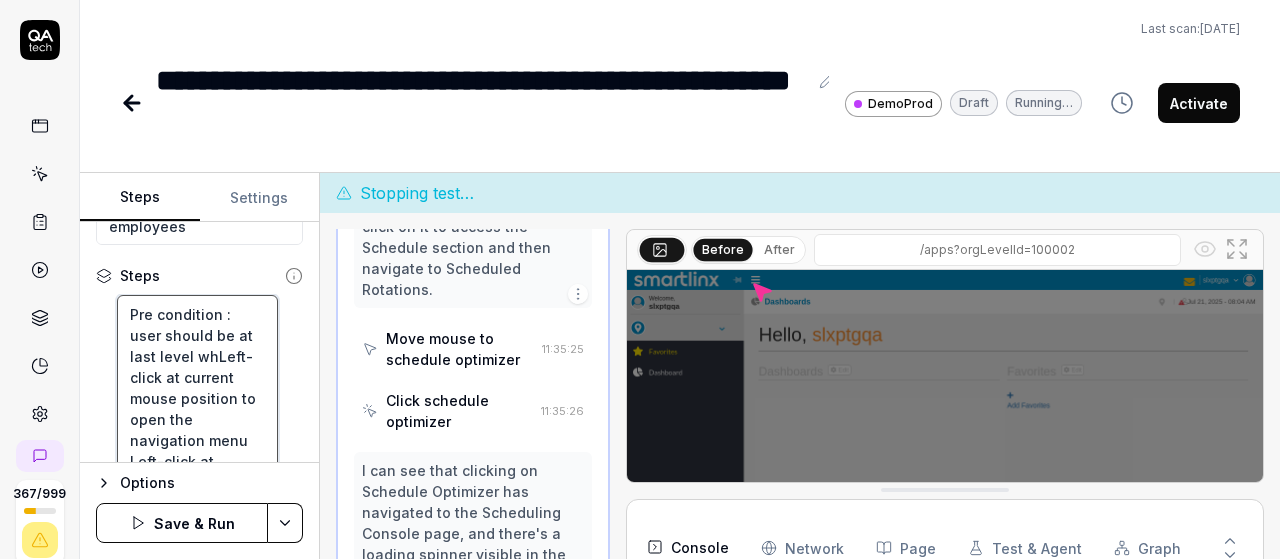 type on "*" 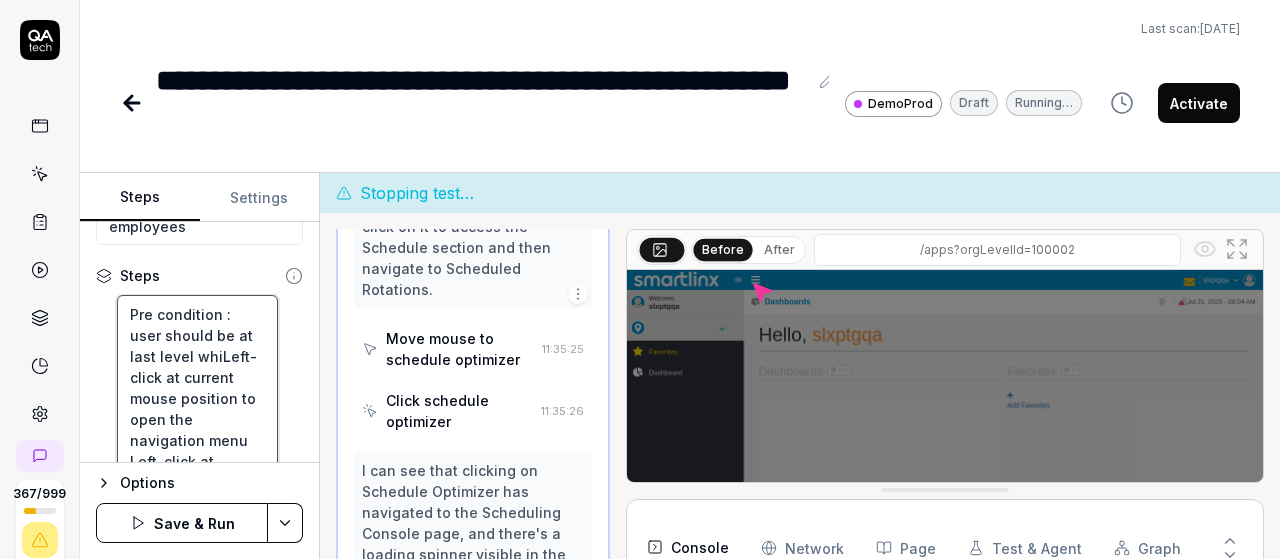 type on "*" 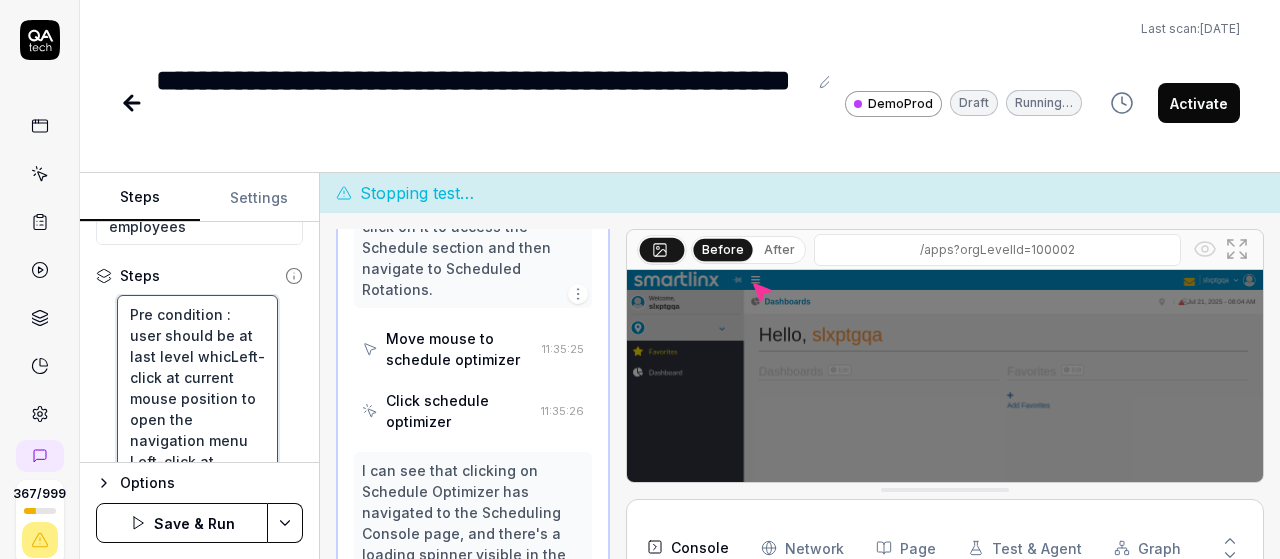 type on "*" 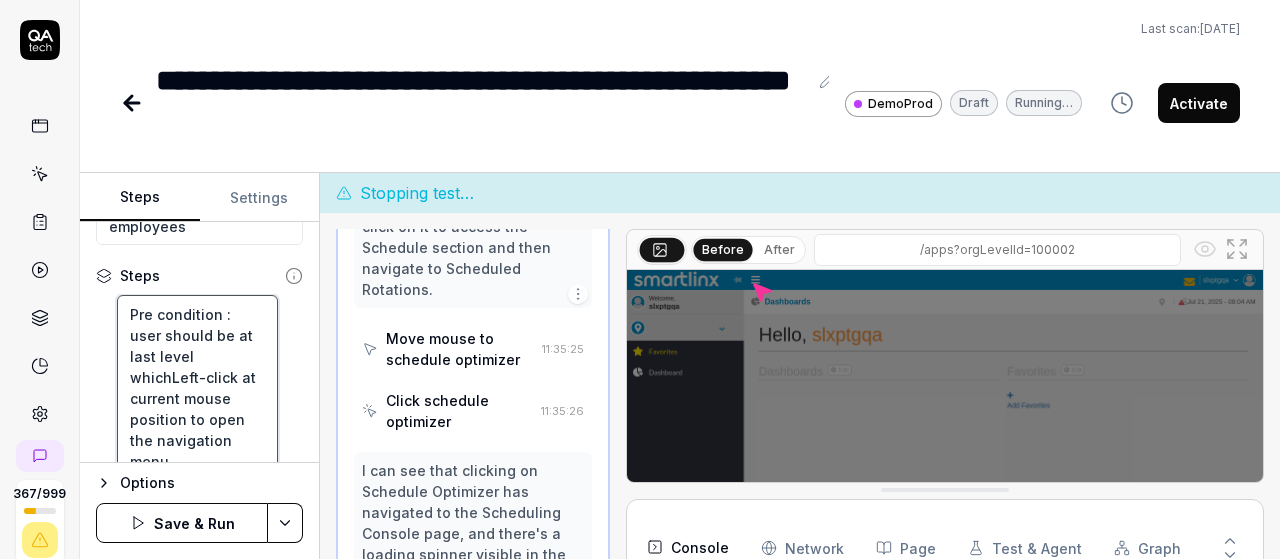 type on "*" 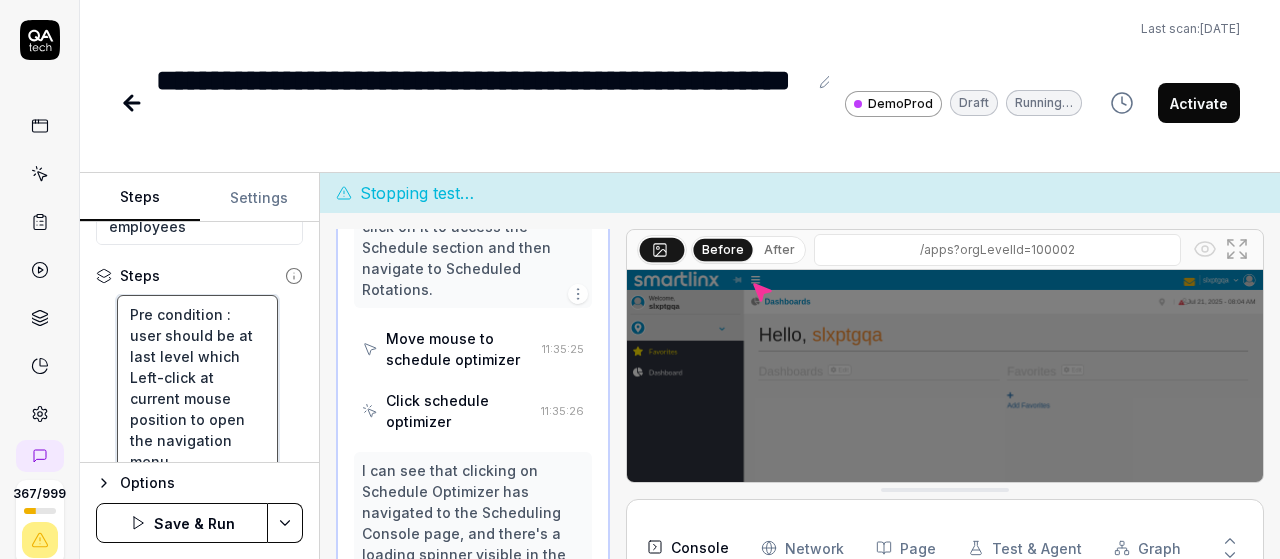 type on "*" 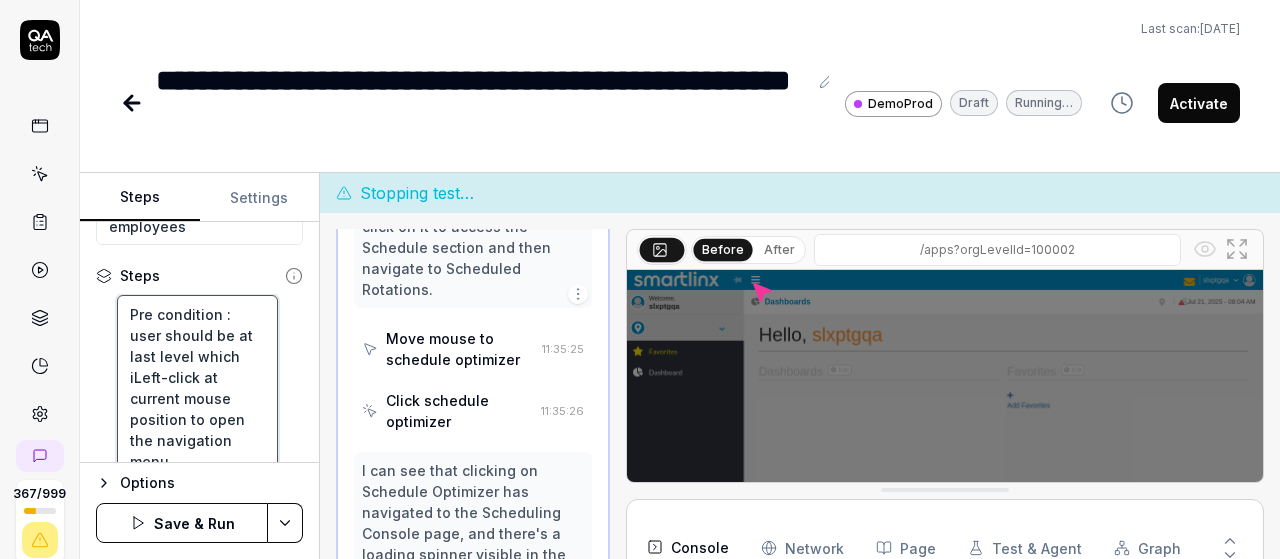 type on "*" 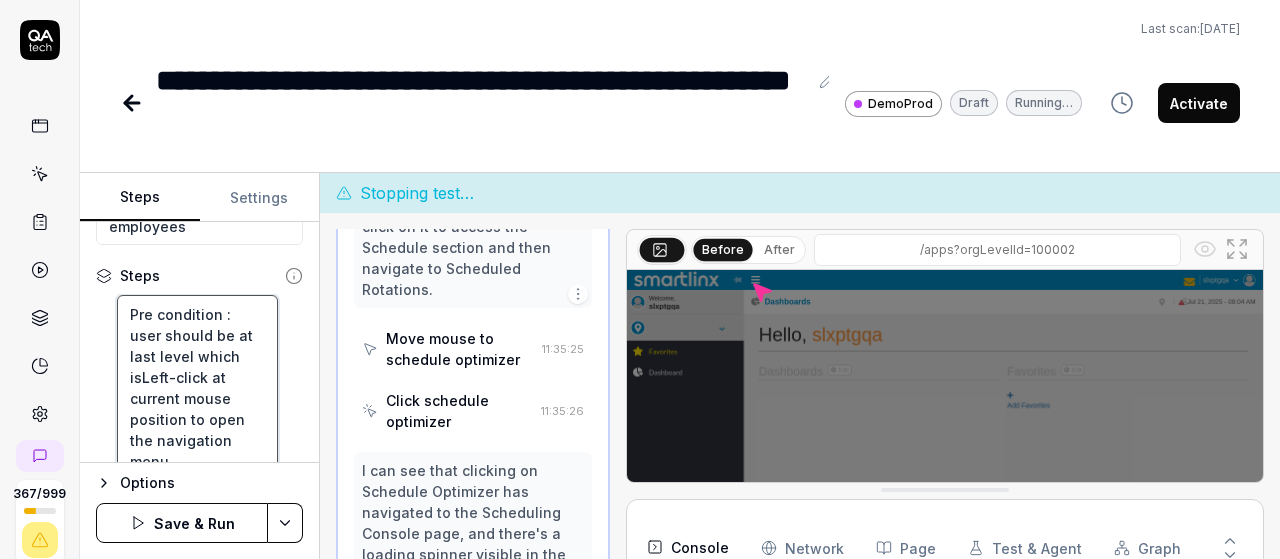 type on "*" 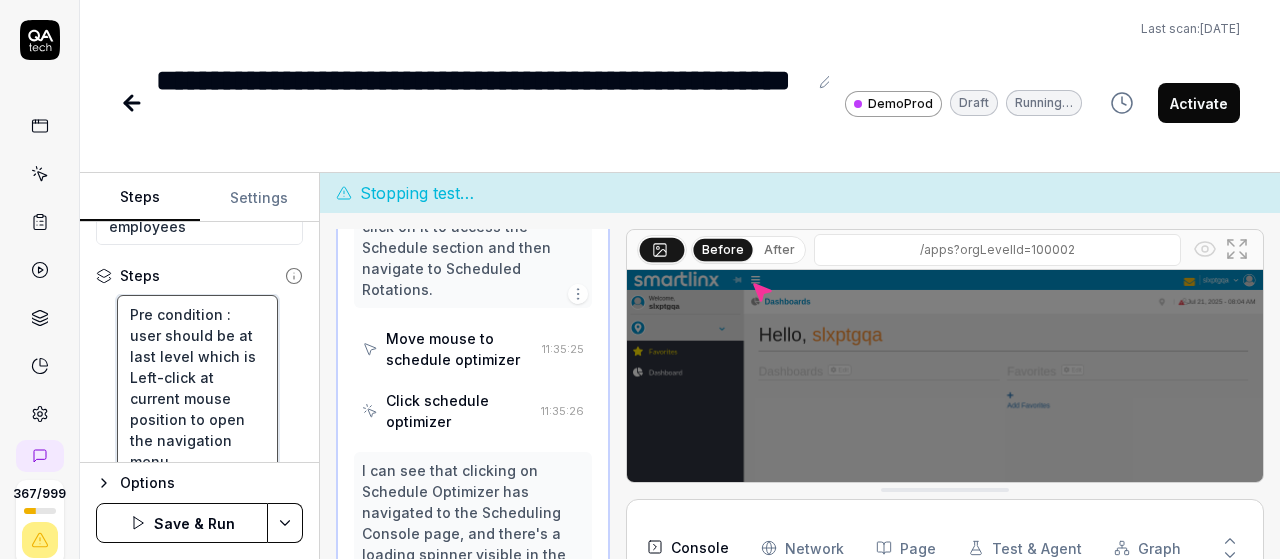 type on "*" 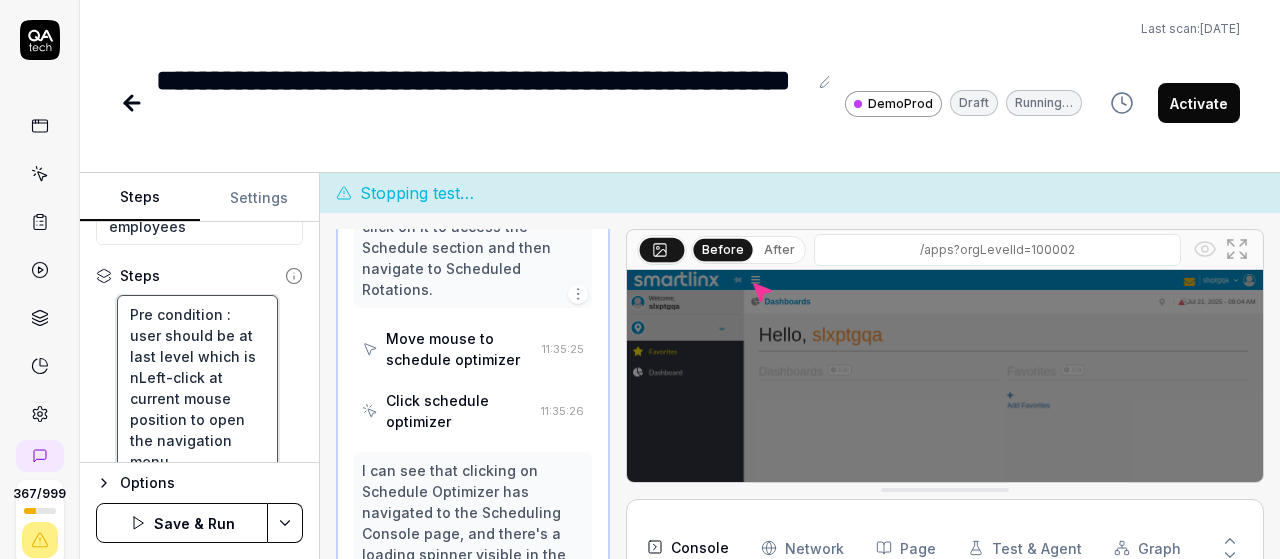 type on "*" 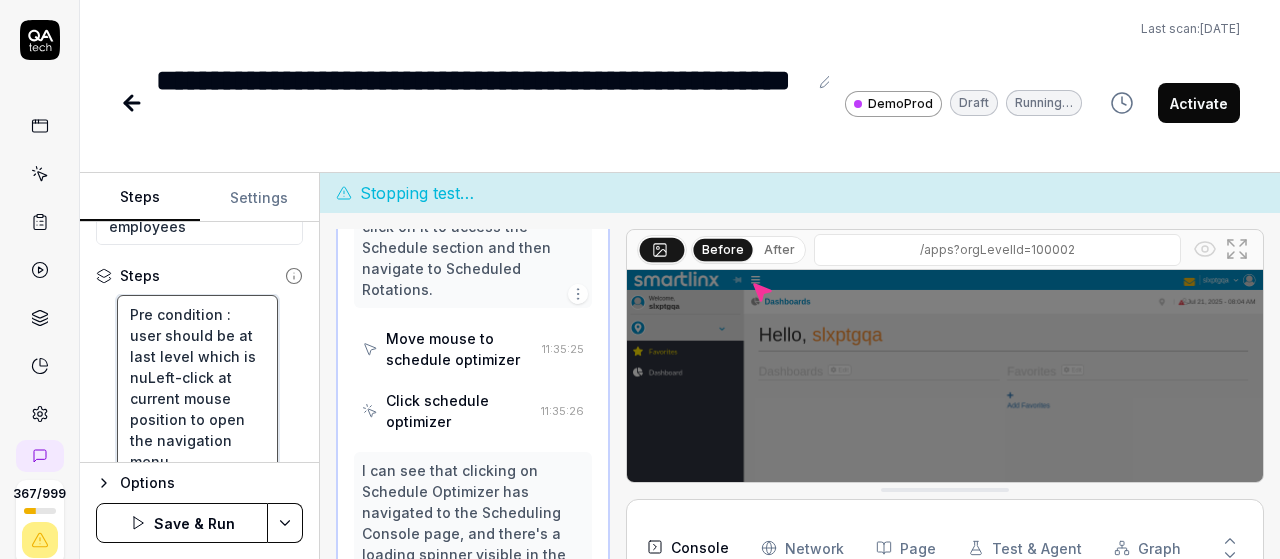 type on "*" 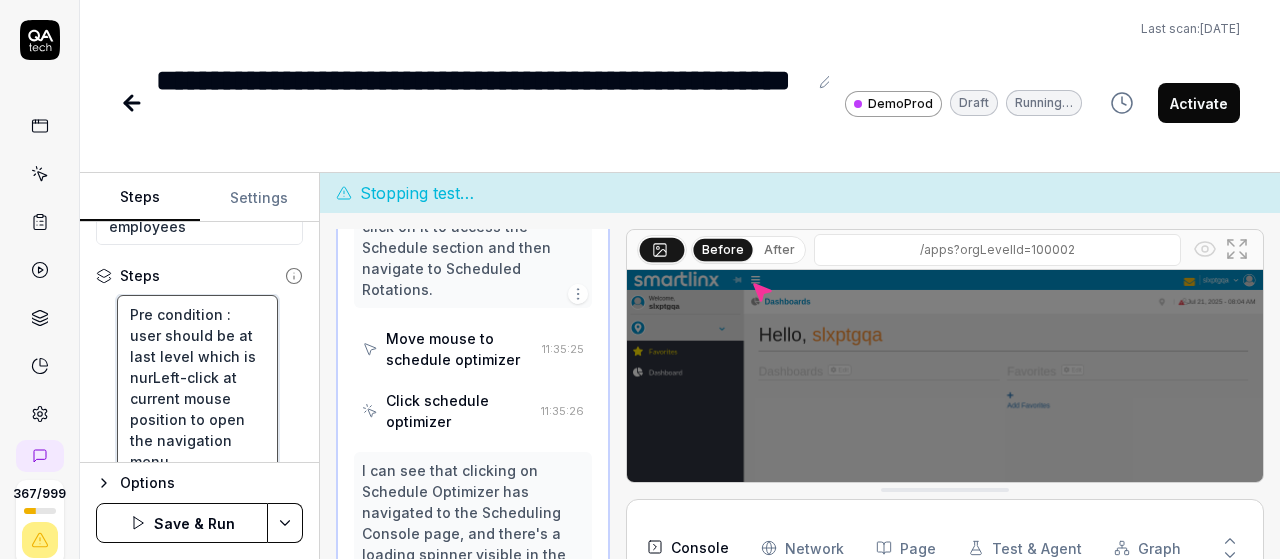 type on "*" 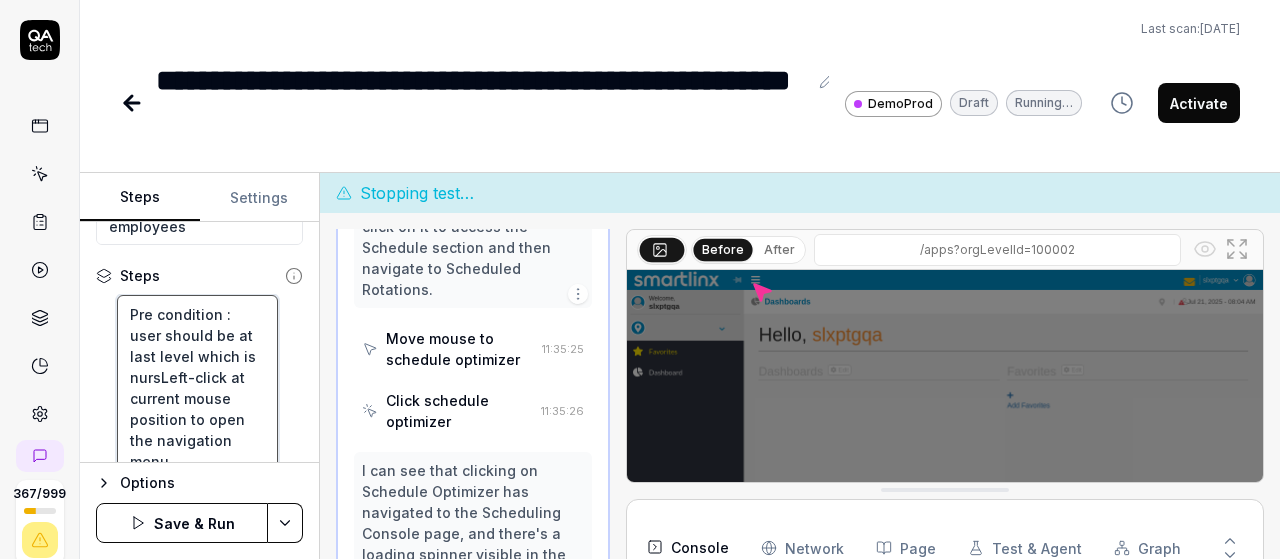 type on "*" 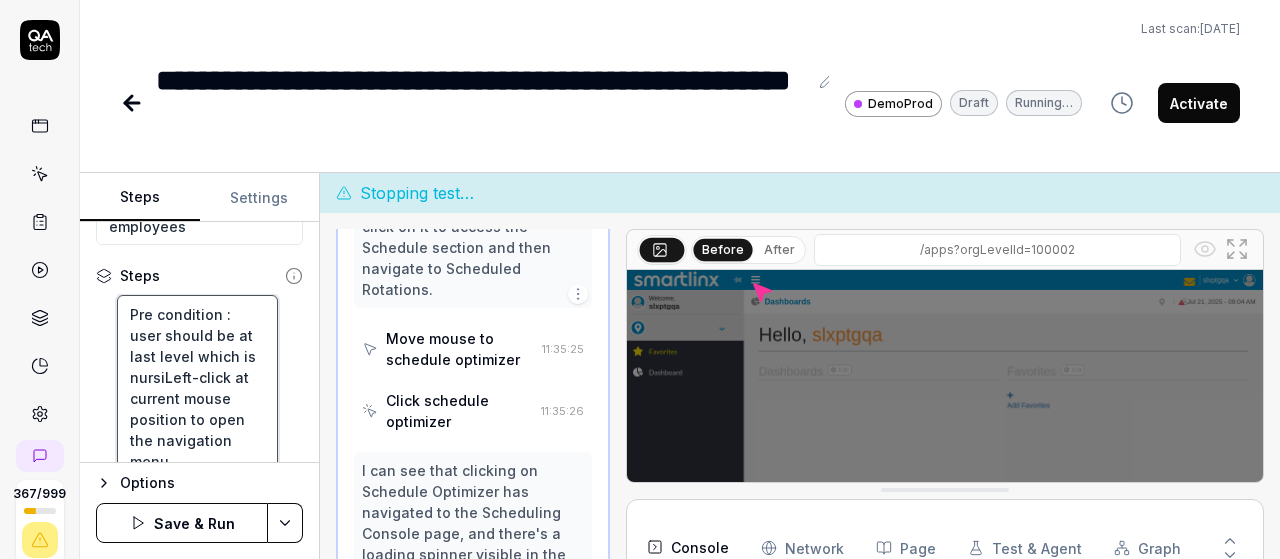 type on "*" 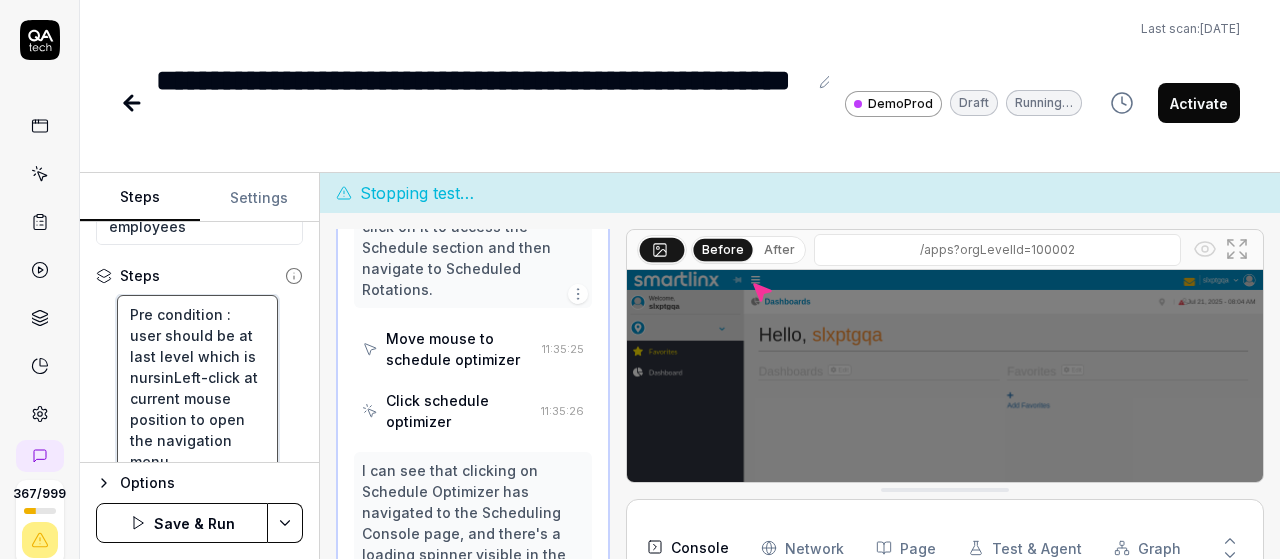 type on "*" 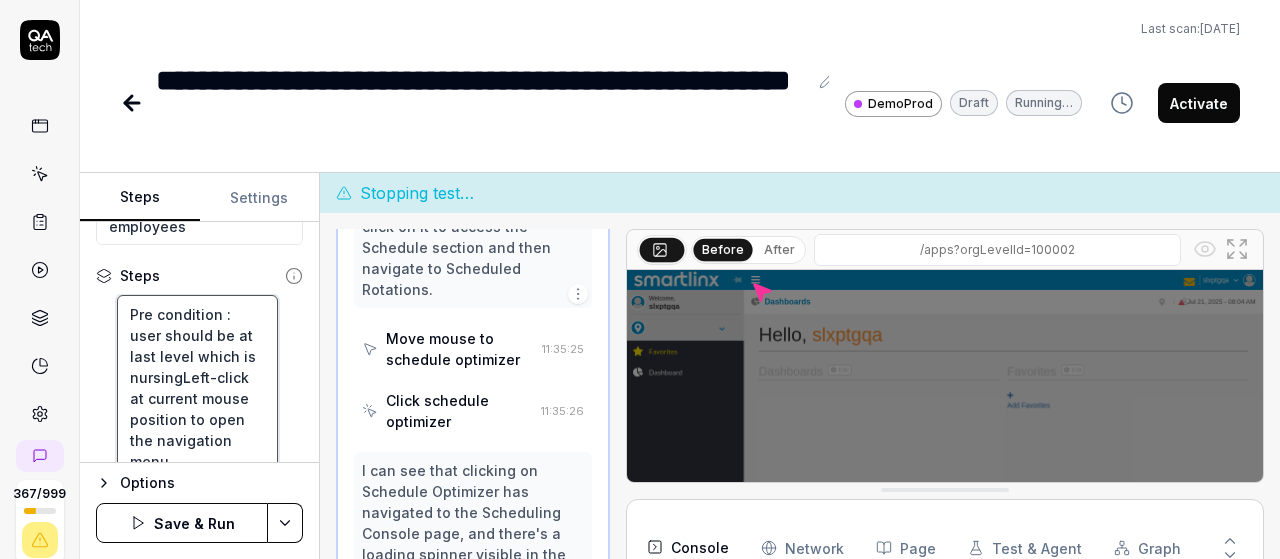 type on "*" 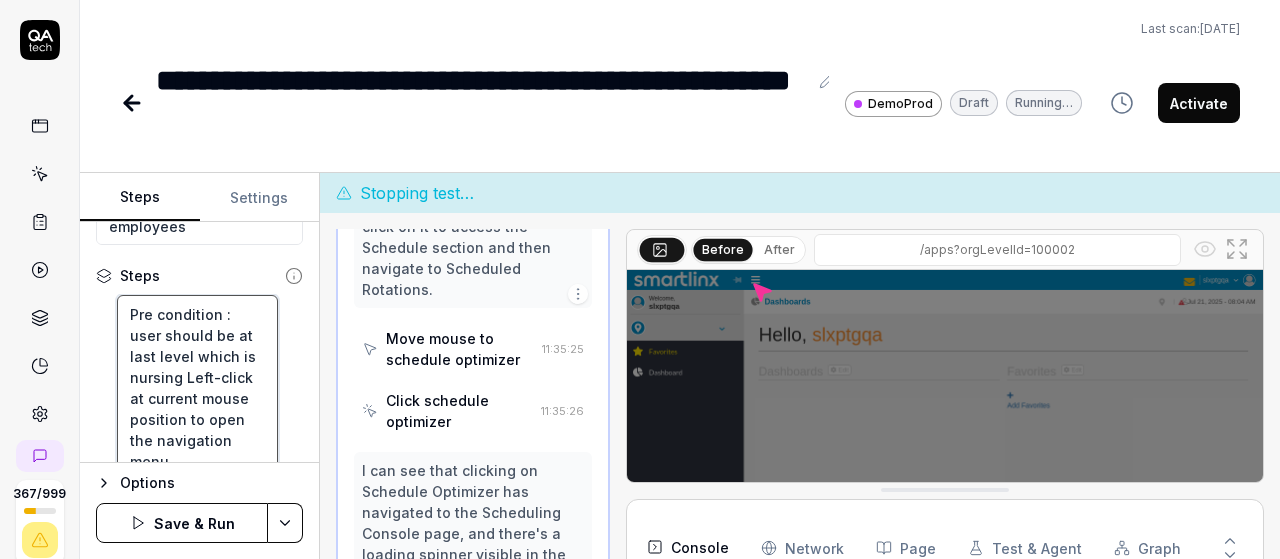 type on "*" 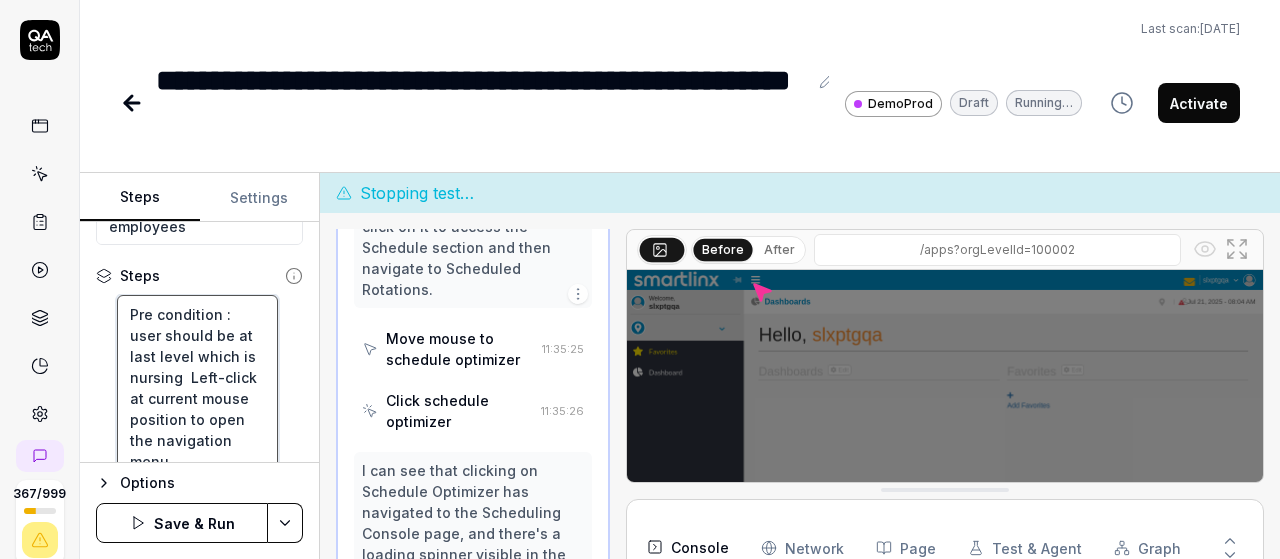 type on "*" 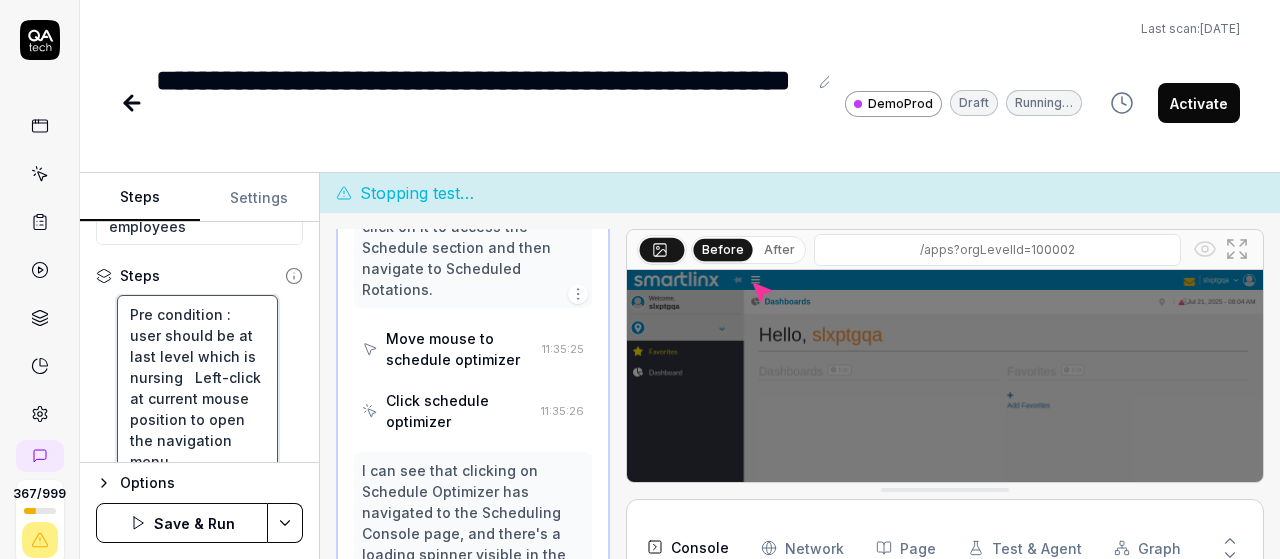 type on "*" 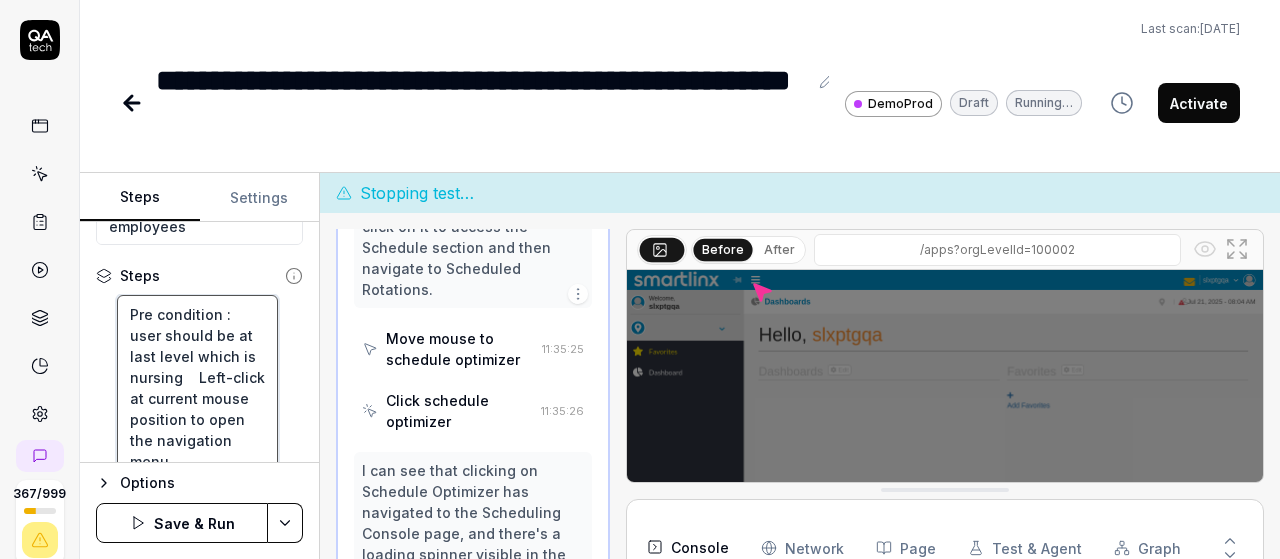 type on "*" 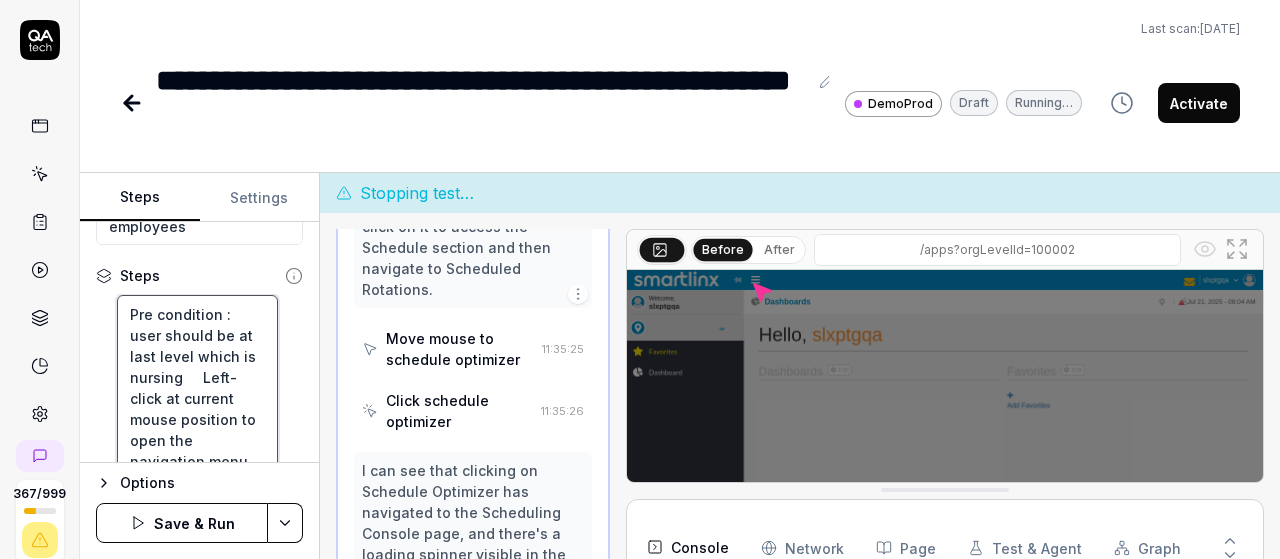 type on "*" 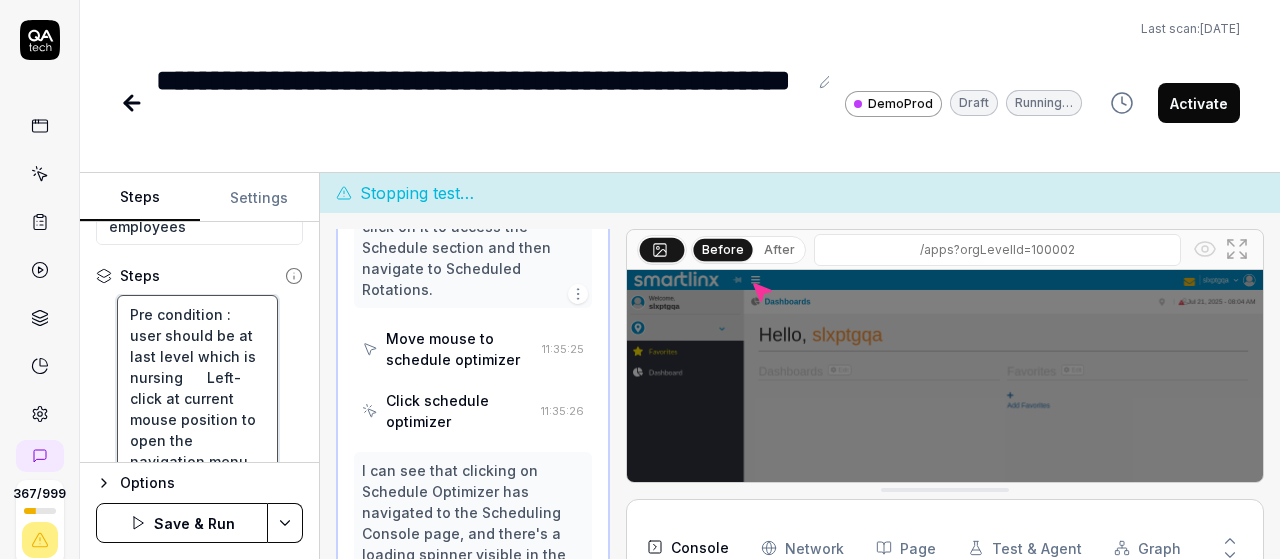 type on "*" 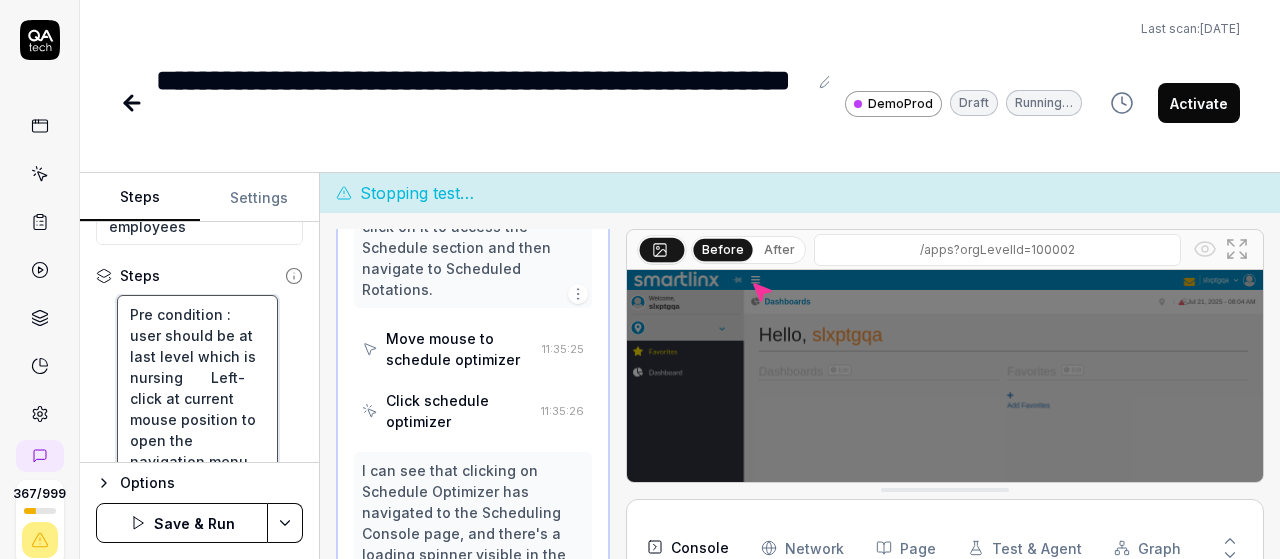 type on "*" 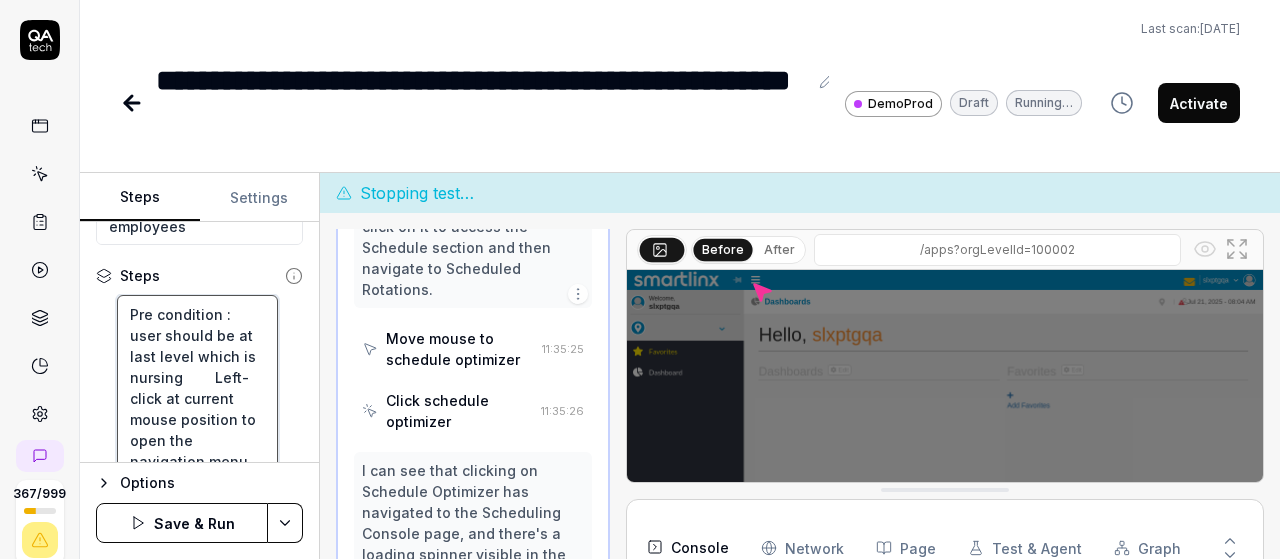type on "*" 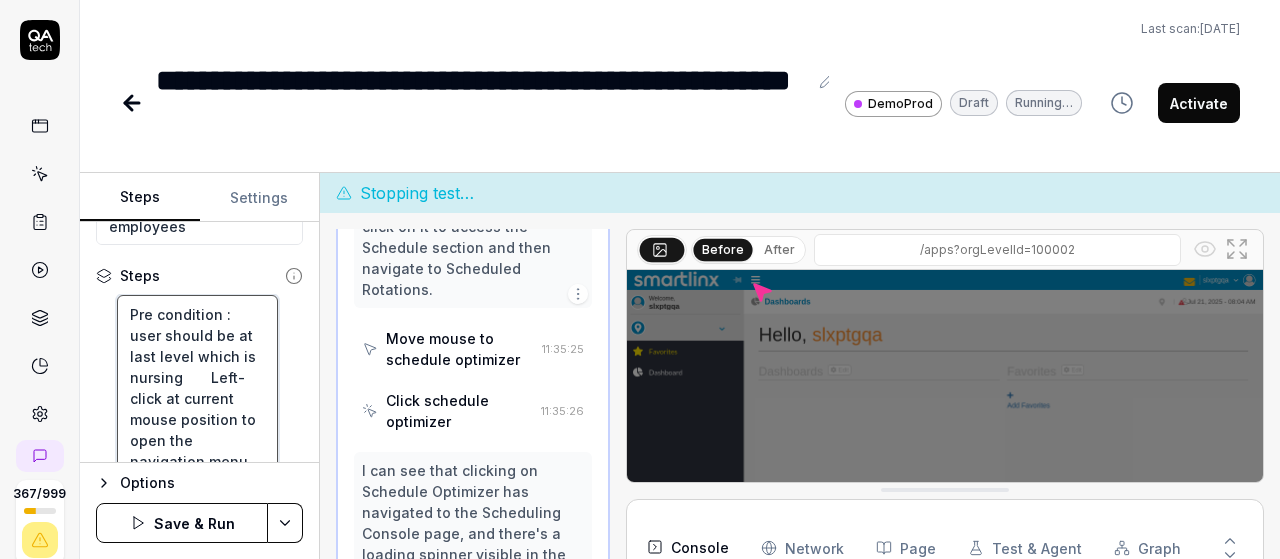 type on "*" 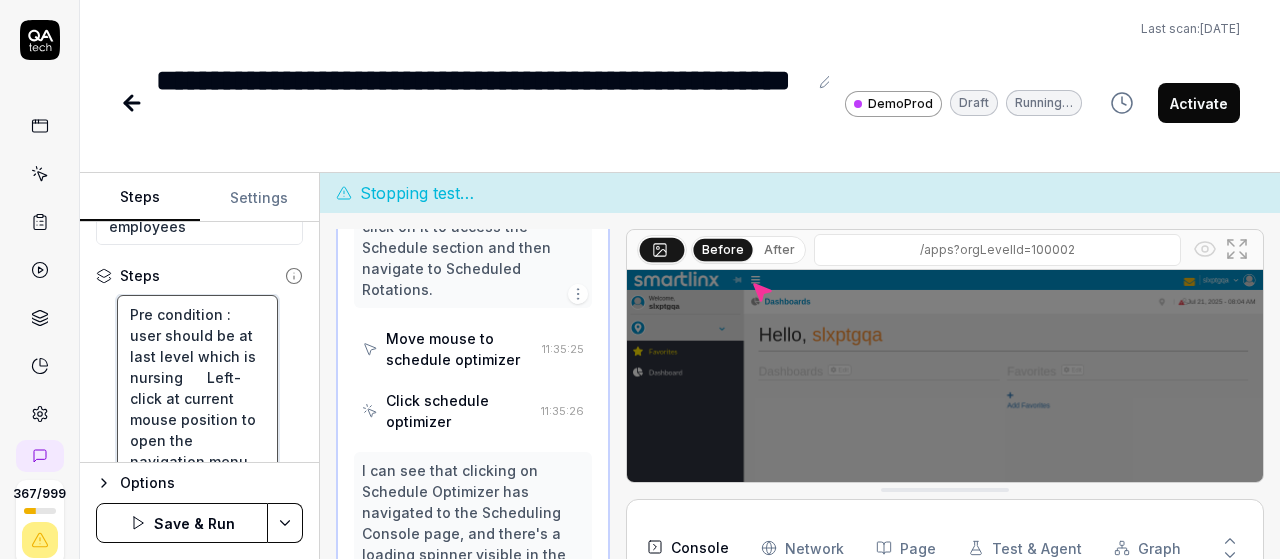 type on "*" 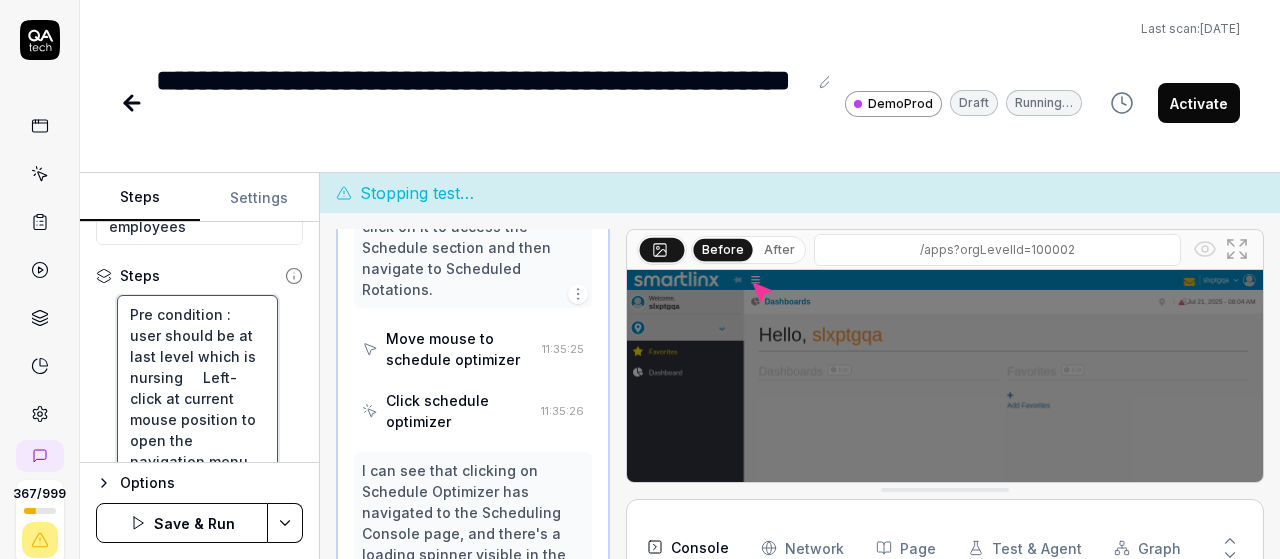 type on "*" 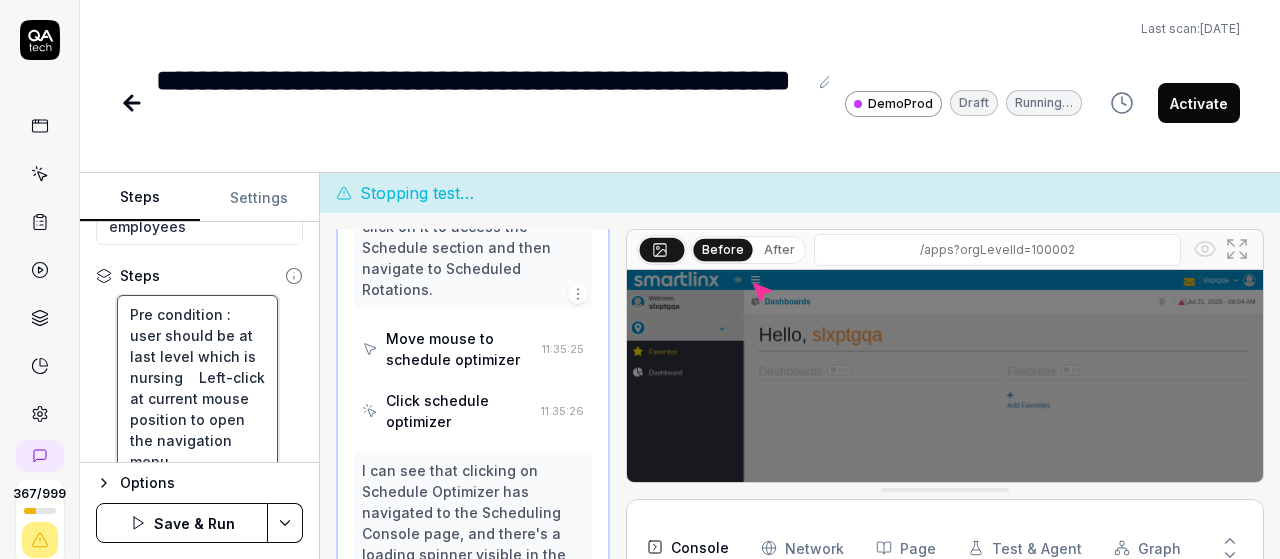 type on "*" 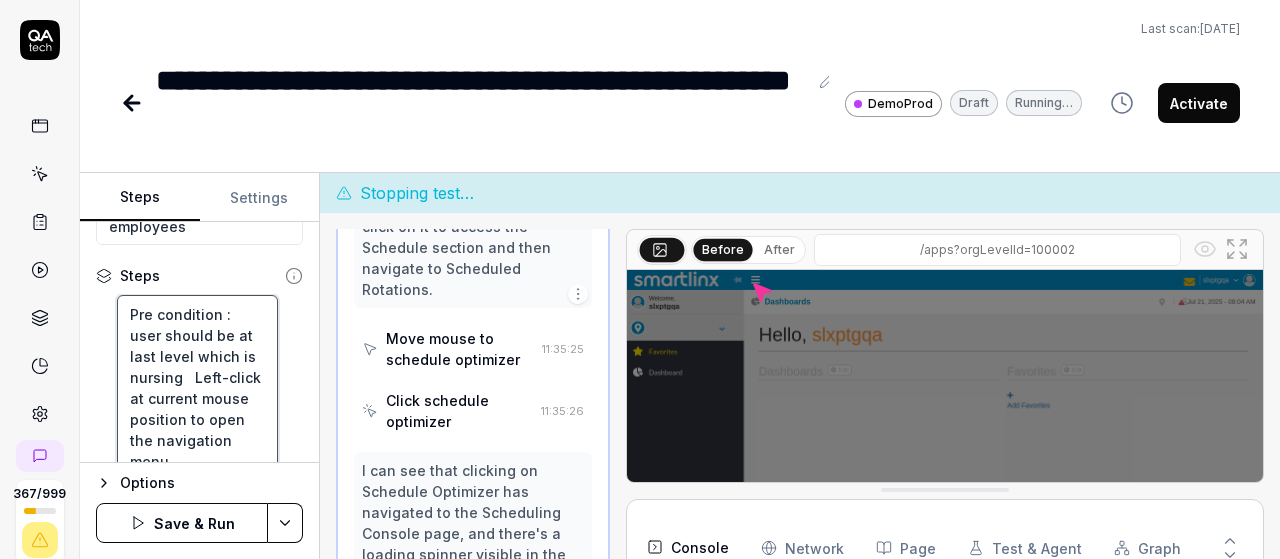 type on "*" 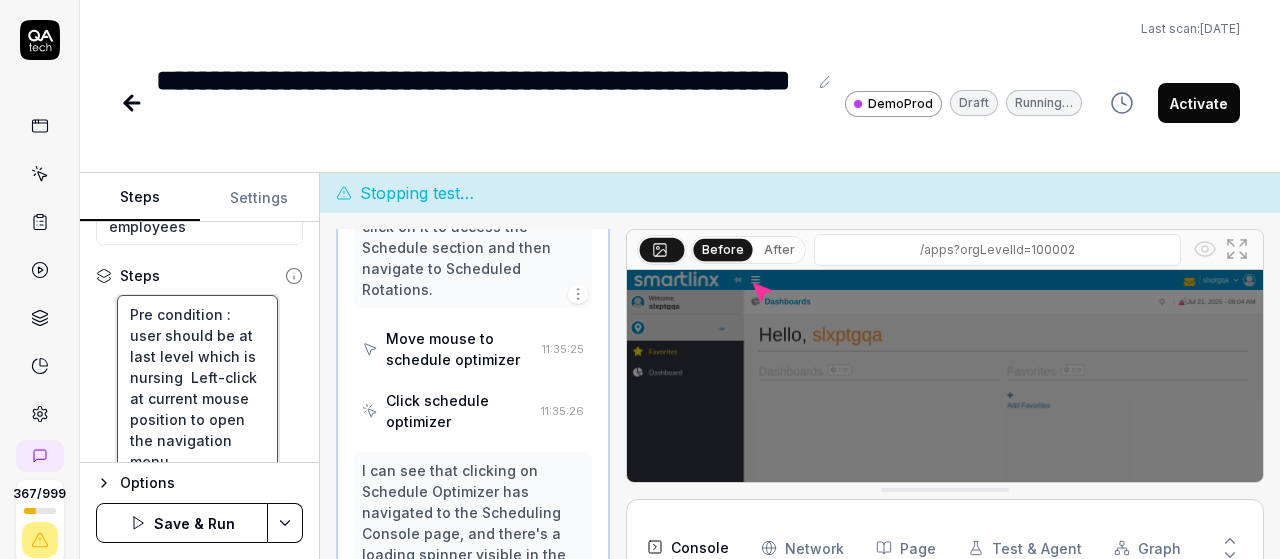 type on "*" 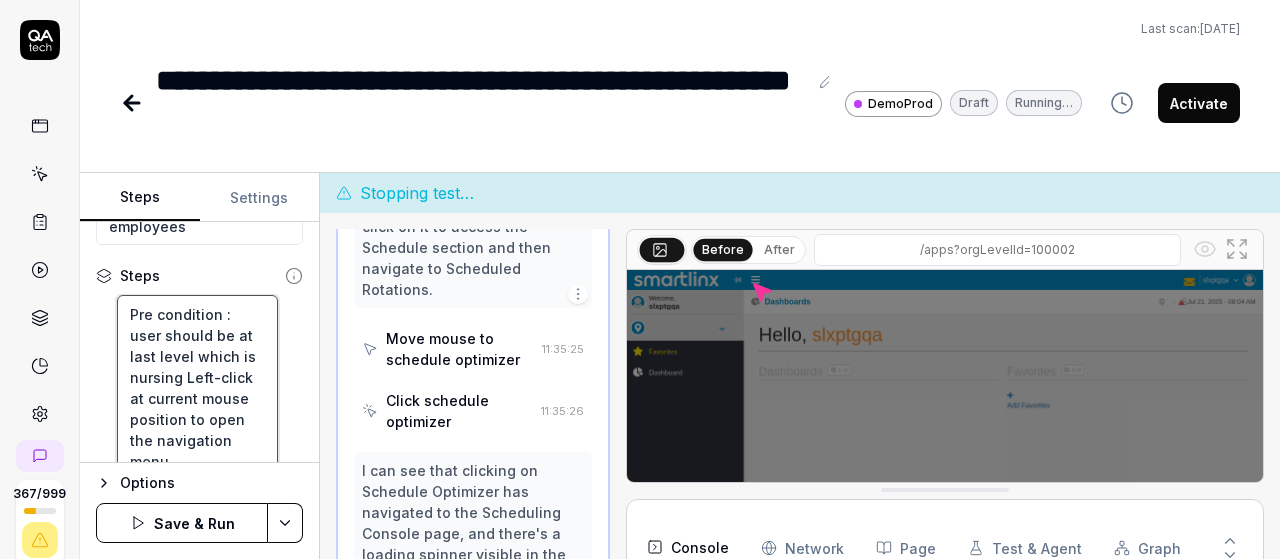 type on "*" 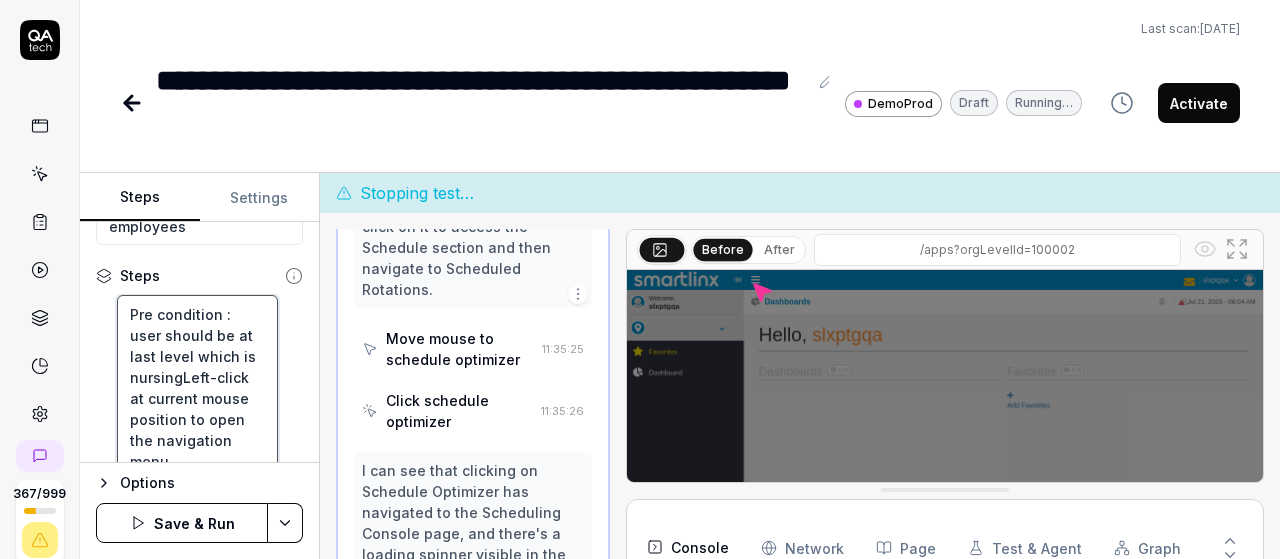 type on "*" 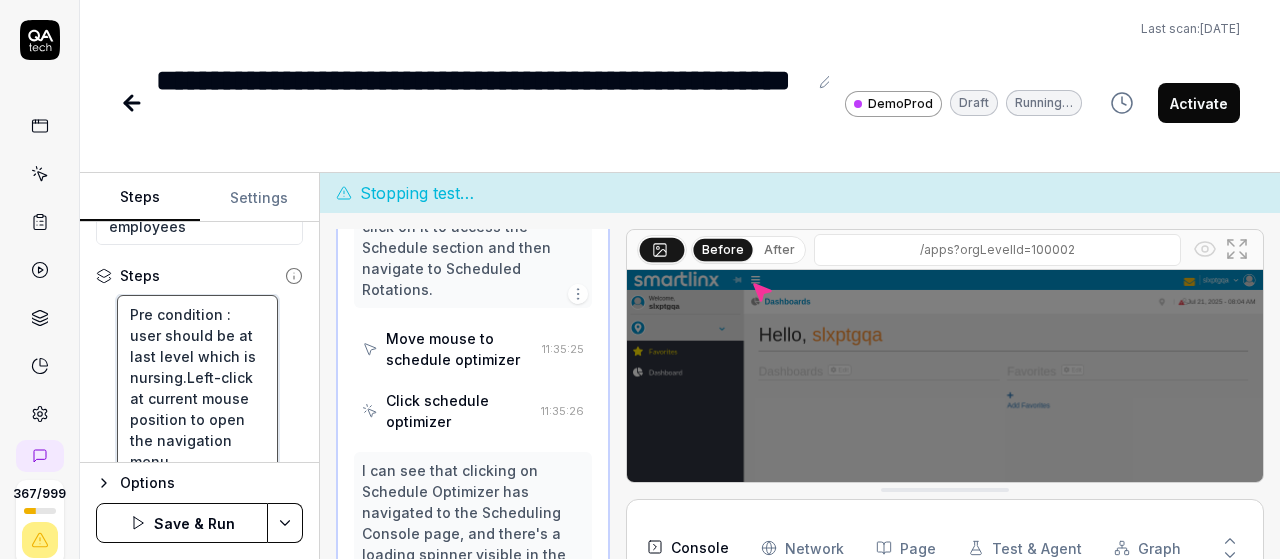 type on "*" 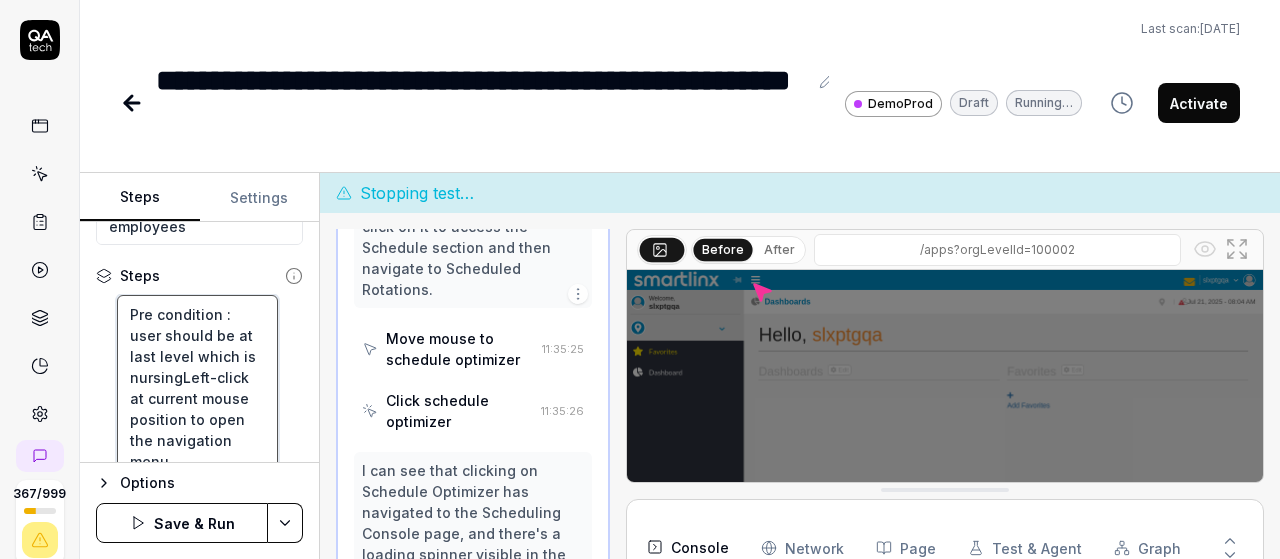 type on "*" 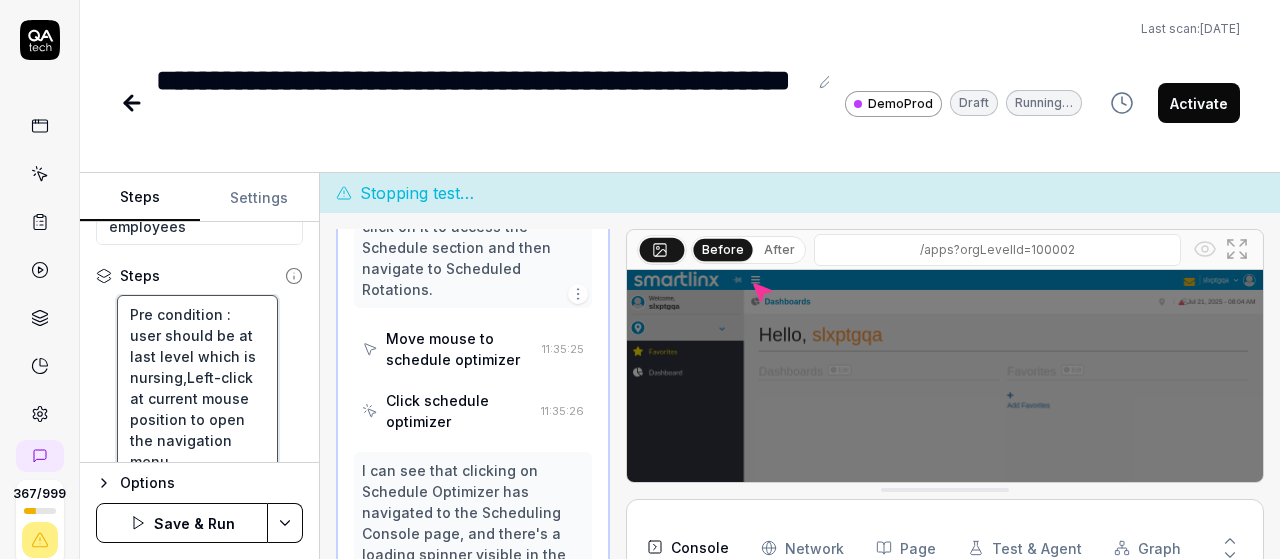 type on "*" 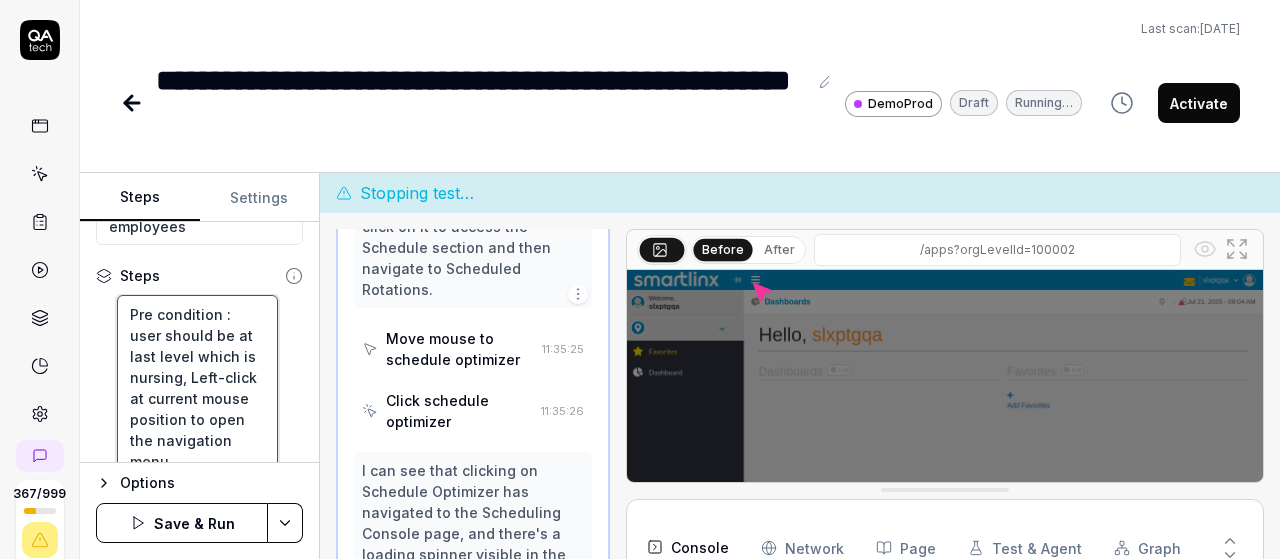 type on "*" 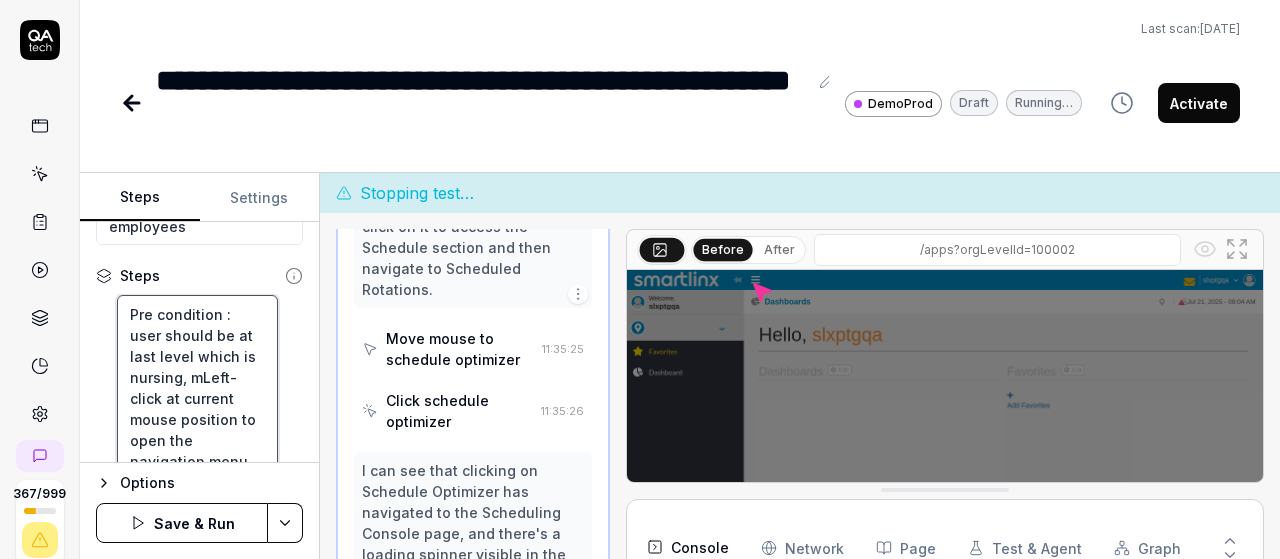 type on "*" 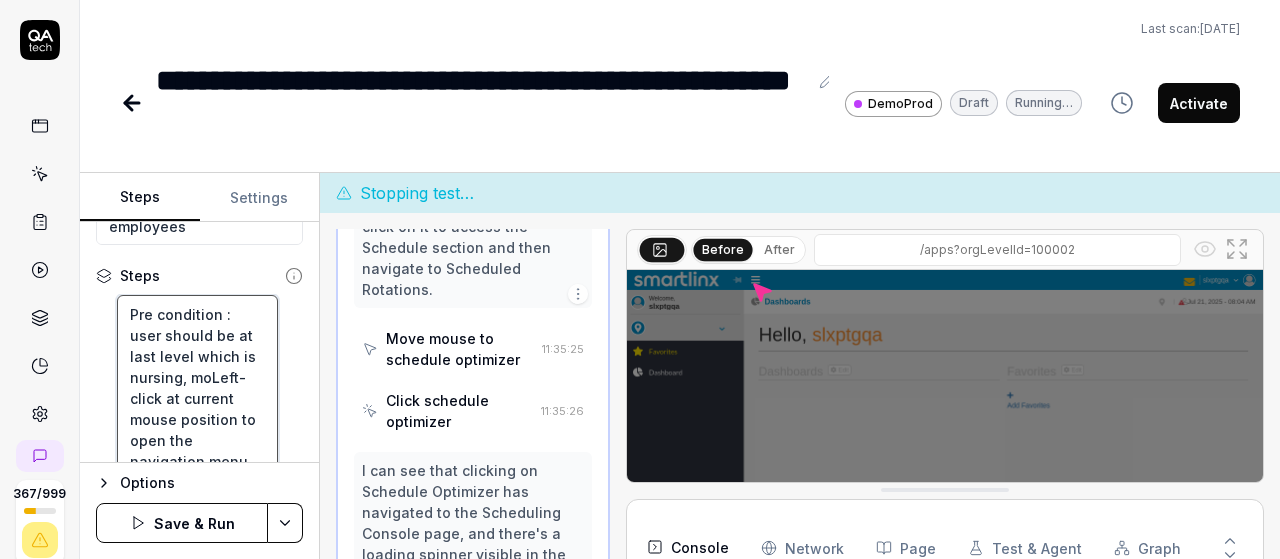 type on "*" 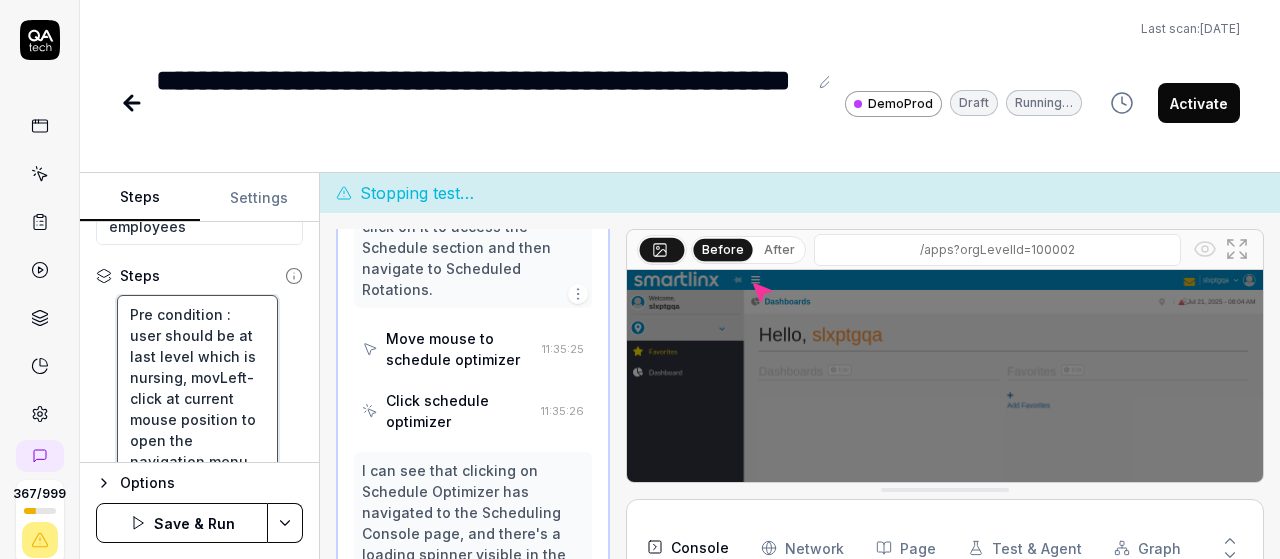 type on "*" 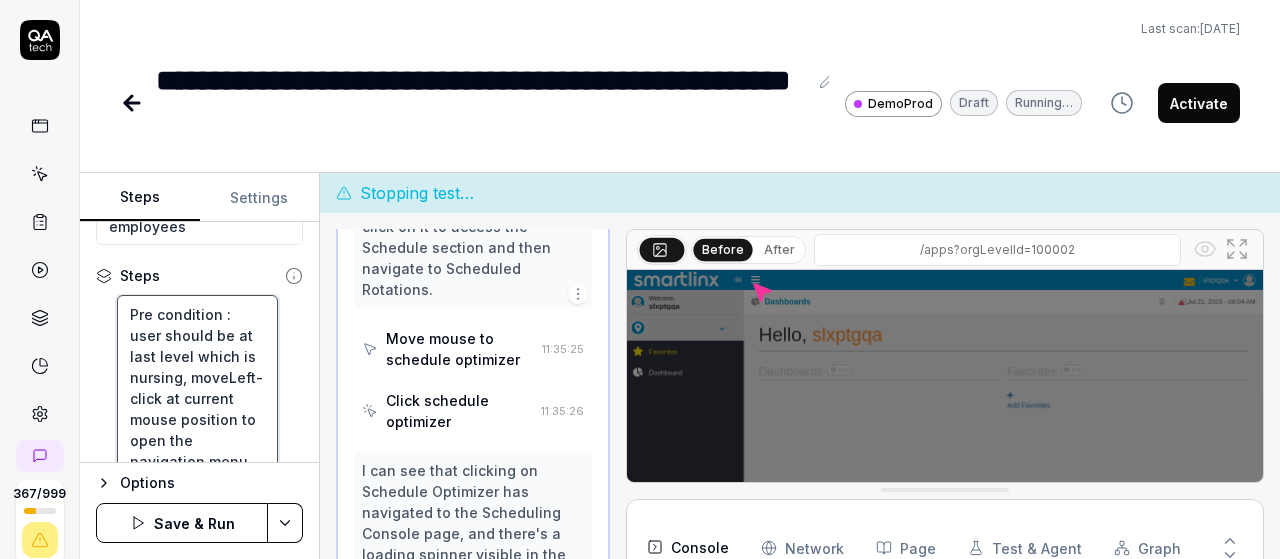 type on "*" 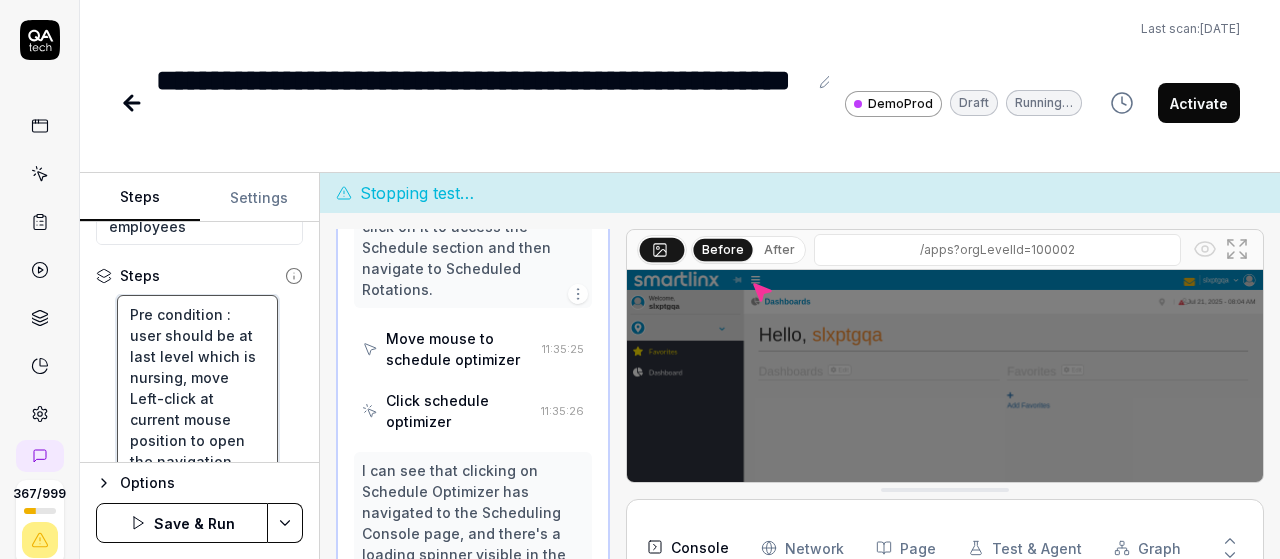 type on "*" 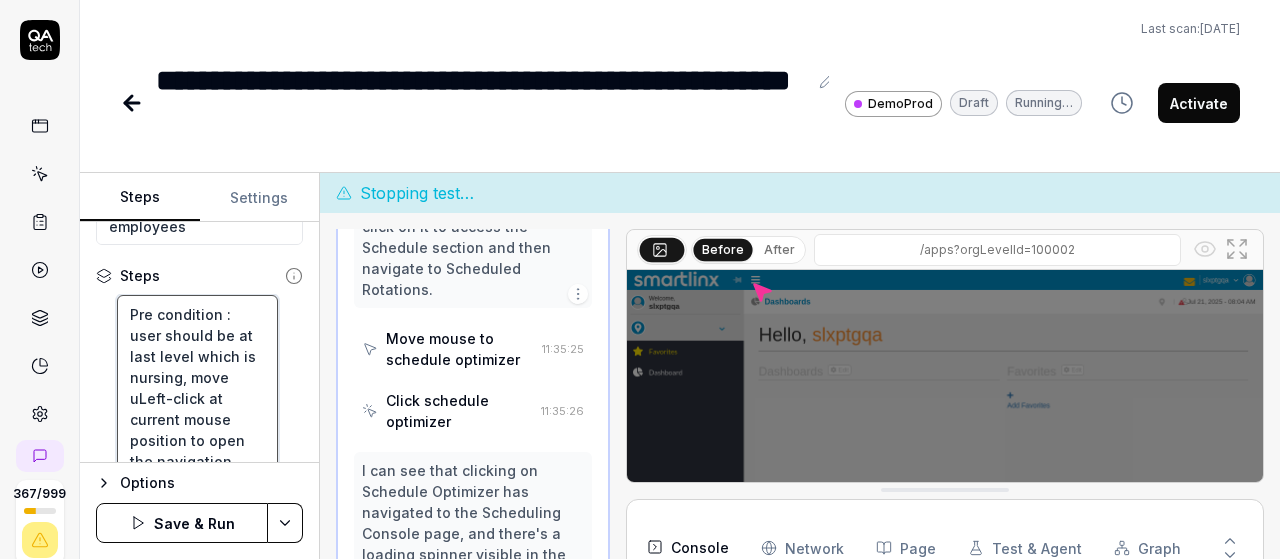 type on "*" 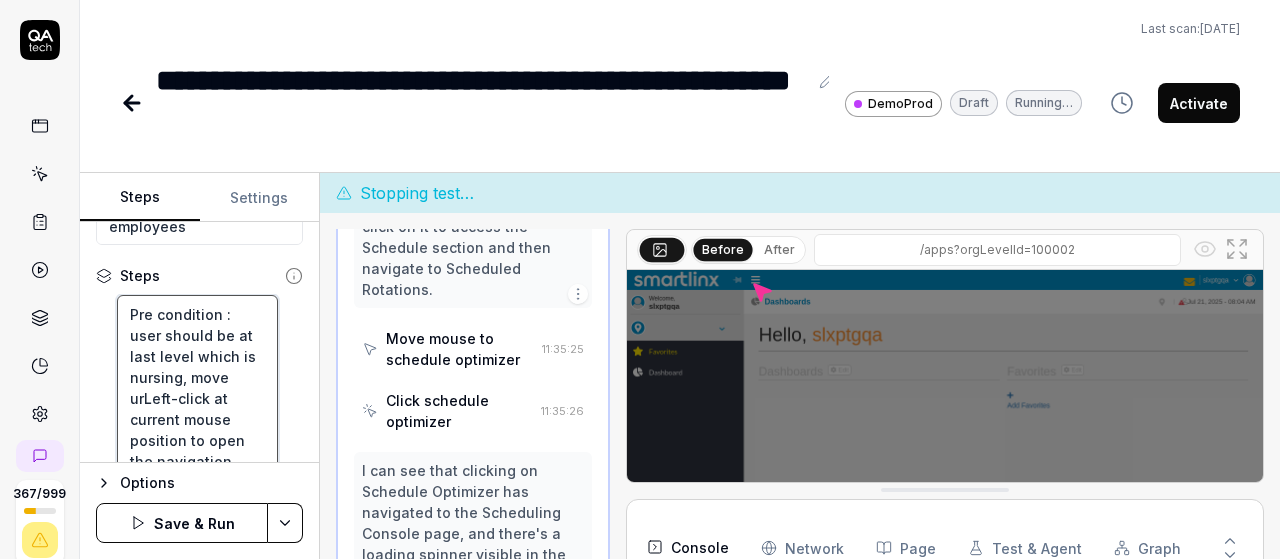 type on "*" 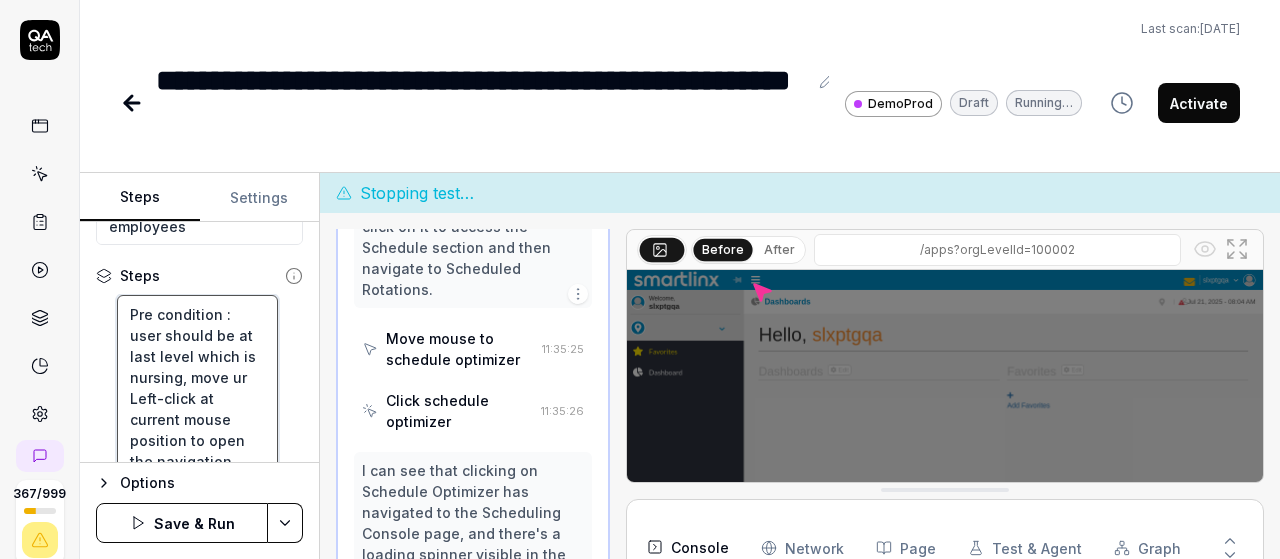 type on "*" 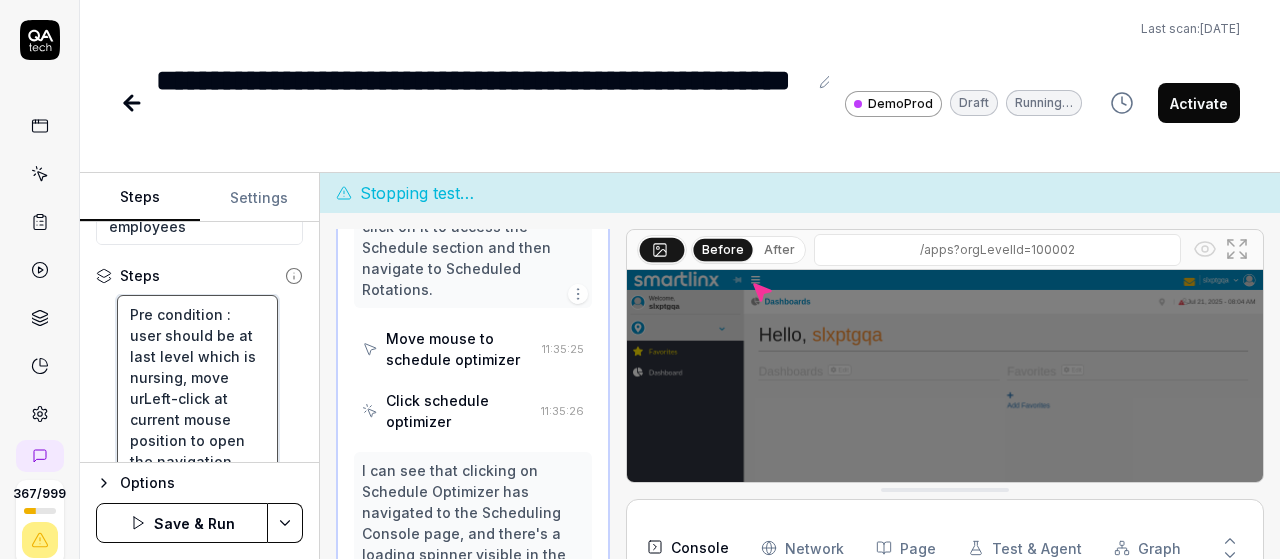 type 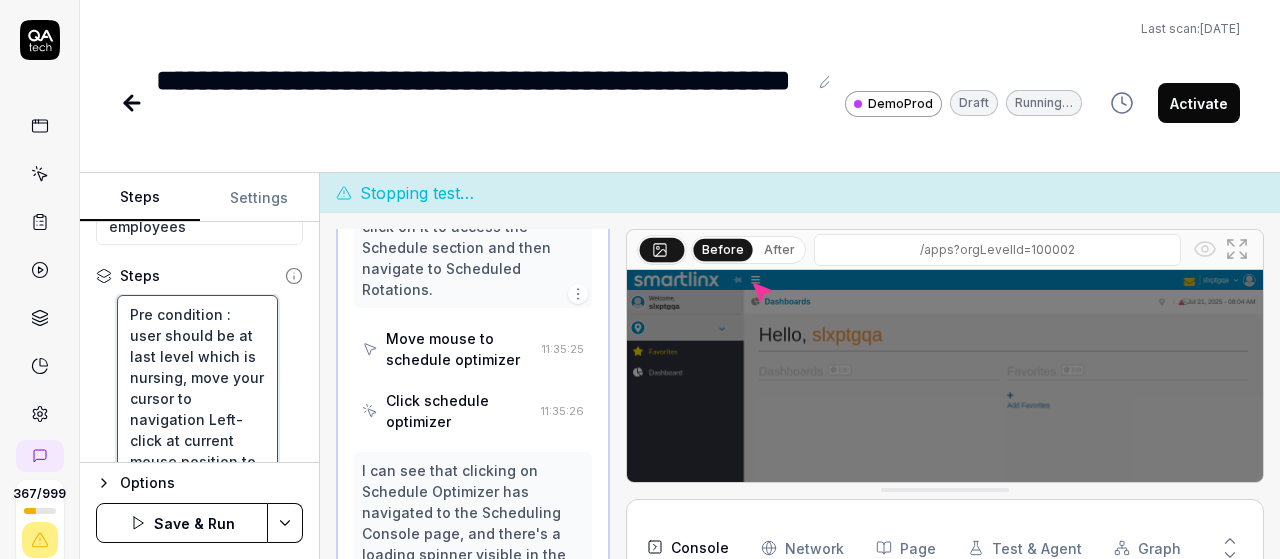 scroll, scrollTop: 1624, scrollLeft: 0, axis: vertical 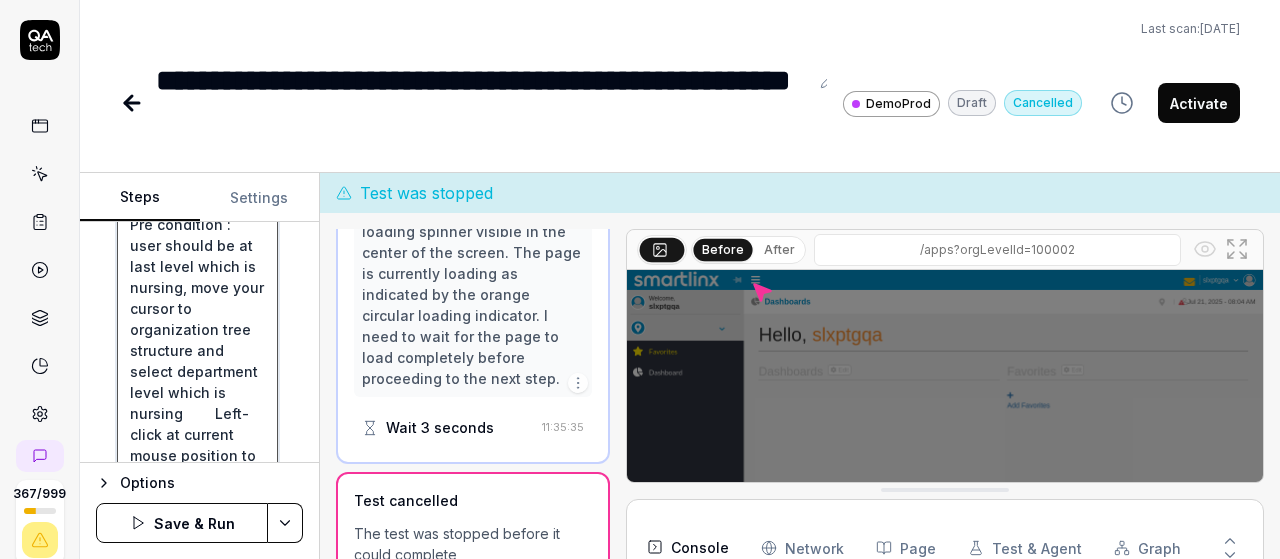 click on "Pre condition : user should be at last level which is nursing, move your cursor to organization tree structure and select department level which is nursing        Left-click at current mouse position to open the navigation menu
Left-click at current mouse position to select 'Schedule Optimizer'
Left-click at current mouse position to select 'Schedule'
Left-click at current mouse position to select 'Scheduled Rotations'
Wait for 3 seconds for the page to load completely" at bounding box center [197, 549] 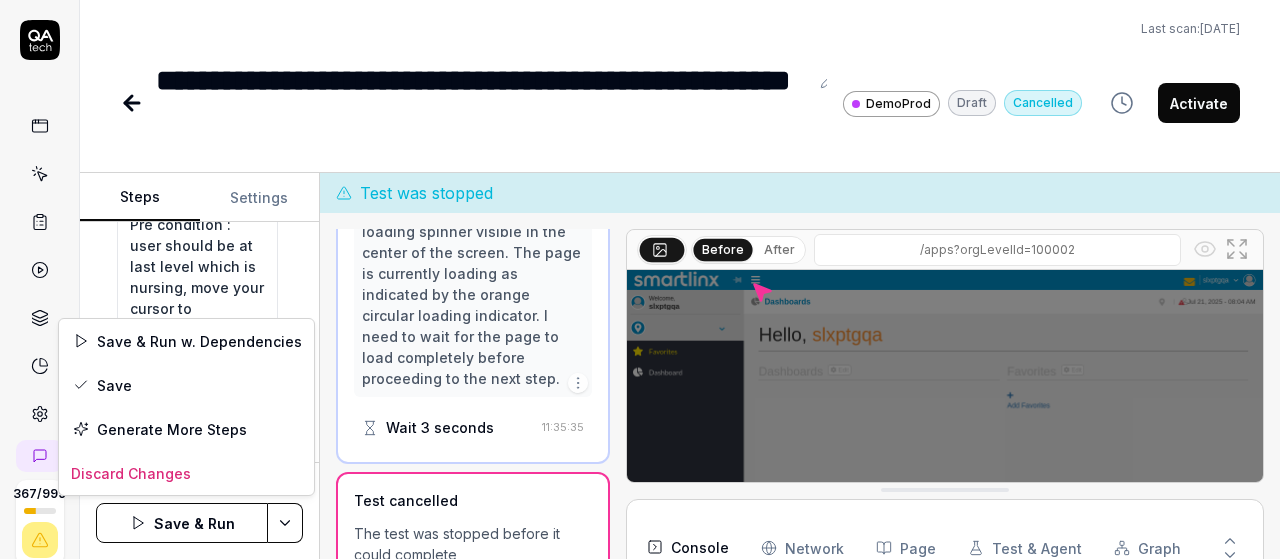 click on "**********" at bounding box center (640, 279) 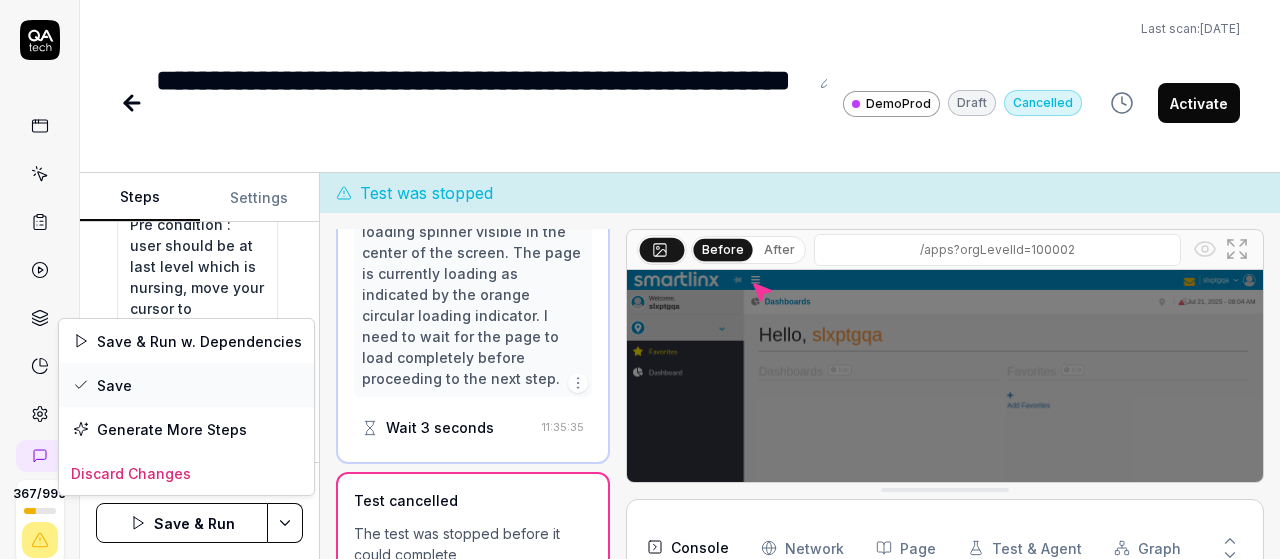 click on "Save" at bounding box center [186, 385] 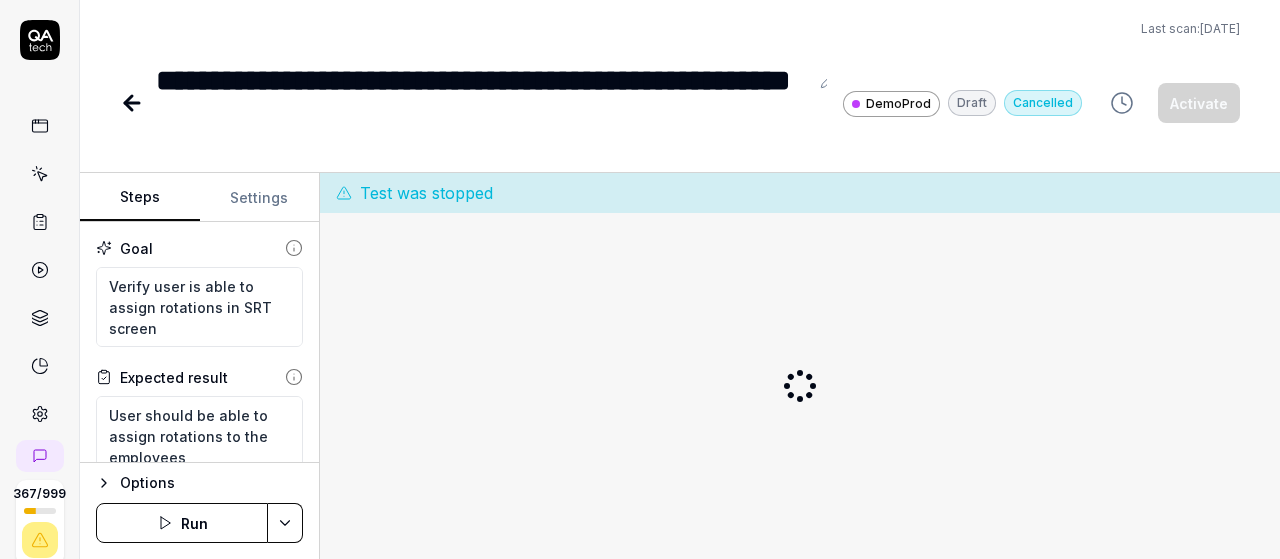 scroll, scrollTop: 0, scrollLeft: 0, axis: both 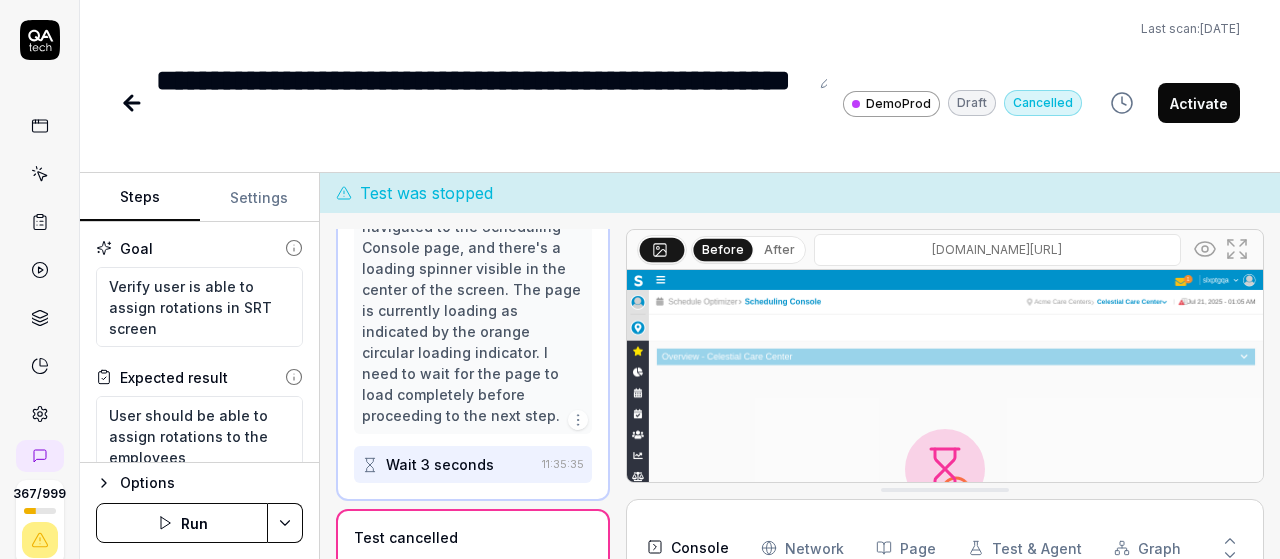 click on "Run" at bounding box center [182, 523] 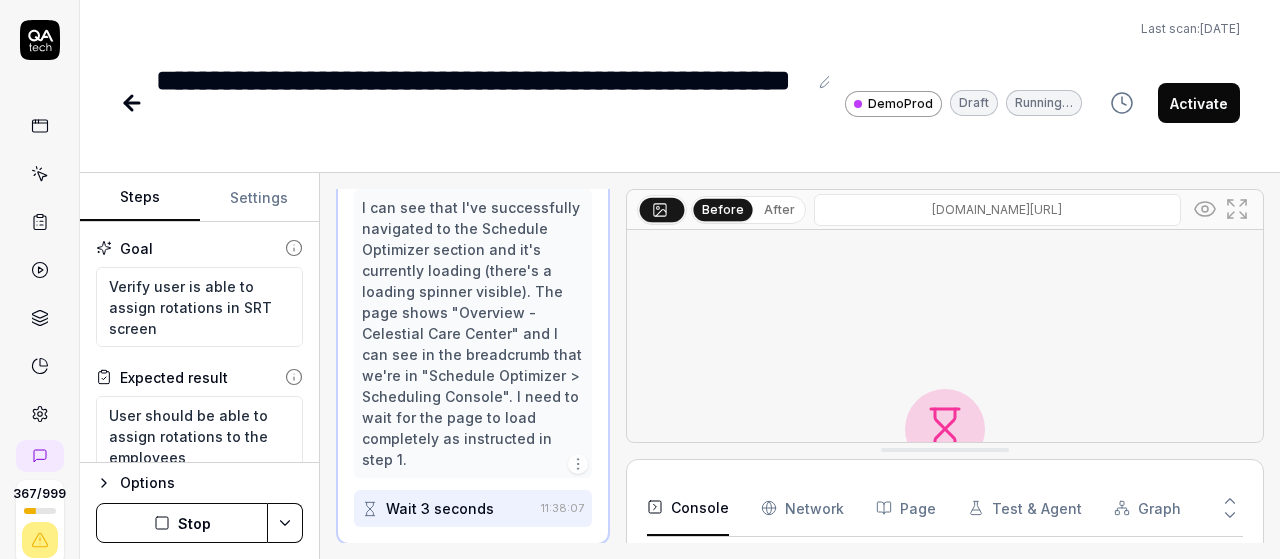 scroll, scrollTop: 1368, scrollLeft: 0, axis: vertical 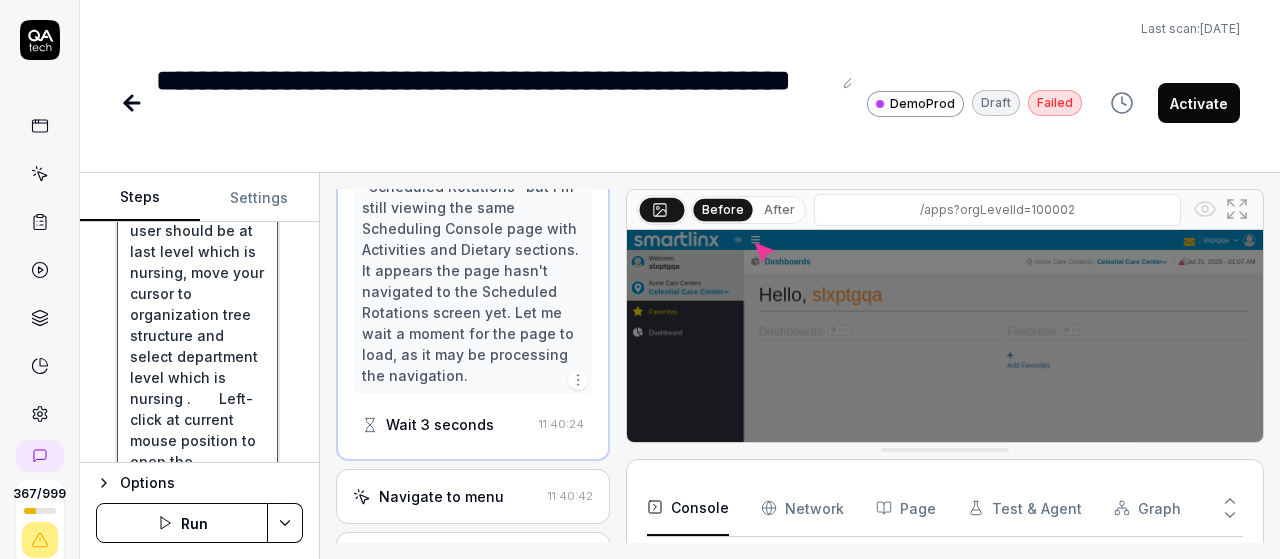 drag, startPoint x: 177, startPoint y: 417, endPoint x: 130, endPoint y: 321, distance: 106.887794 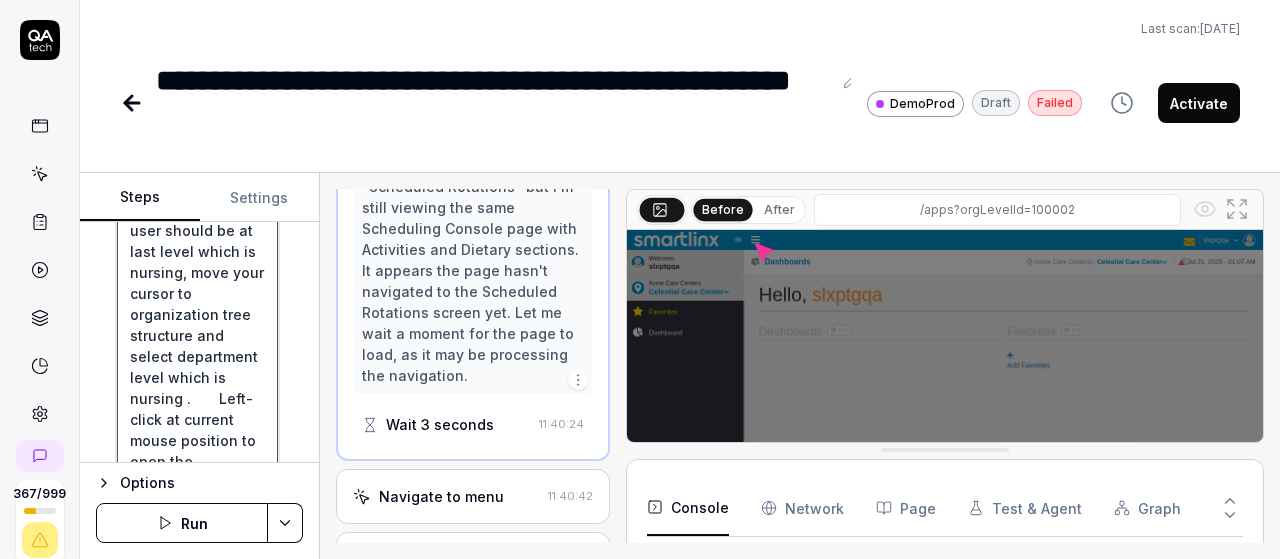 type on "*" 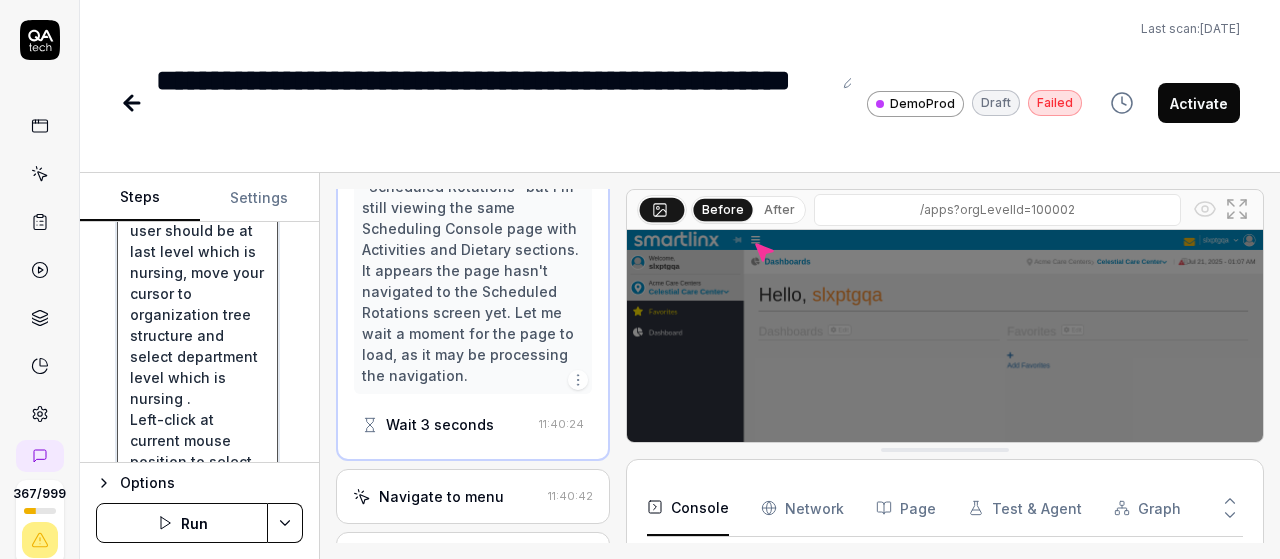 scroll, scrollTop: 21, scrollLeft: 0, axis: vertical 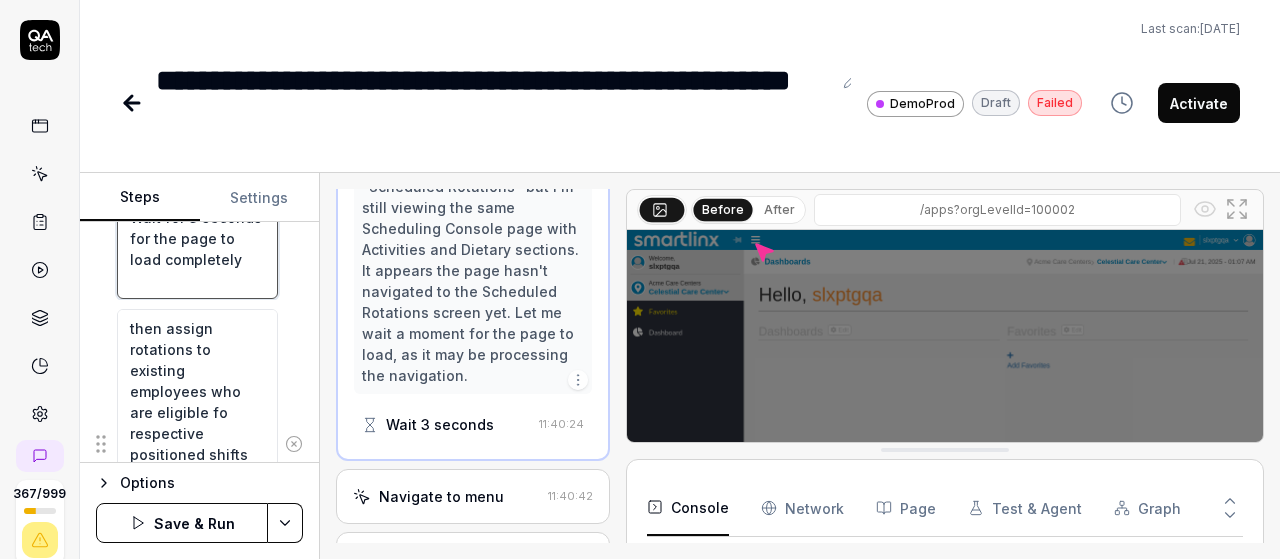 type on "Pre condition : user should be at last level which is nursing, move your cursor to organization tree structure and select department level which is nursing .
Left-click at current mouse position to select 'Schedule Optimizer'
Left-click at current mouse position to select 'Schedule'
Left-click at current mouse position to select 'Scheduled Rotations'
Wait for 3 seconds for the page to load completely" 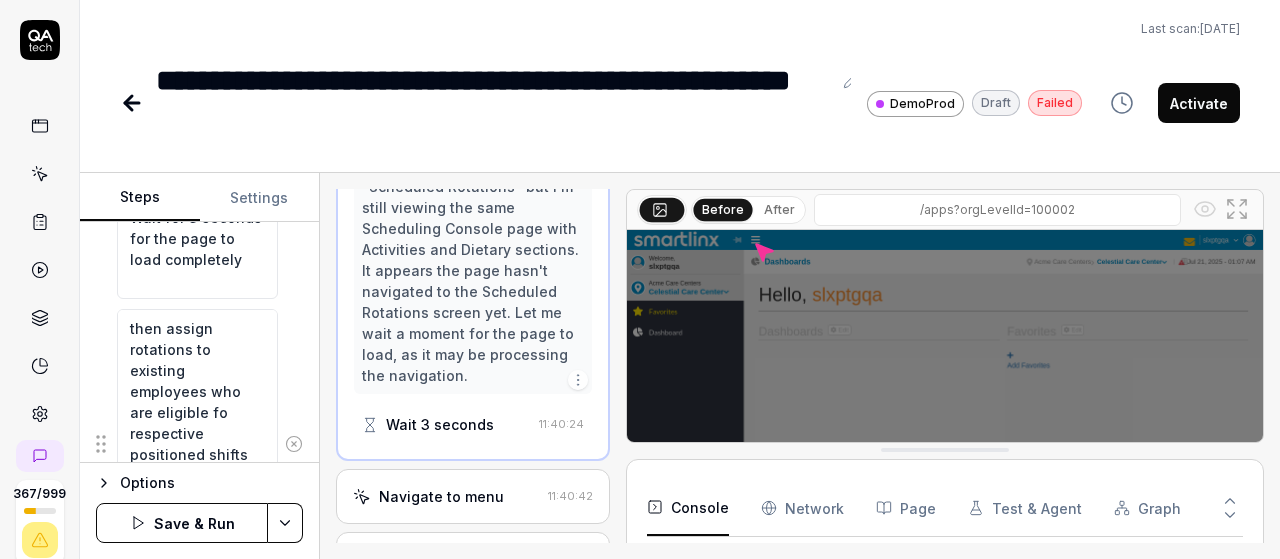 click on "**********" at bounding box center [640, 279] 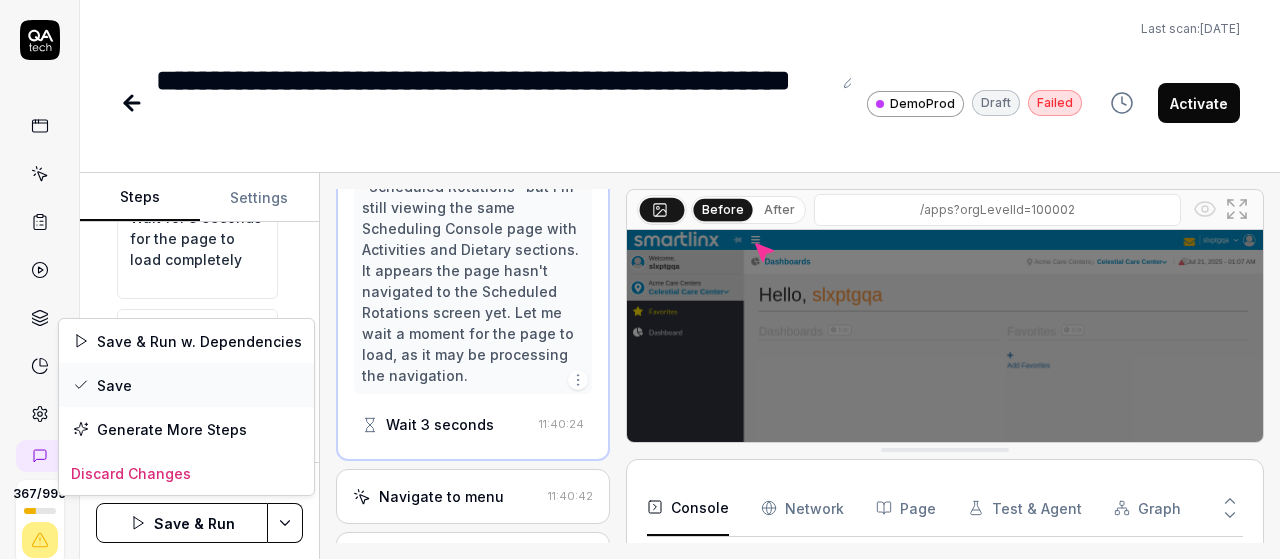 click on "Save" at bounding box center (186, 385) 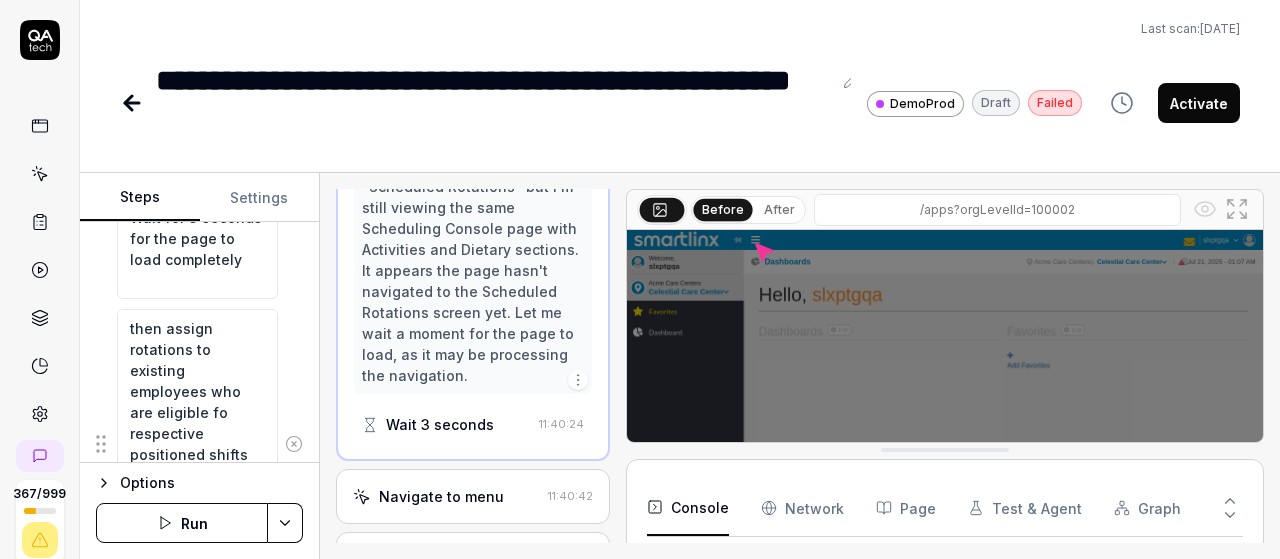 type on "*" 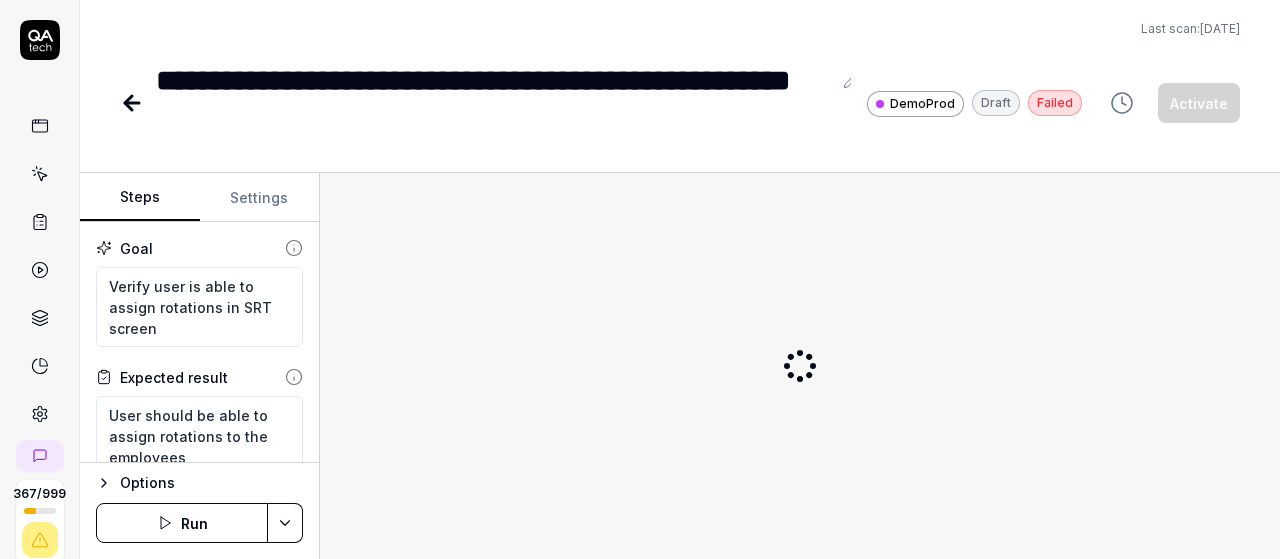 scroll, scrollTop: 0, scrollLeft: 0, axis: both 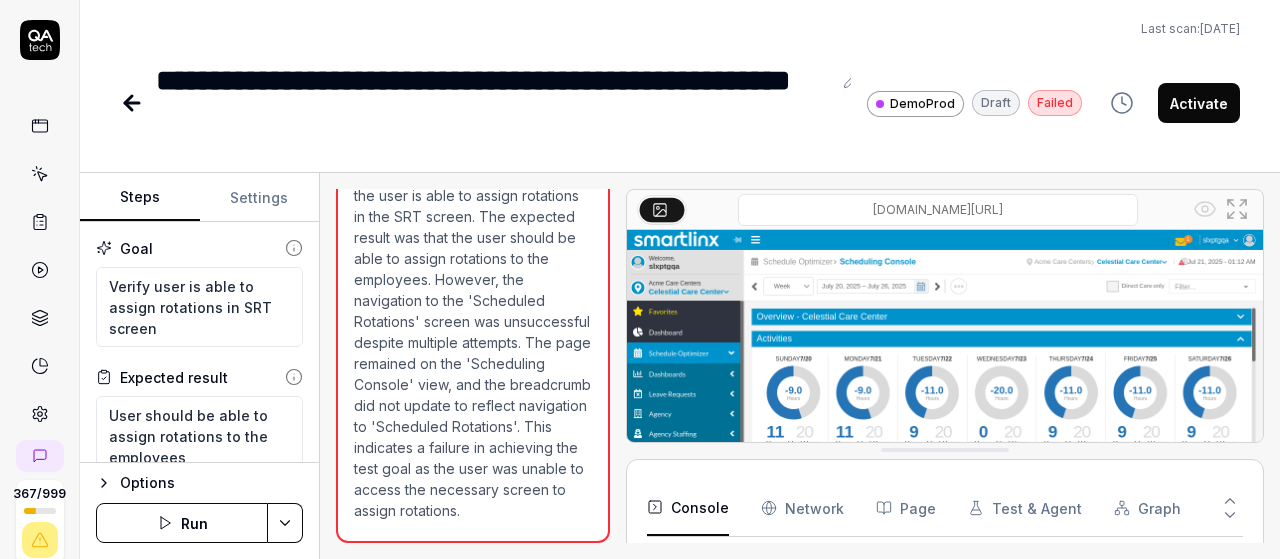 click on "Run" at bounding box center (182, 523) 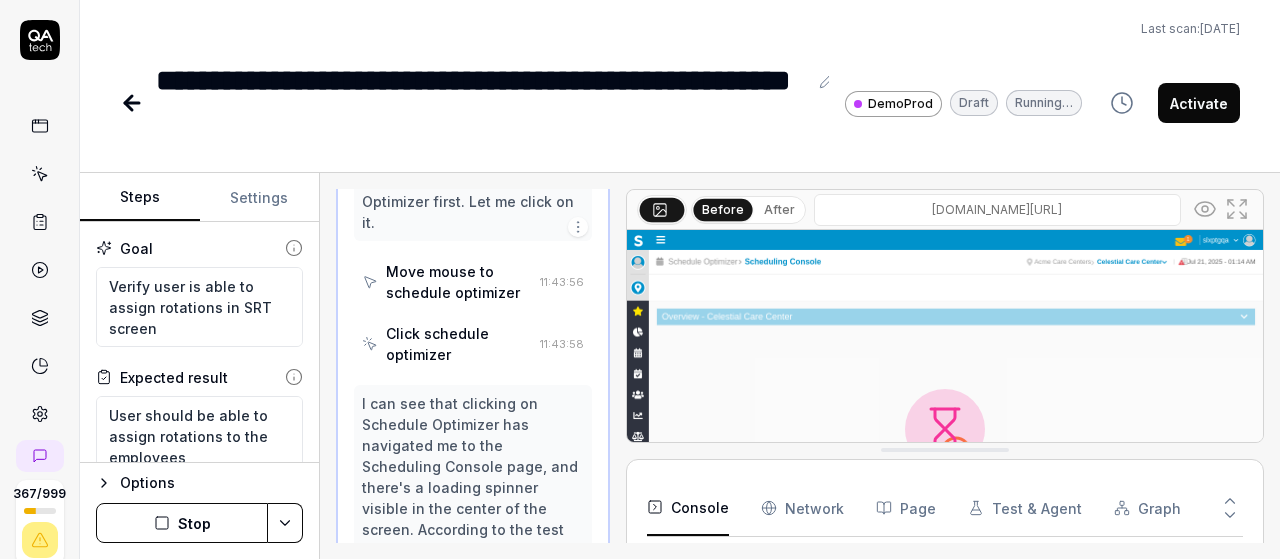scroll, scrollTop: 1966, scrollLeft: 0, axis: vertical 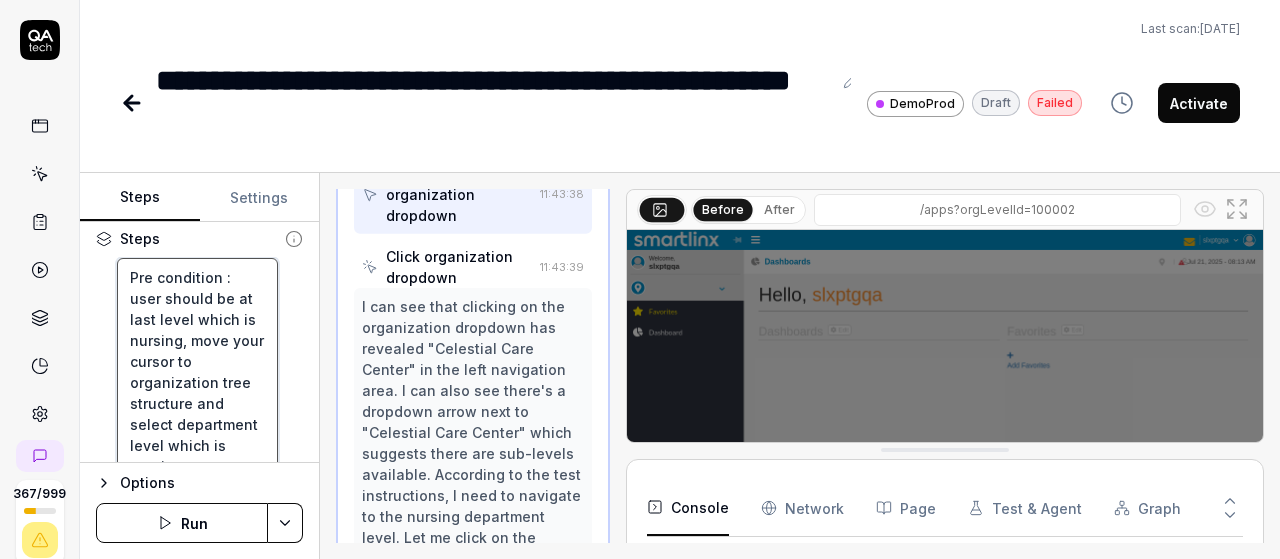 click on "Pre condition : user should be at last level which is nursing, move your cursor to organization tree structure and select department level which is nursing .
Left-click at current mouse position to select 'Schedule Optimizer'
Left-click at current mouse position to select 'Schedule'
Left-click at current mouse position to select 'Scheduled Rotations'
Wait for 3 seconds for the page to load completely" at bounding box center [197, 560] 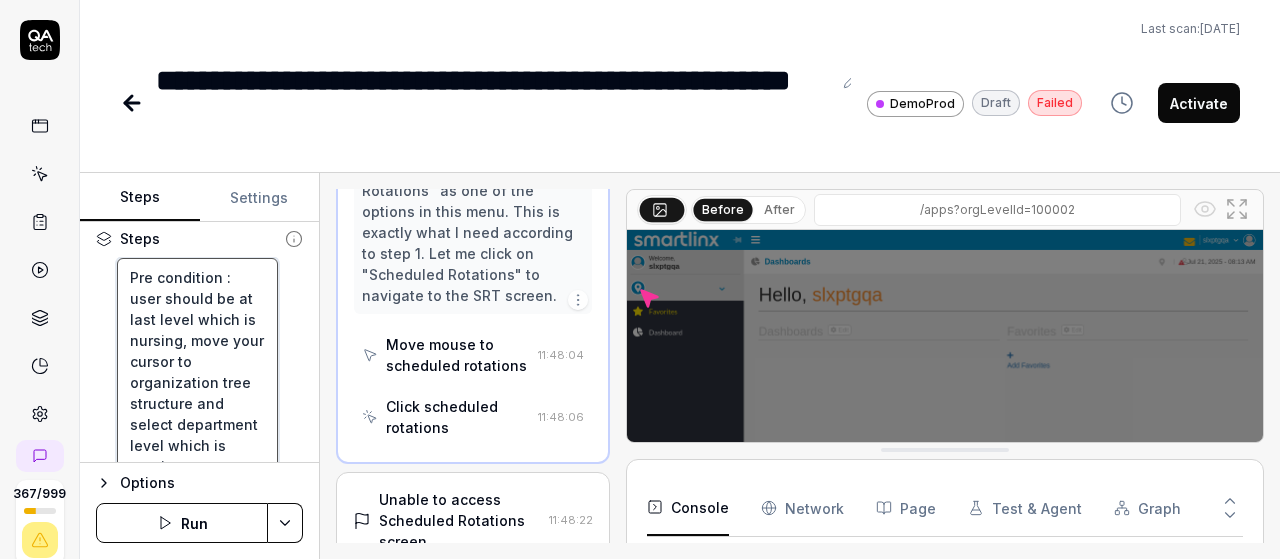 scroll, scrollTop: 7510, scrollLeft: 0, axis: vertical 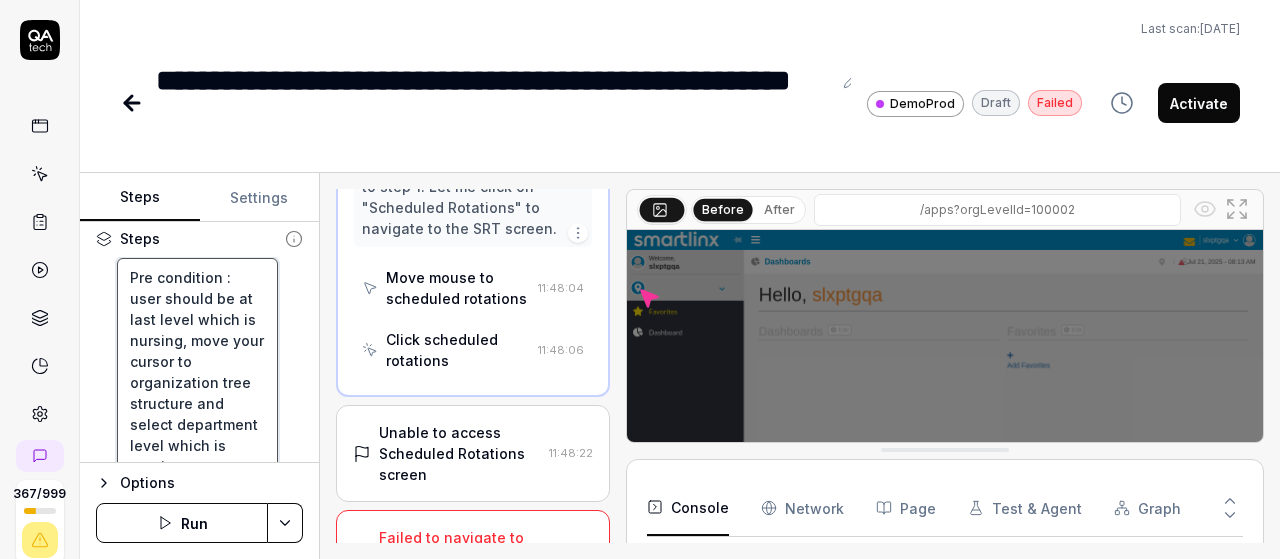 type on "*" 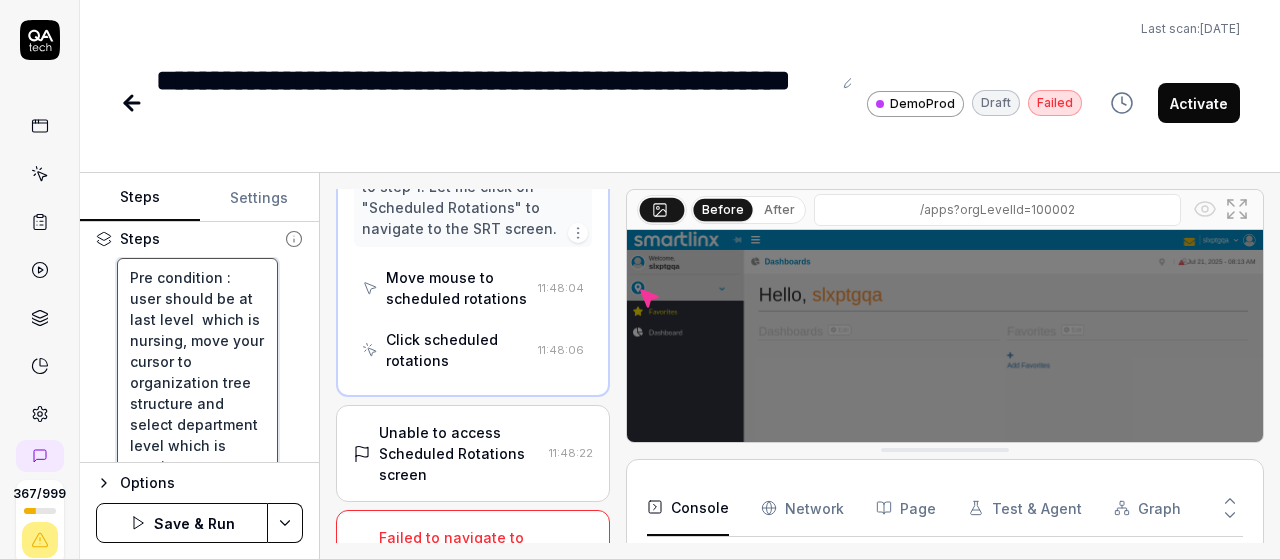 click on "Pre condition : user should be at last level  which is nursing, move your cursor to organization tree structure and select department level which is nursing .
Left-click at current mouse position to select 'Schedule Optimizer'
Left-click at current mouse position to select 'Schedule'
Left-click at current mouse position to select 'Scheduled Rotations'
Wait for 3 seconds for the page to load completely" at bounding box center [197, 560] 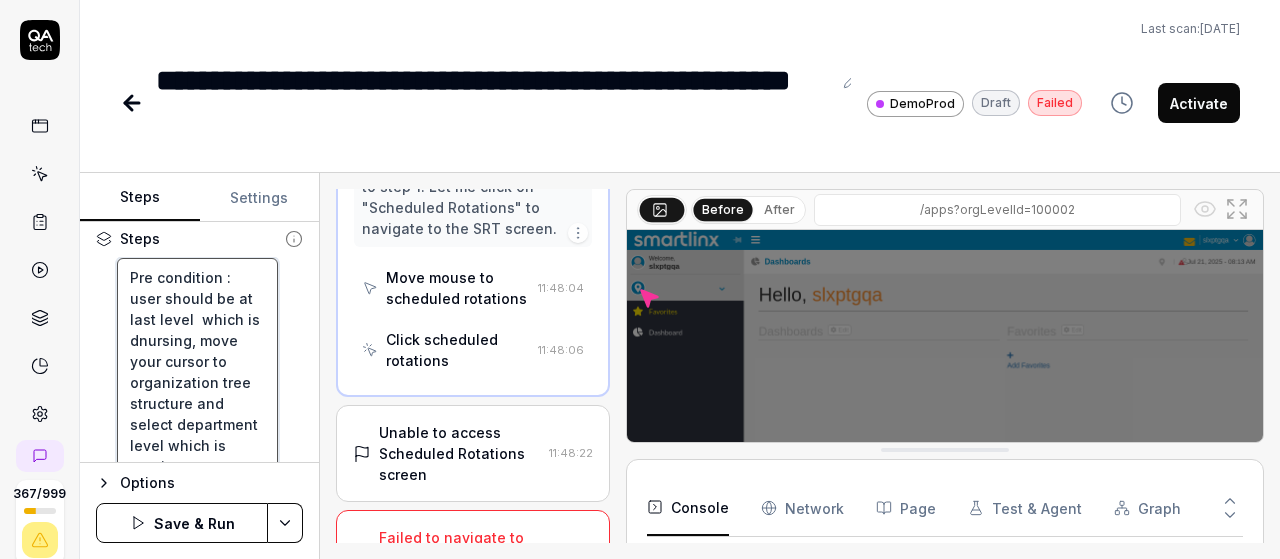 type on "*" 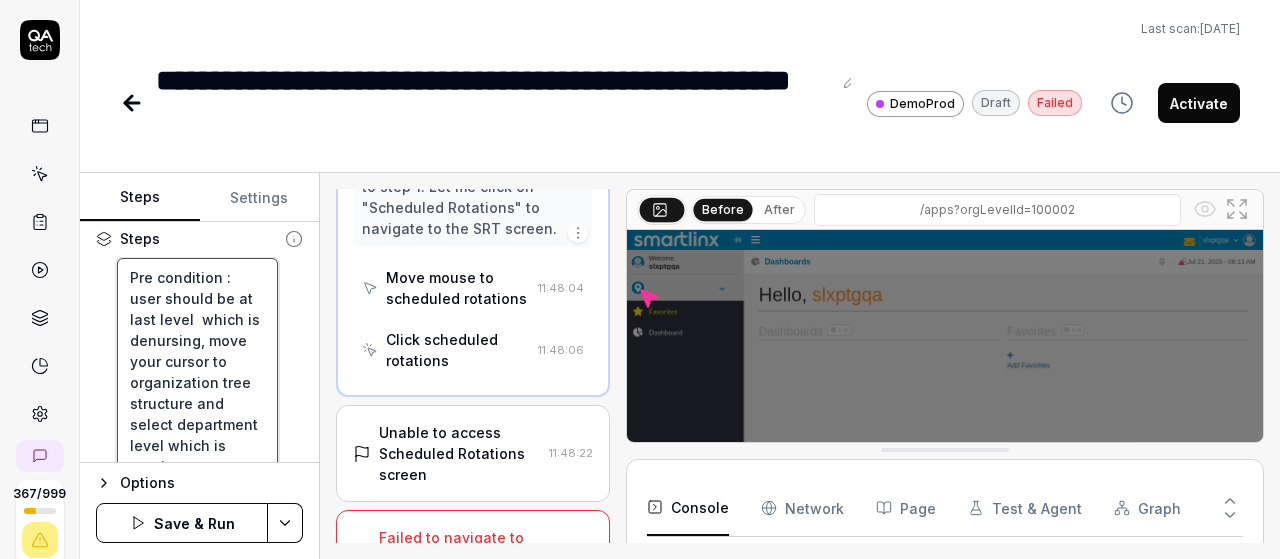 type on "*" 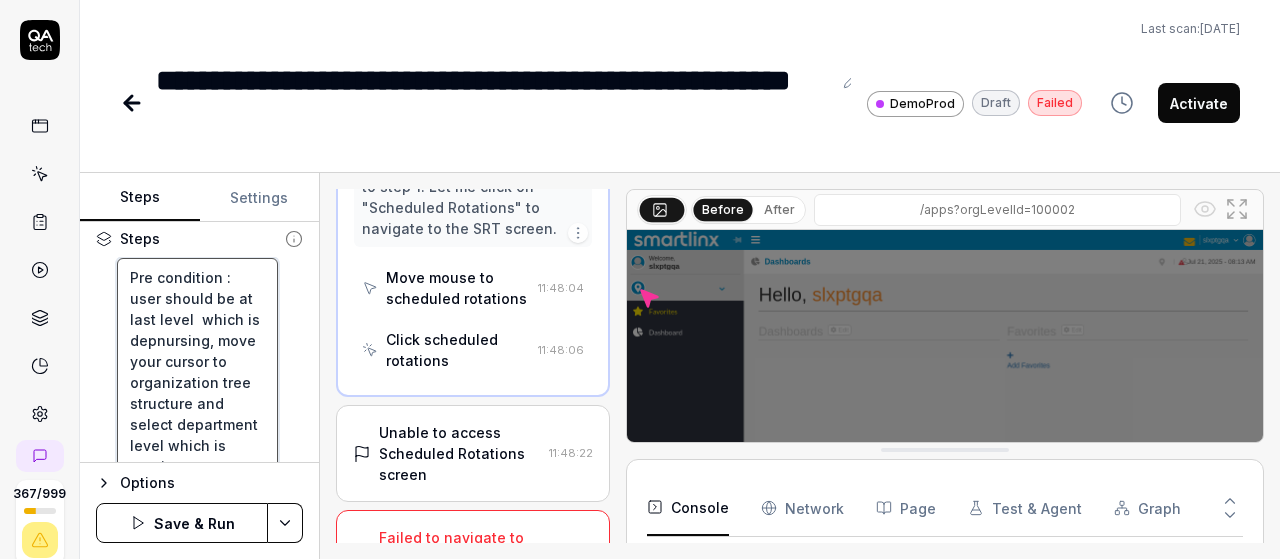 type on "*" 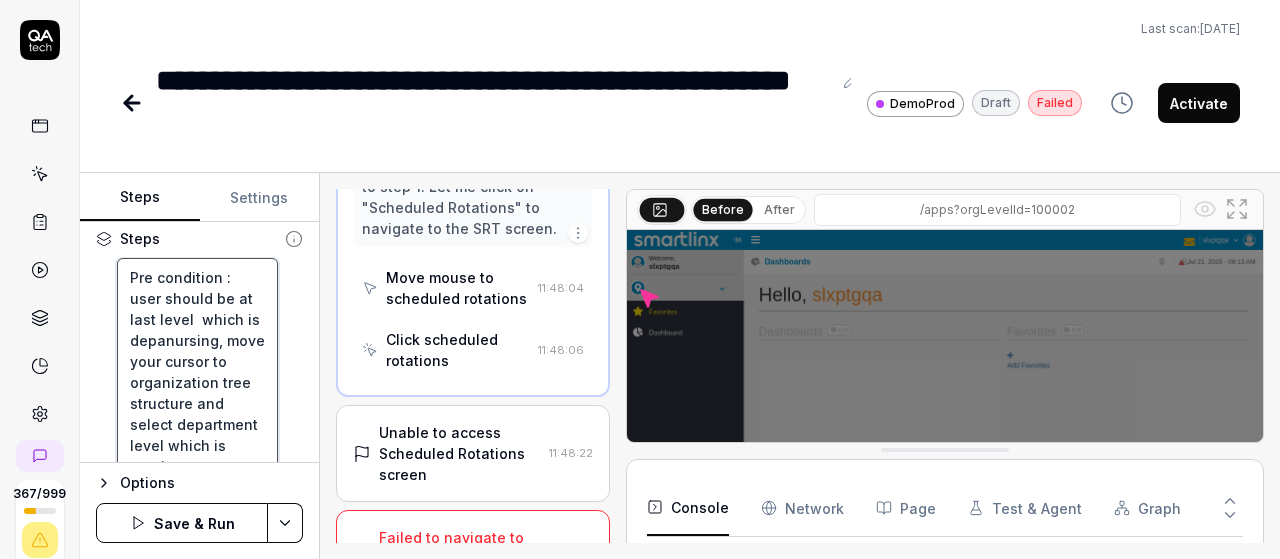 type on "*" 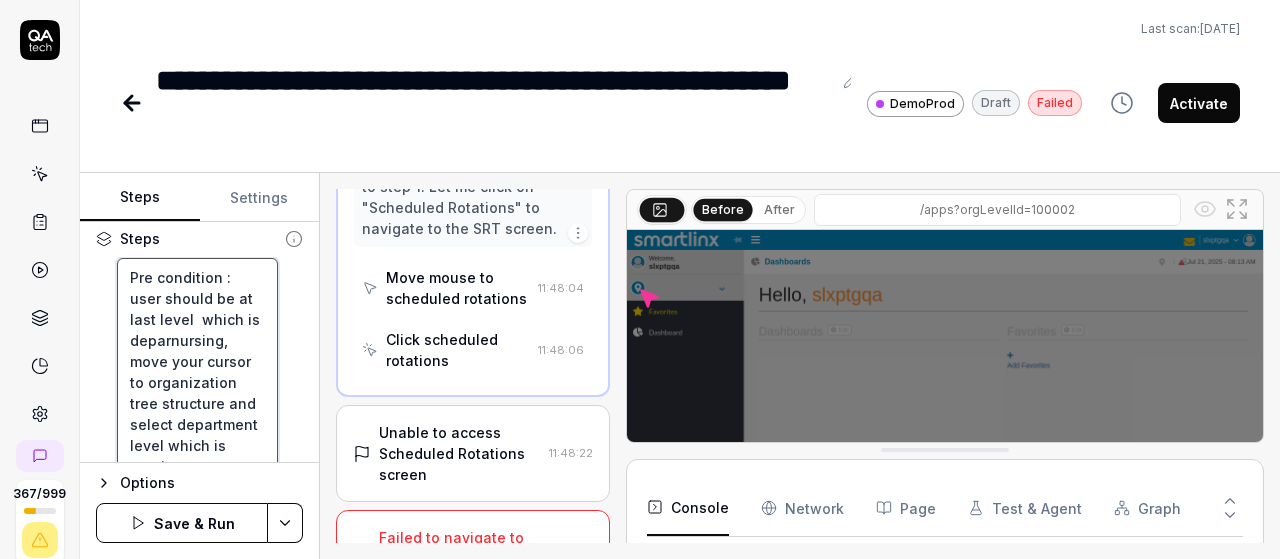 type on "*" 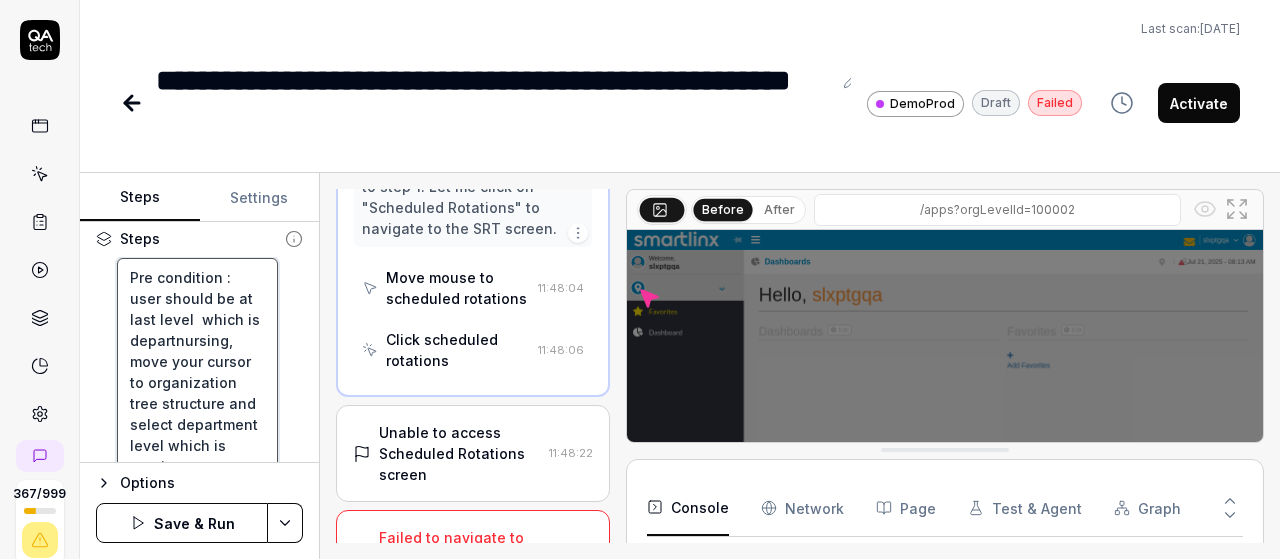 type on "*" 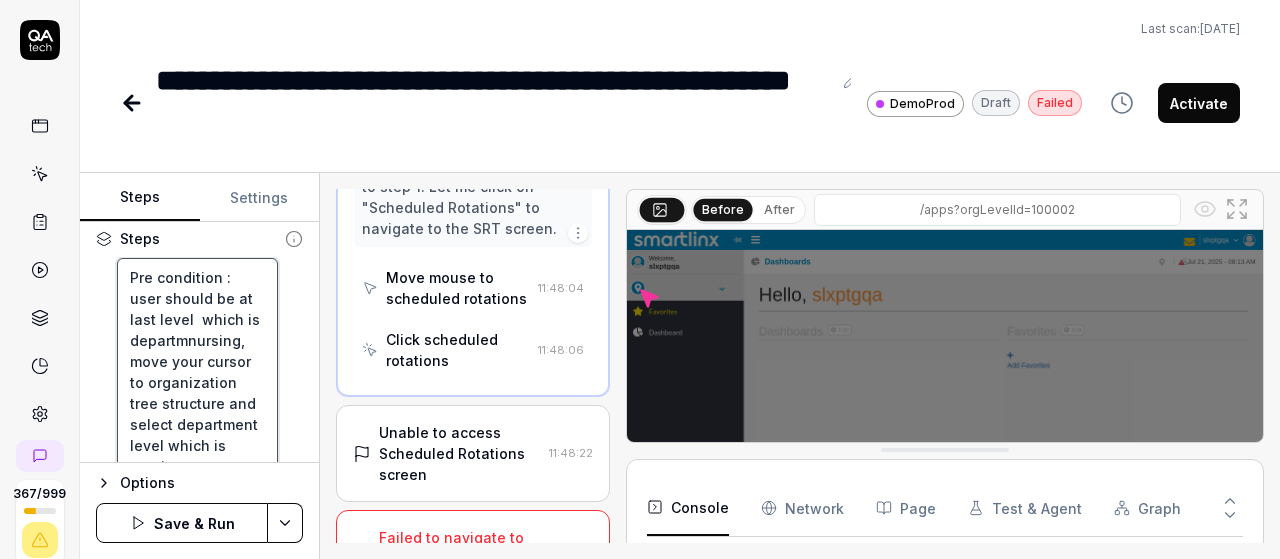 type on "*" 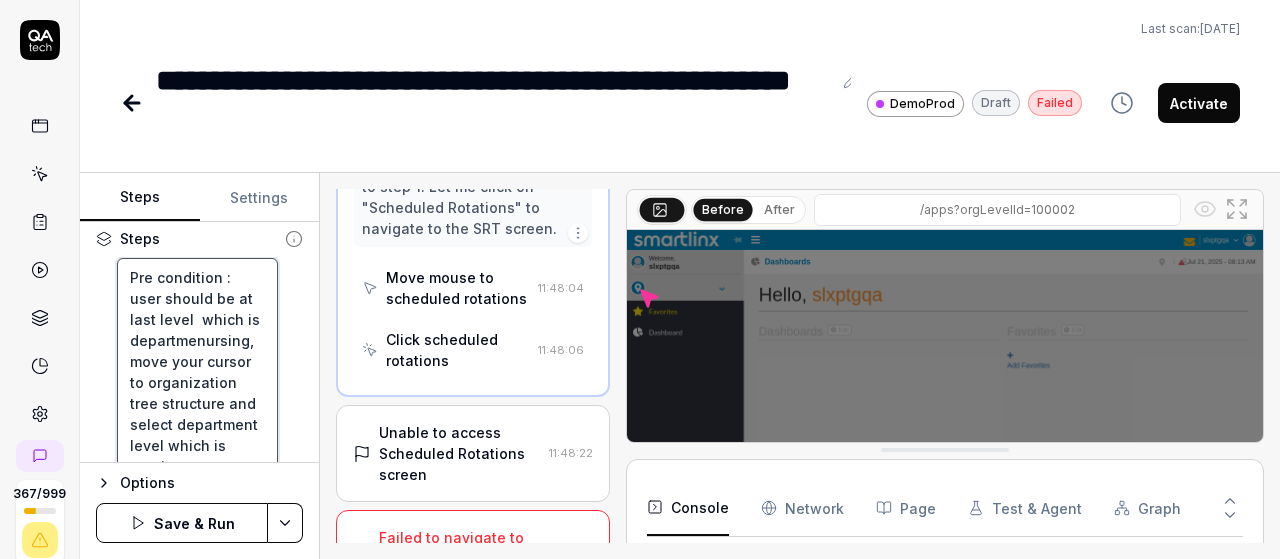 type on "Pre condition : user should be at last level  which is departmennursing, move your cursor to organization tree structure and select department level which is nursing .
Left-click at current mouse position to select 'Schedule Optimizer'
Left-click at current mouse position to select 'Schedule'
Left-click at current mouse position to select 'Scheduled Rotations'
Wait for 3 seconds for the page to load completely" 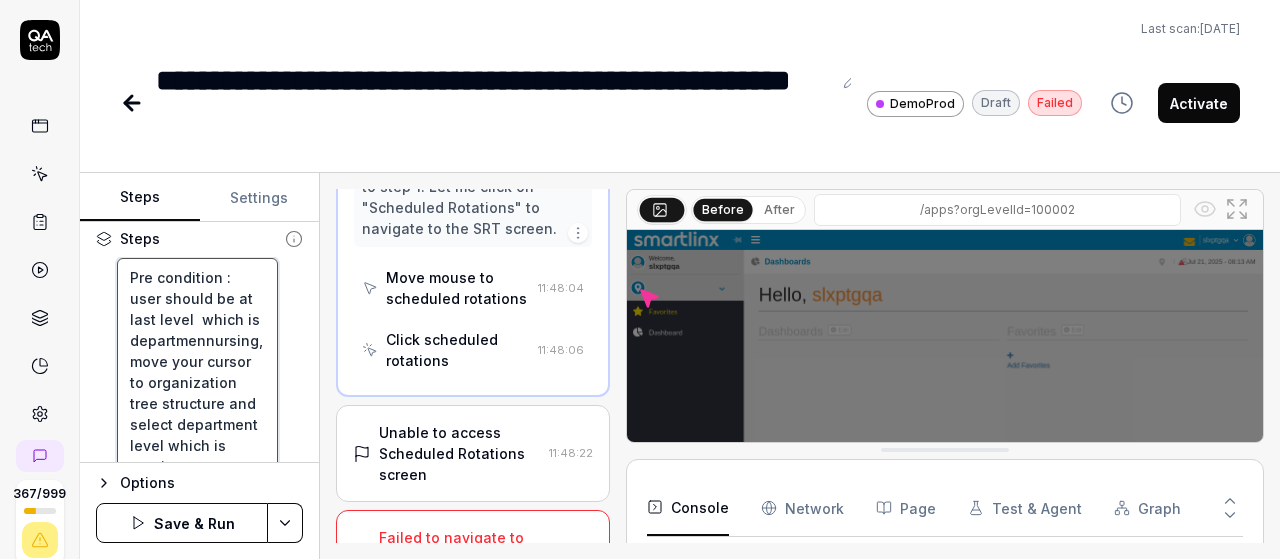 type on "*" 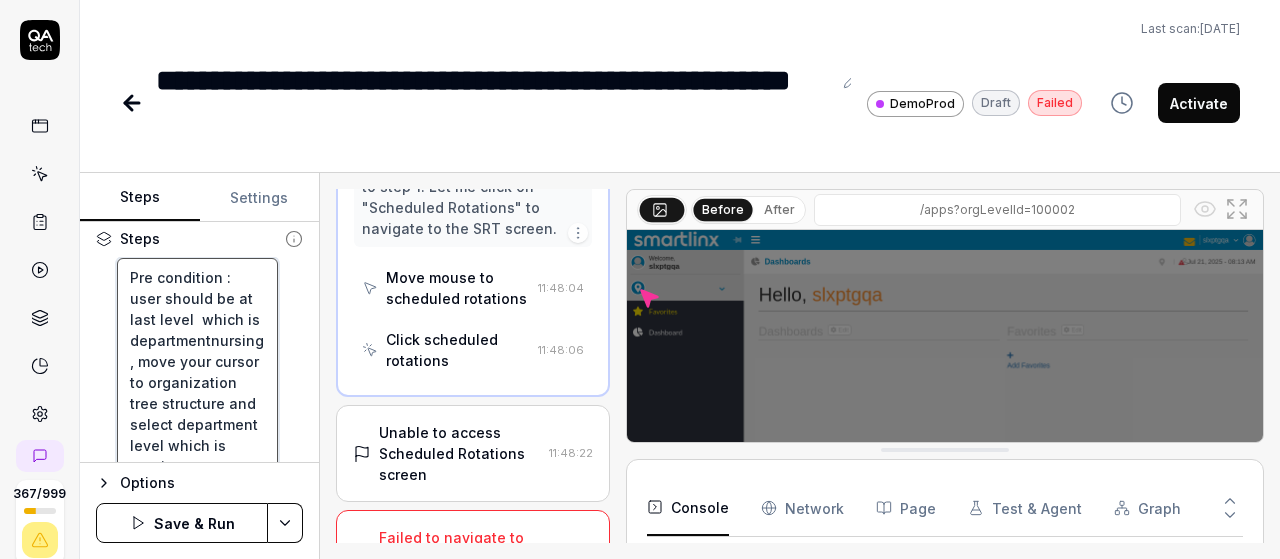 type on "*" 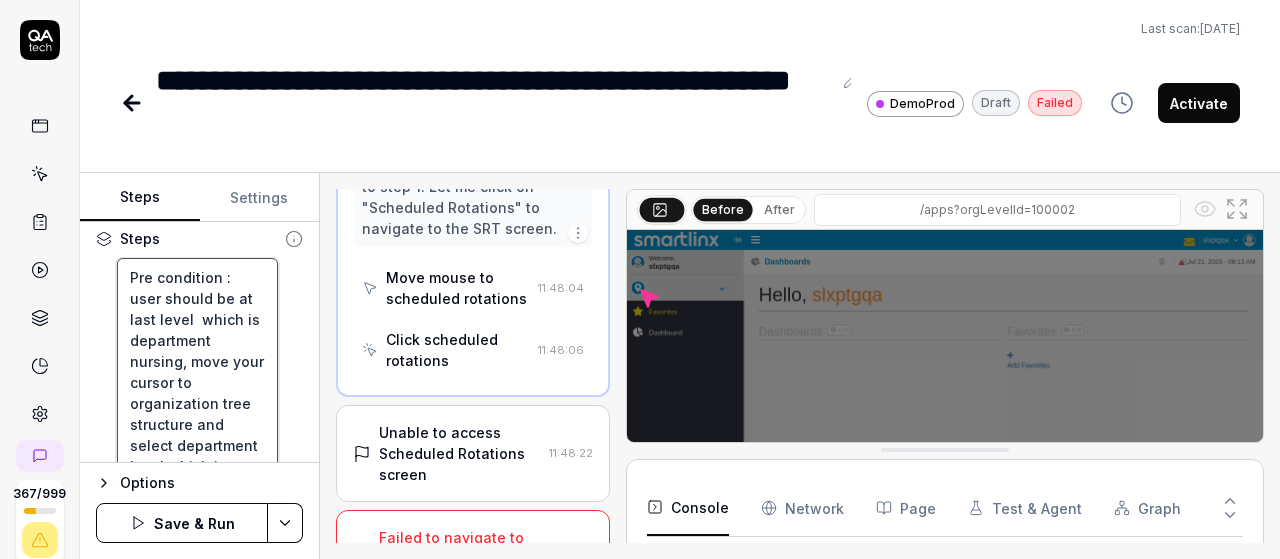 type on "*" 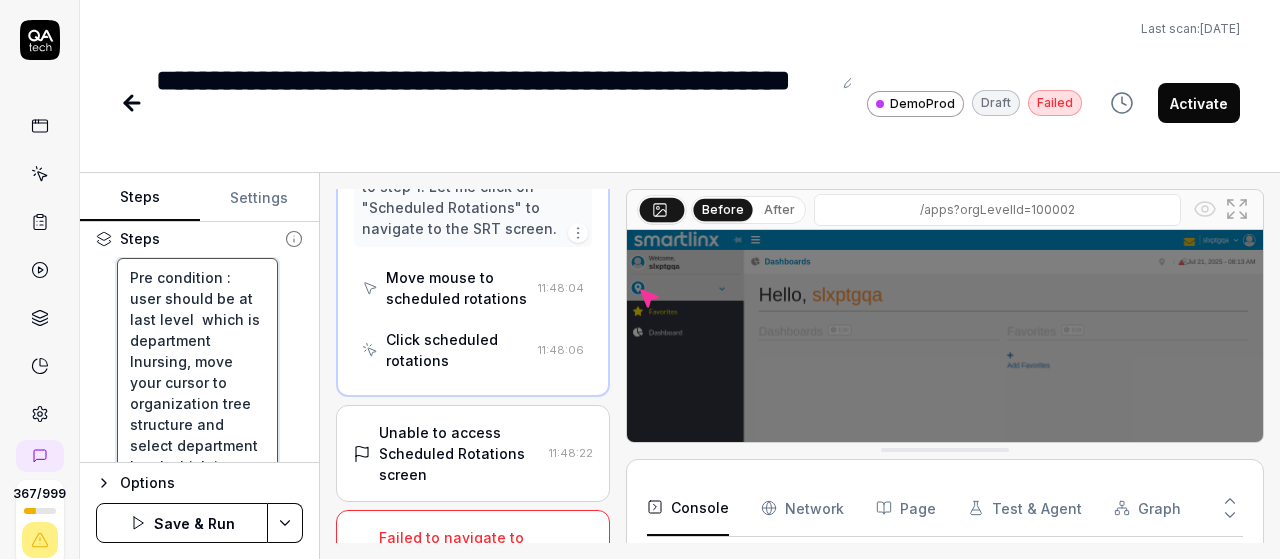 type on "*" 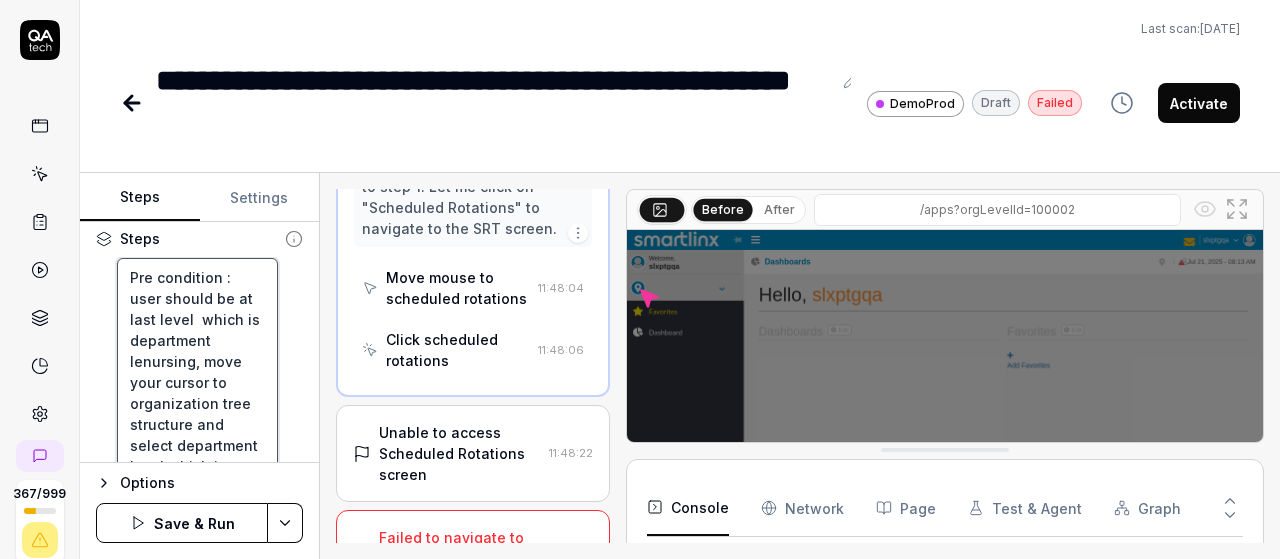 type on "*" 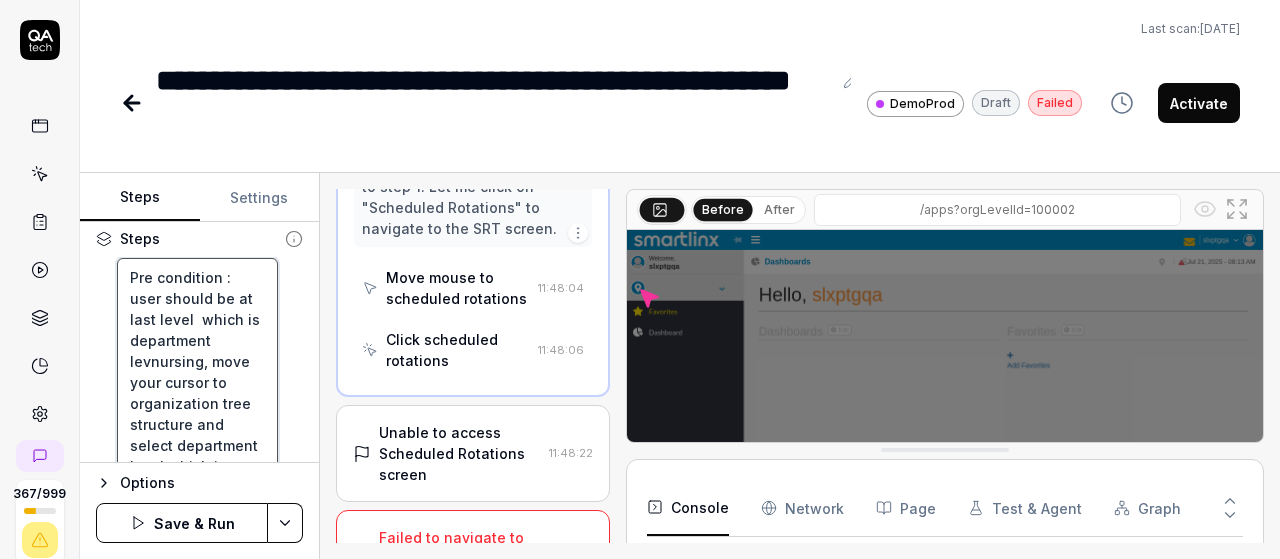 type on "*" 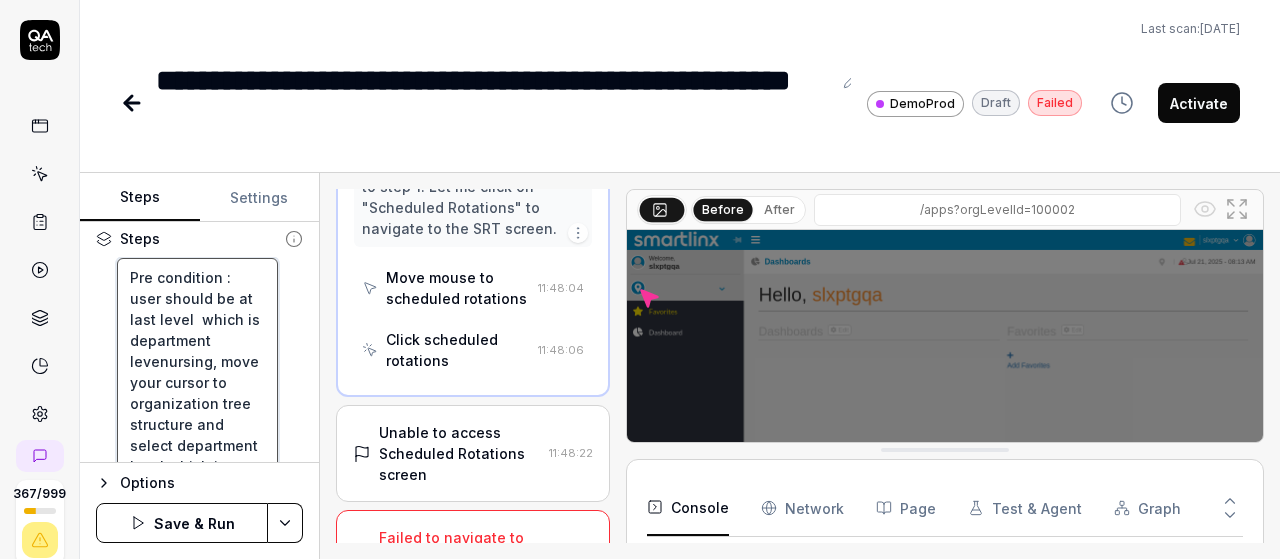 type on "*" 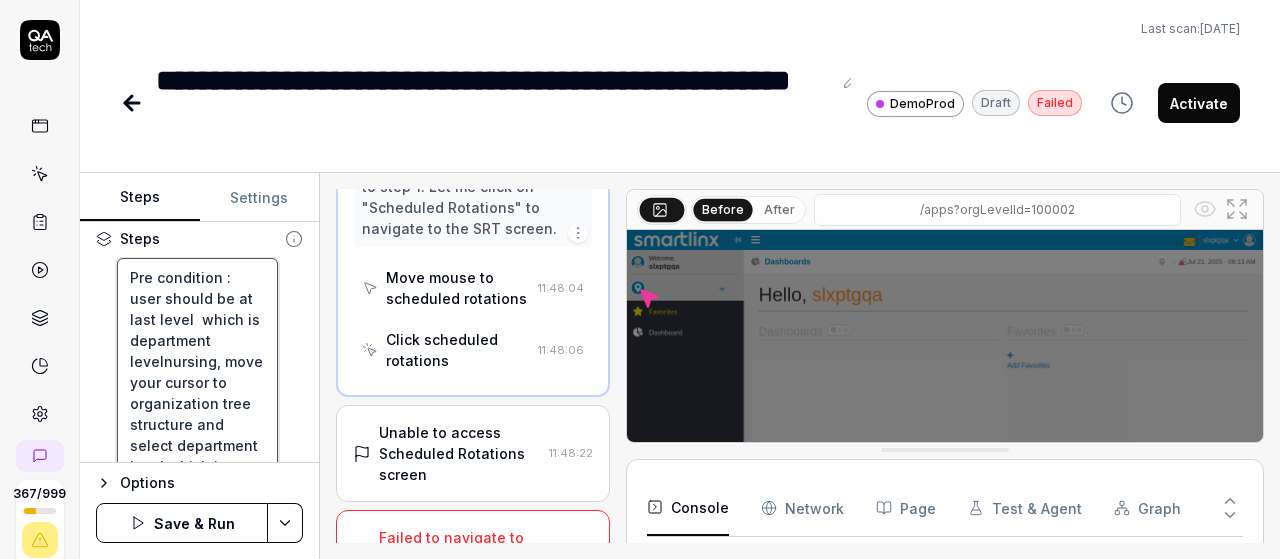 type on "*" 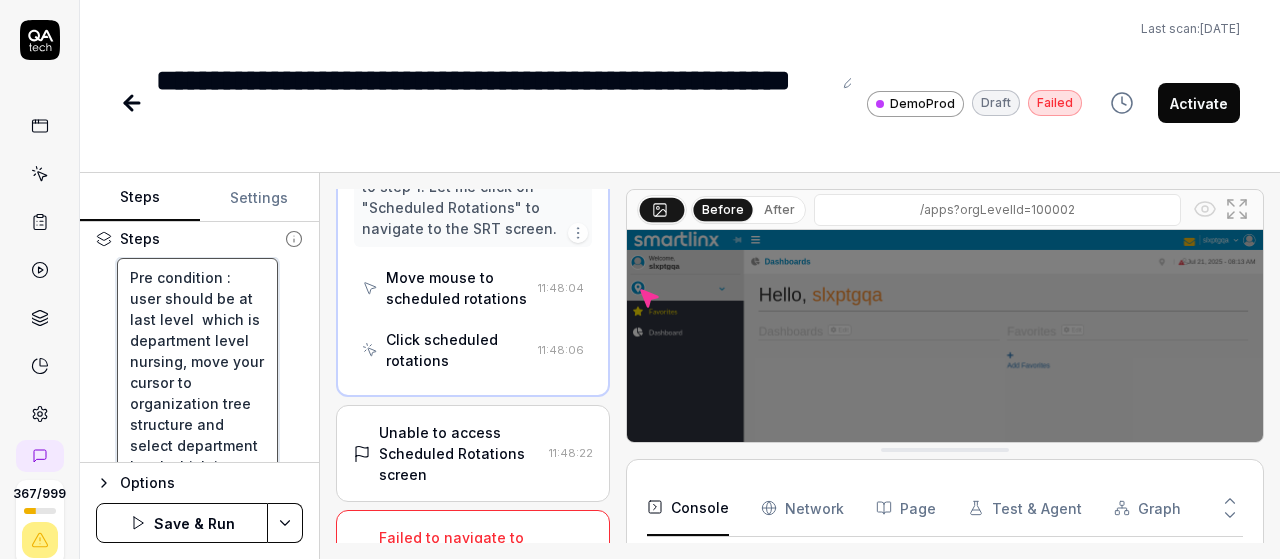 type on "*" 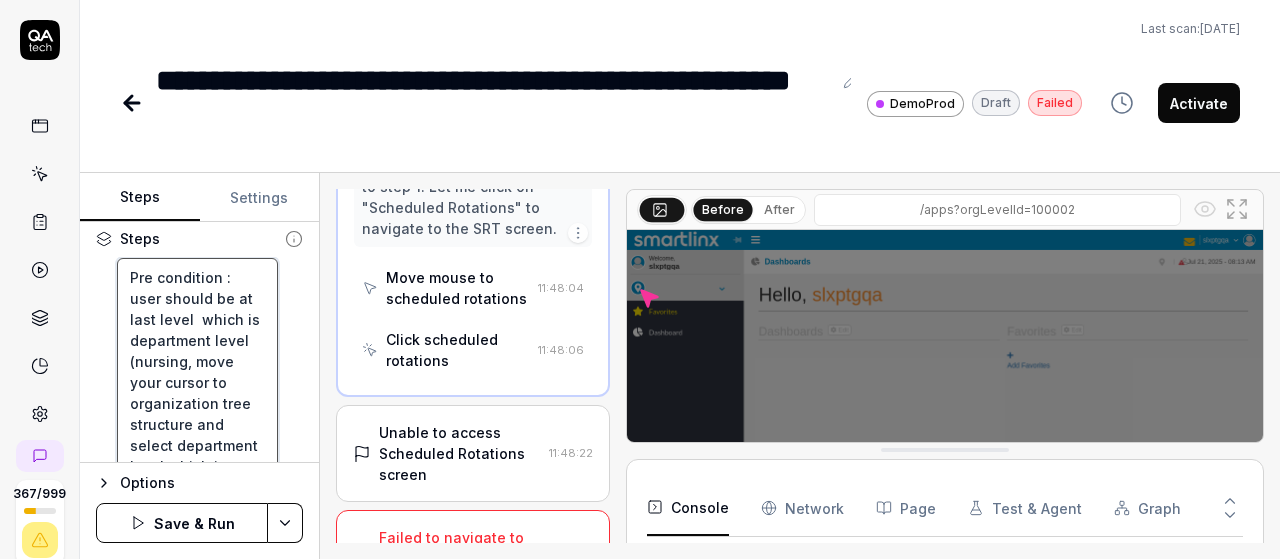 click on "Pre condition : user should be at last level  which is department level (nursing, move your cursor to organization tree structure and select department level which is nursing .
Left-click at current mouse position to select 'Schedule Optimizer'
Left-click at current mouse position to select 'Schedule'
Left-click at current mouse position to select 'Scheduled Rotations'
Wait for 3 seconds for the page to load completely" at bounding box center [197, 571] 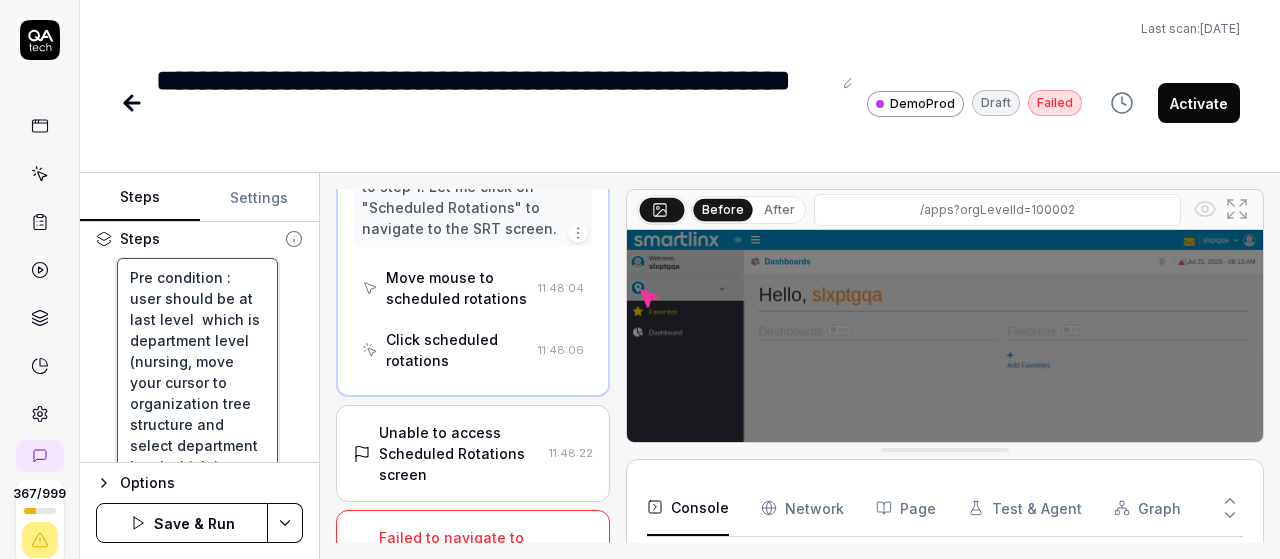 type on "*" 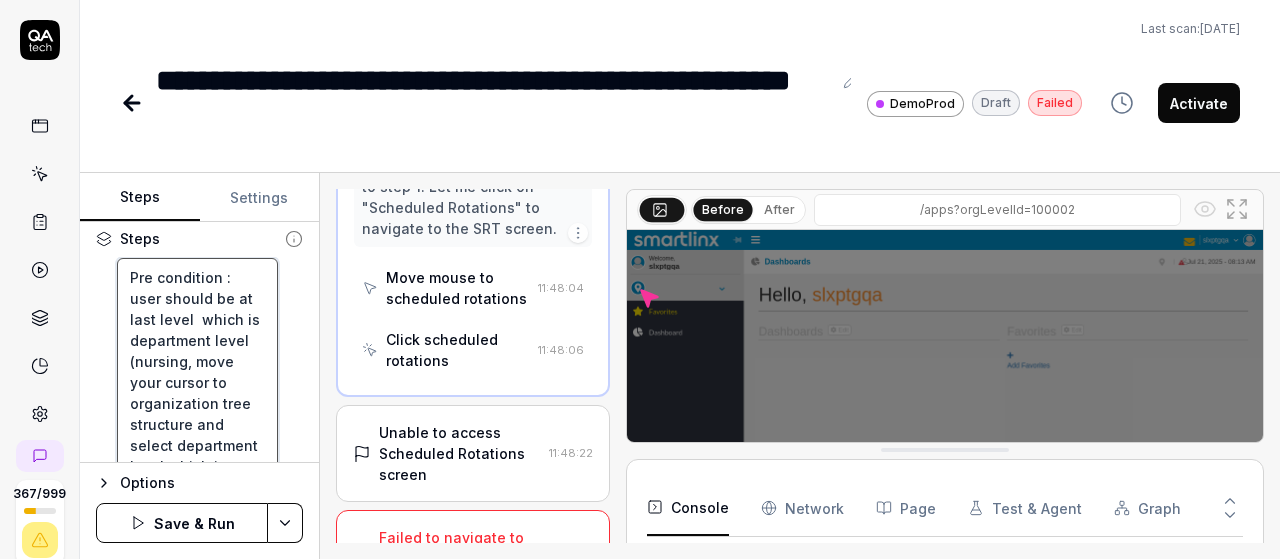 type on "Pre condition : user should be at last level  which is department level (nursing_, move your cursor to organization tree structure and select department level which is nursing .
Left-click at current mouse position to select 'Schedule Optimizer'
Left-click at current mouse position to select 'Schedule'
Left-click at current mouse position to select 'Scheduled Rotations'
Wait for 3 seconds for the page to load completely" 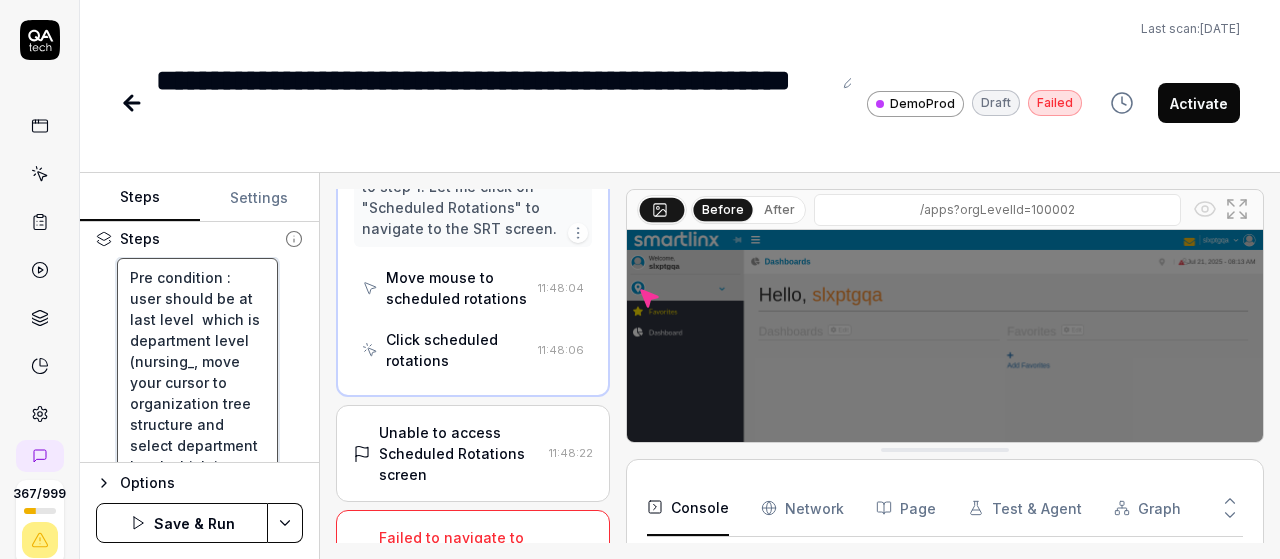 type on "*" 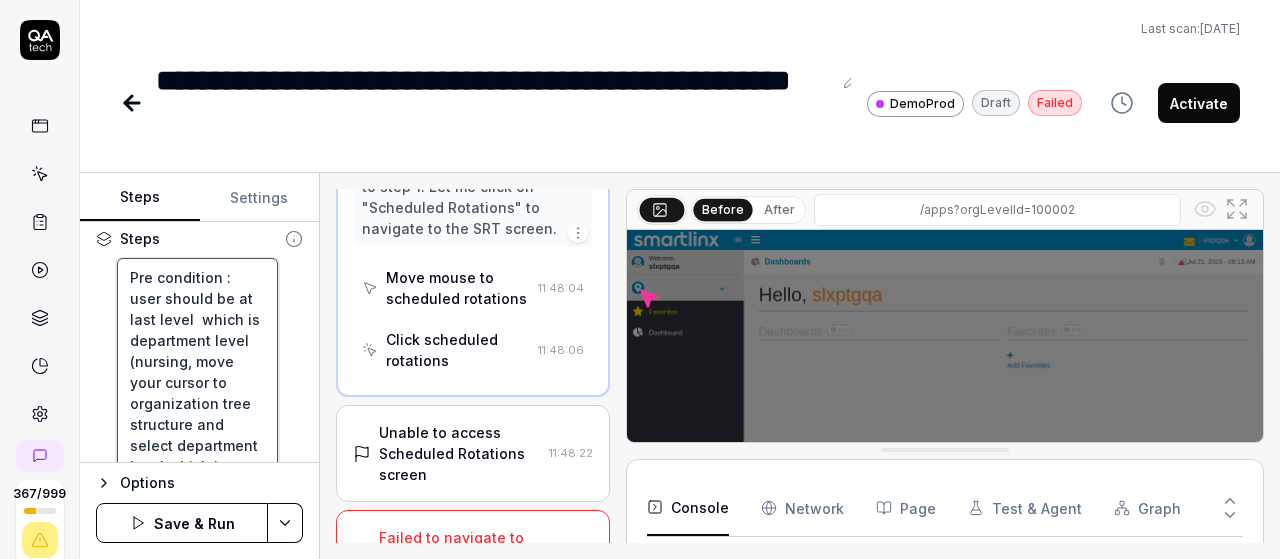 type on "*" 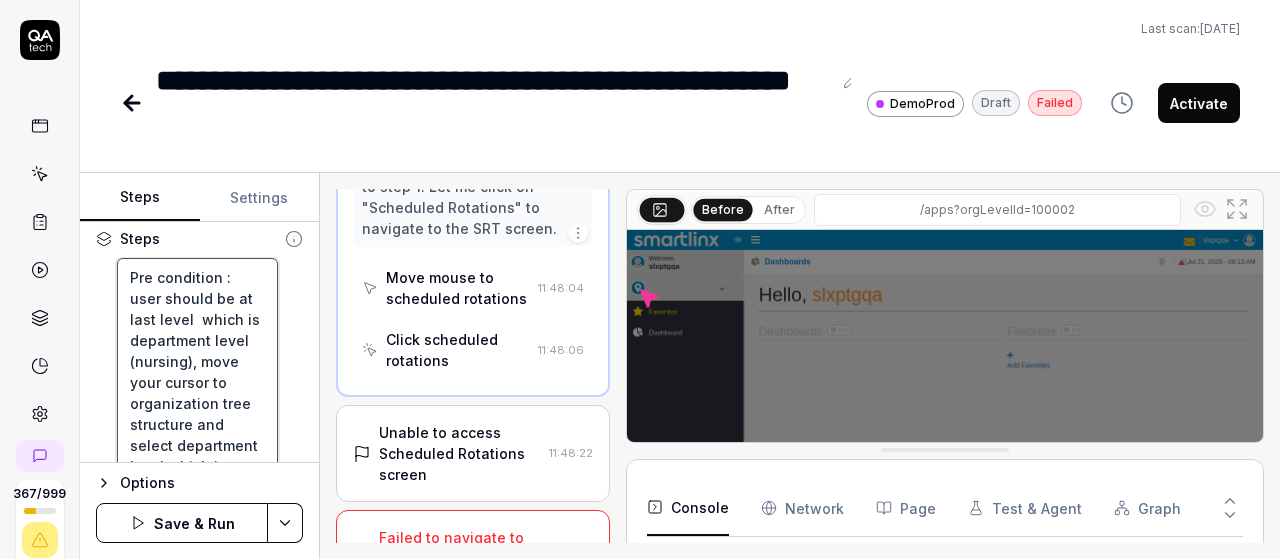 scroll, scrollTop: 126, scrollLeft: 0, axis: vertical 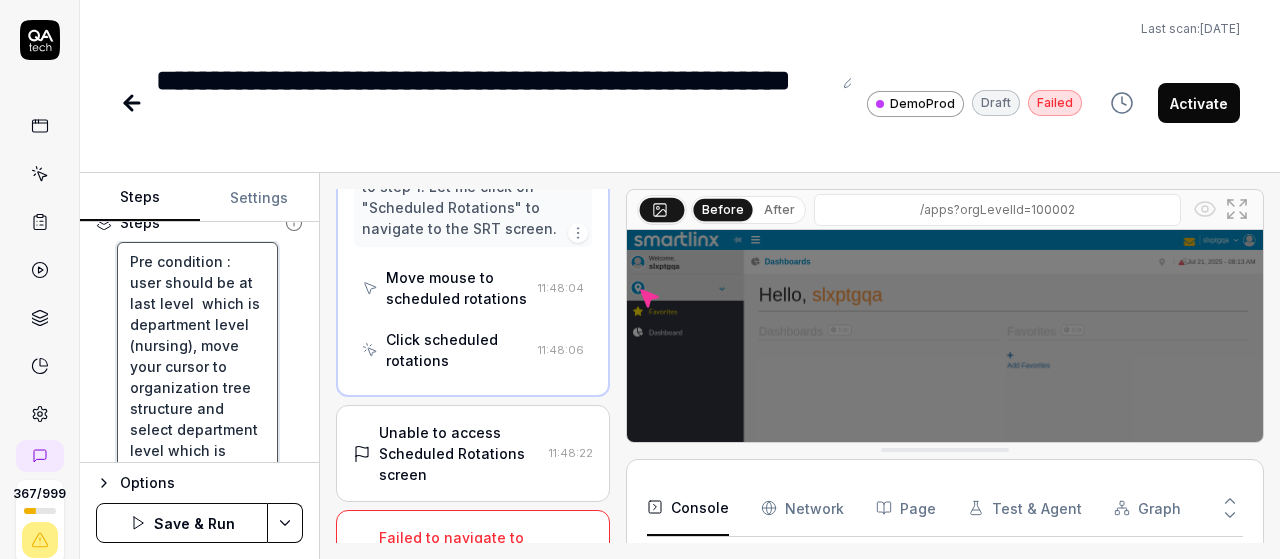 type on "*" 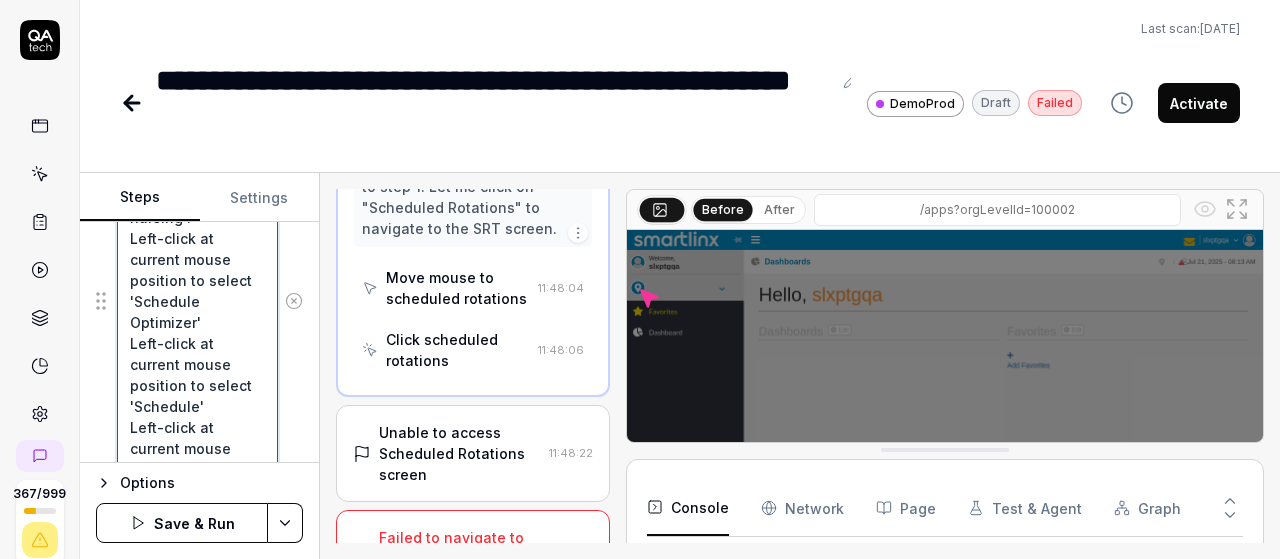scroll, scrollTop: 183, scrollLeft: 0, axis: vertical 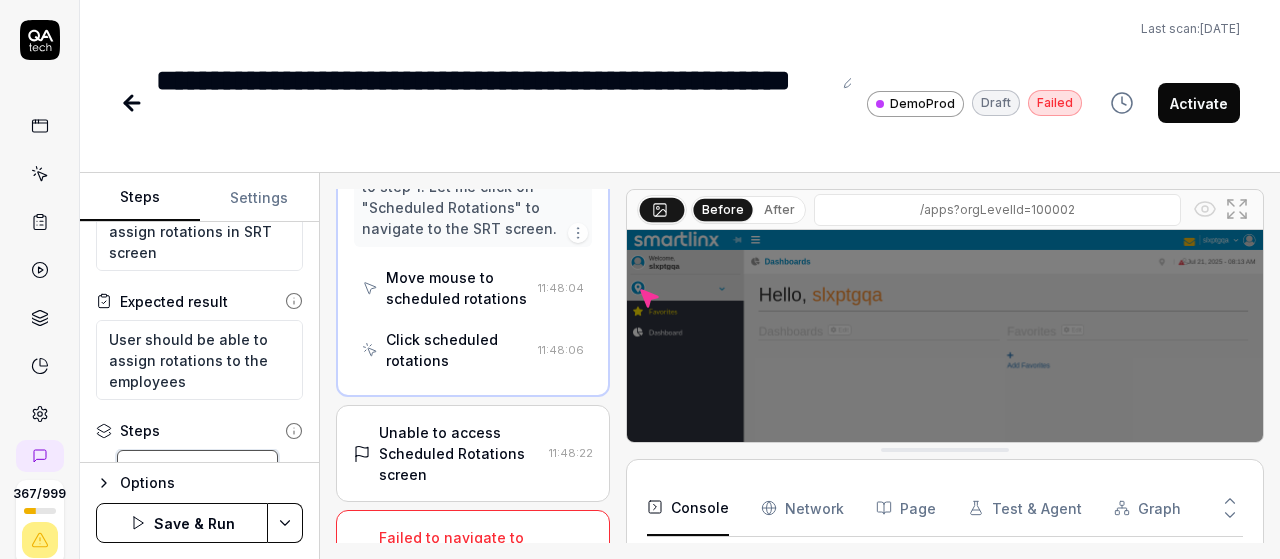 drag, startPoint x: 127, startPoint y: 430, endPoint x: 215, endPoint y: 429, distance: 88.005684 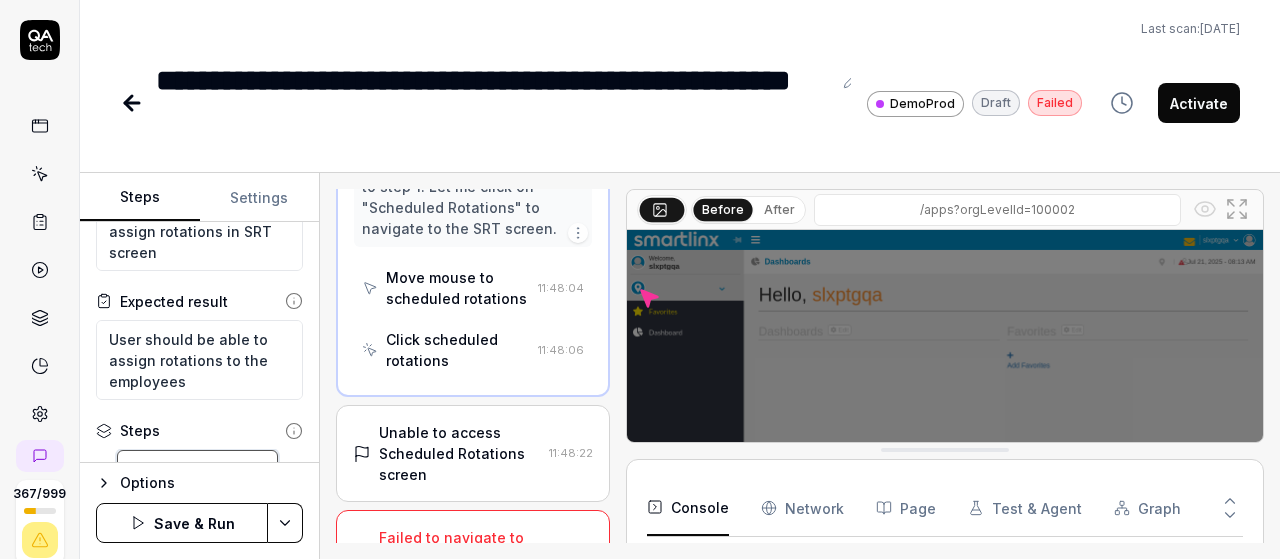 click on "Steps Pre condition : user should be at last level  which is department level (nursing), move your cursor to organization tree structure and select department level which is nursing .
Left-click at current mouse position to select 'Schedule Optimizer'
Left-click at current mouse position to select 'Schedule'
Left-click at current mouse position to select 'Scheduled Rotations'
Wait for 3 seconds for the page to load completely then assign rotations to existing employees who are eligible fo respective positioned shifts and keep in mind that assign the rotation if the employee rotation cell is empty
To pick up a draggable item, press the space bar.
While dragging, use the arrow keys to move the item.
Press space again to drop the item in its new position, or press escape to cancel." at bounding box center [199, 911] 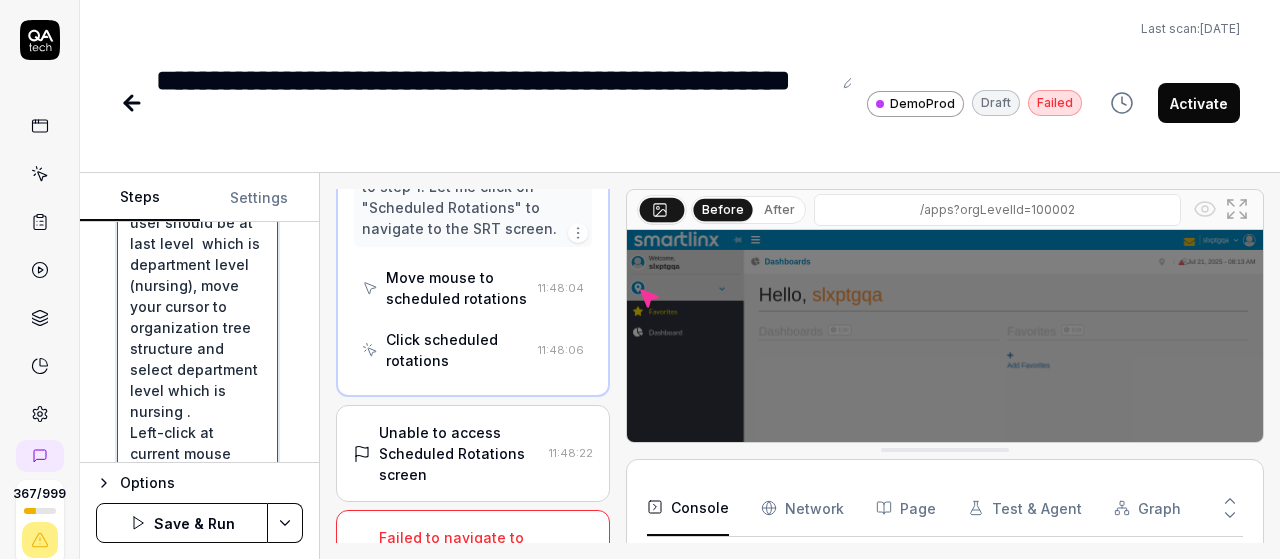 scroll, scrollTop: 346, scrollLeft: 0, axis: vertical 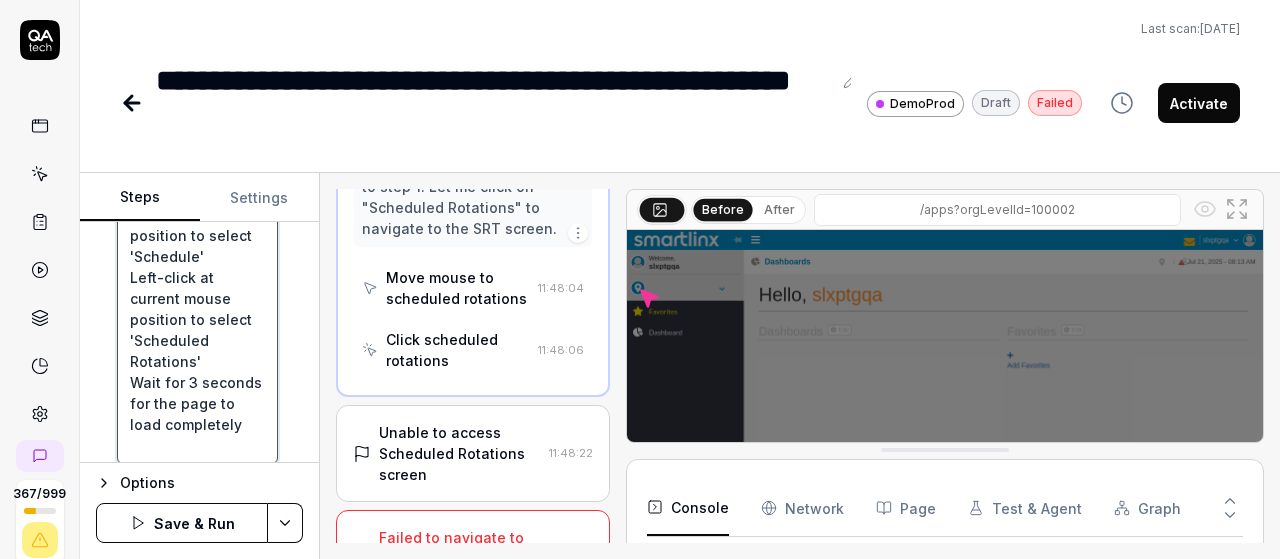 drag, startPoint x: 210, startPoint y: 277, endPoint x: 126, endPoint y: 245, distance: 89.88882 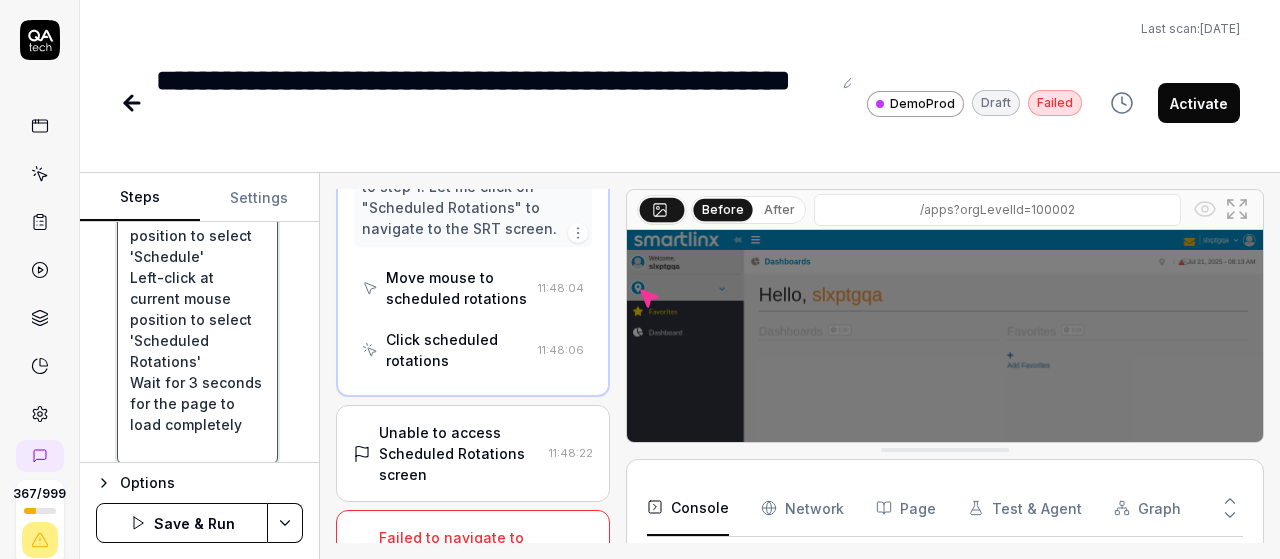 click on "Pre condition : user should be at last level  which is department level (nursing), move your cursor to organization tree structure and select department level which is nursing .
Left-click at current mouse position to select 'Schedule Optimizer'
Left-click at current mouse position to select 'Schedule'
Left-click at current mouse position to select 'Scheduled Rotations'
Wait for 3 seconds for the page to load completely" at bounding box center [197, 151] 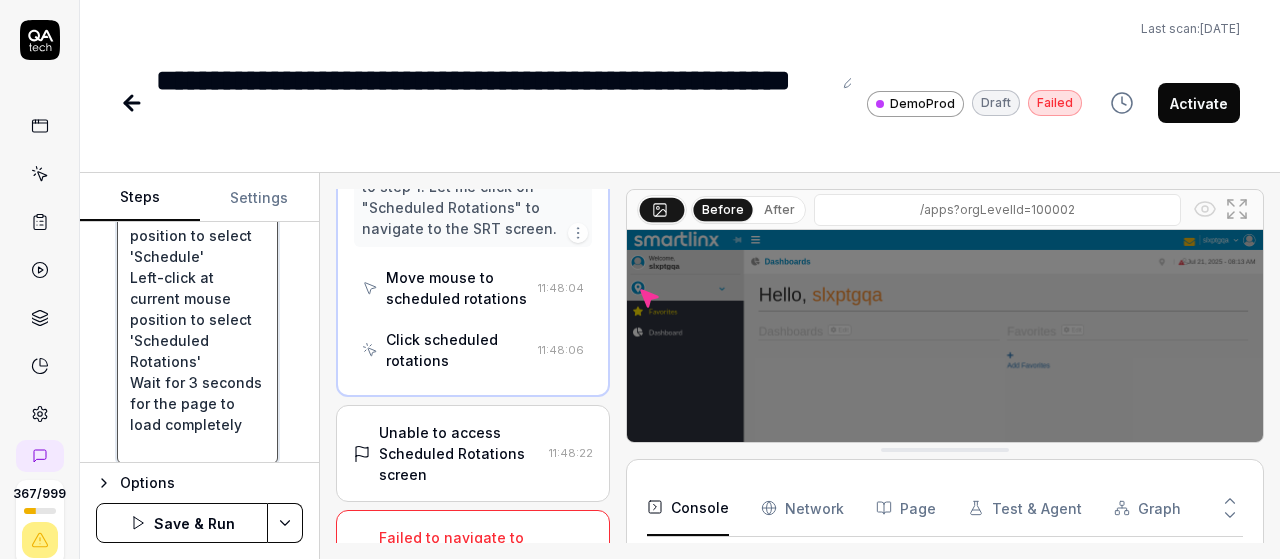 scroll, scrollTop: 0, scrollLeft: 0, axis: both 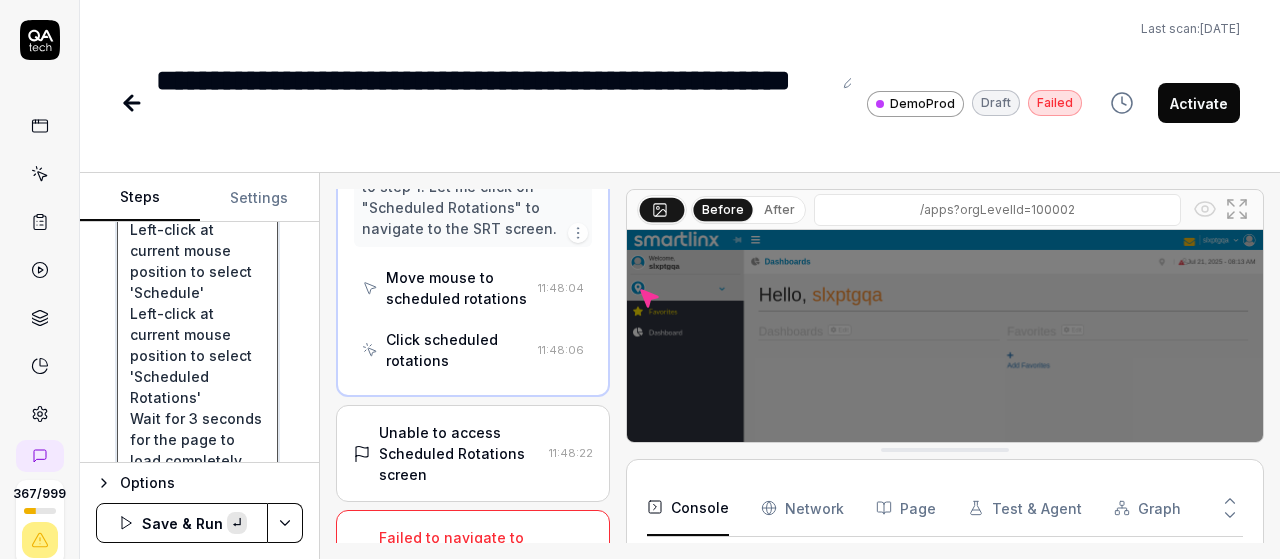click on "Pre condition : user should be at last level  which is department level (nursing), move your cursor to organization tree structure and select department level which is nursing .
Left-click at current mouse position to select 'Schedule Optimizer'
Left-click at current mouse position to select 'Schedule'
Left-click at current mouse position to select 'Scheduled Rotations'
Wait for 3 seconds for the page to load completely" at bounding box center (197, 187) 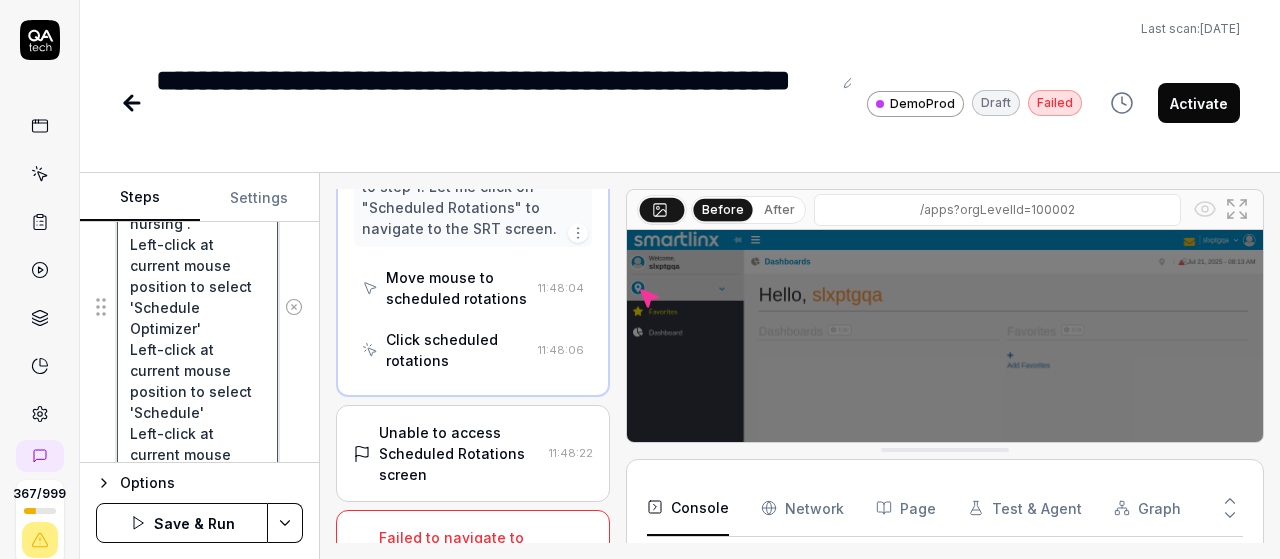scroll, scrollTop: 582, scrollLeft: 0, axis: vertical 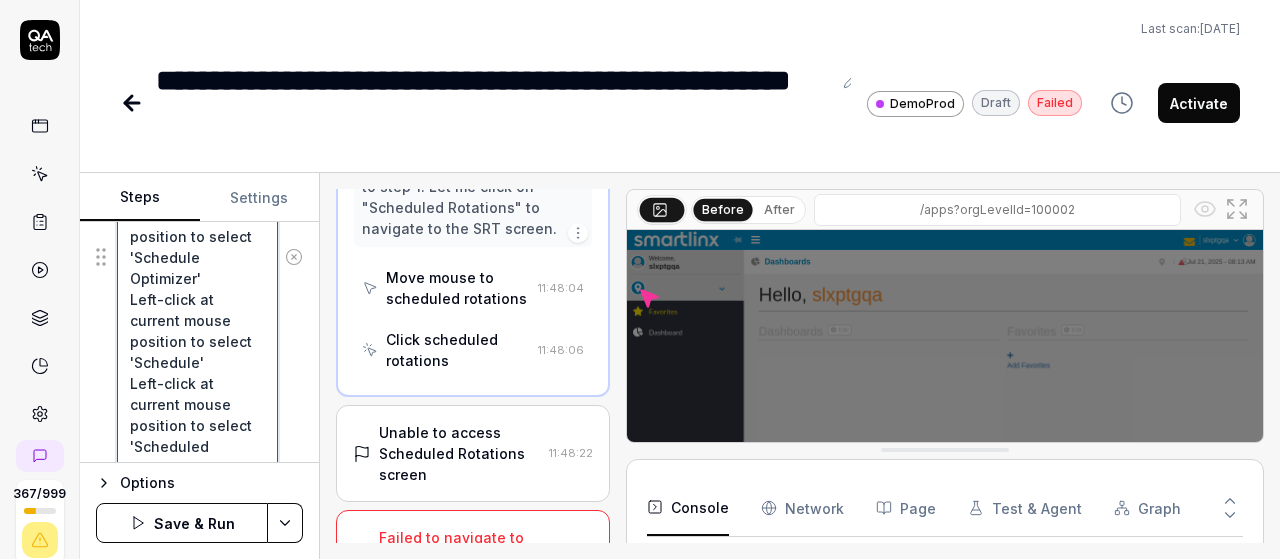 type on "Pre condition : user should be at last level  which is department level (nursing), move your cursor to organization tree structure and select department level which is nursing .
Left-click at current mouse position to select 'Schedule Optimizer'
Left-click at current mouse position to select 'Schedule'
Left-click at current mouse position to select 'Scheduled Rotations'
Wait for 3 seconds for the page to load completely" 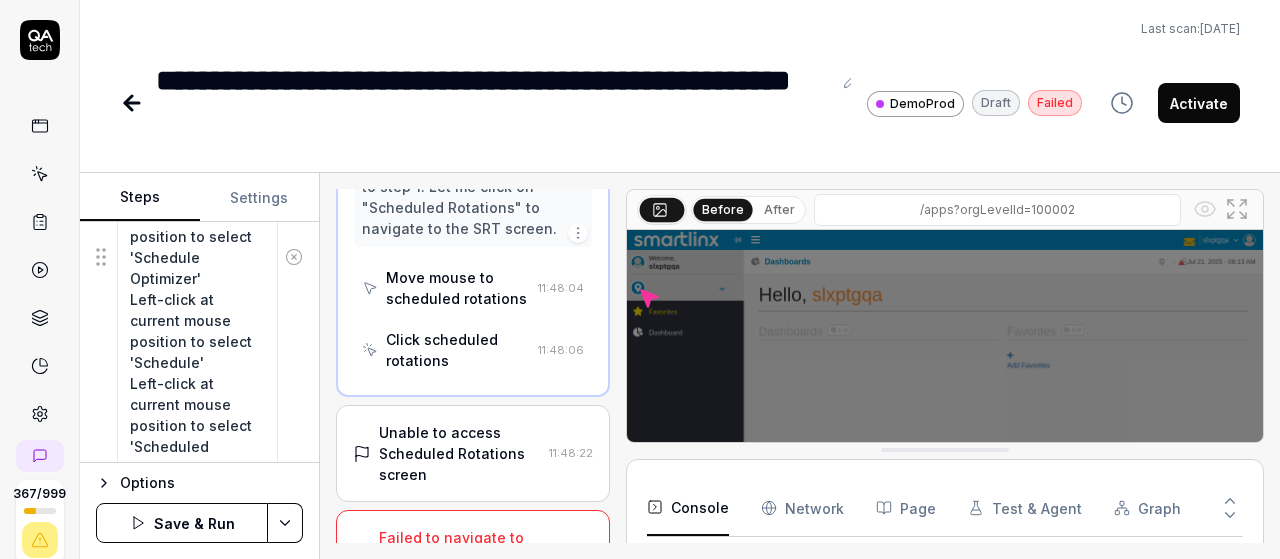 type 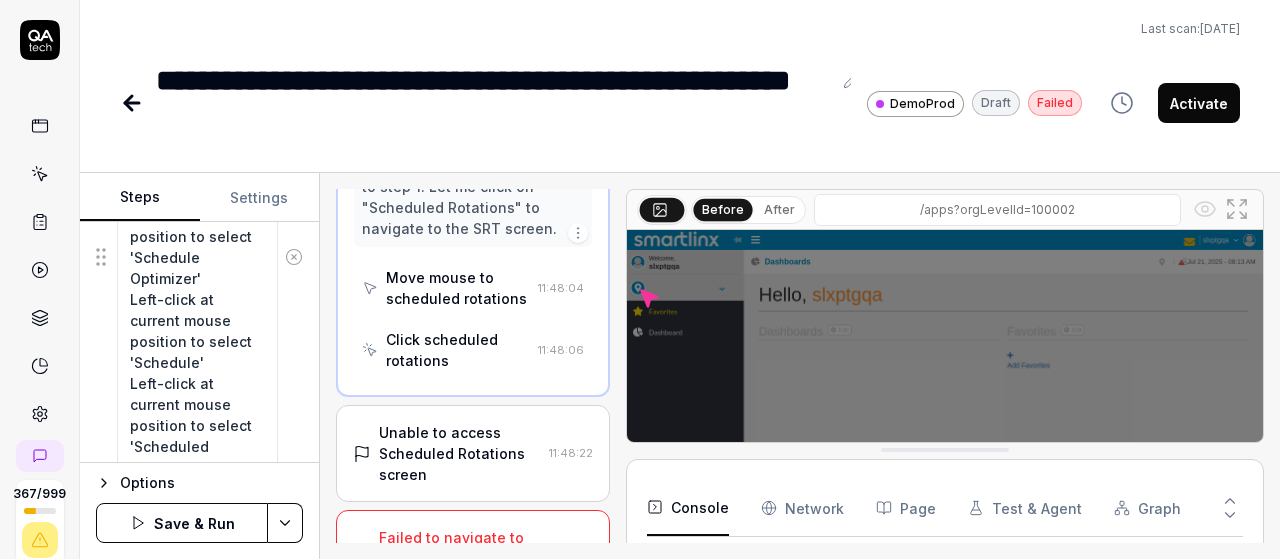 drag, startPoint x: 128, startPoint y: 253, endPoint x: 192, endPoint y: 346, distance: 112.89375 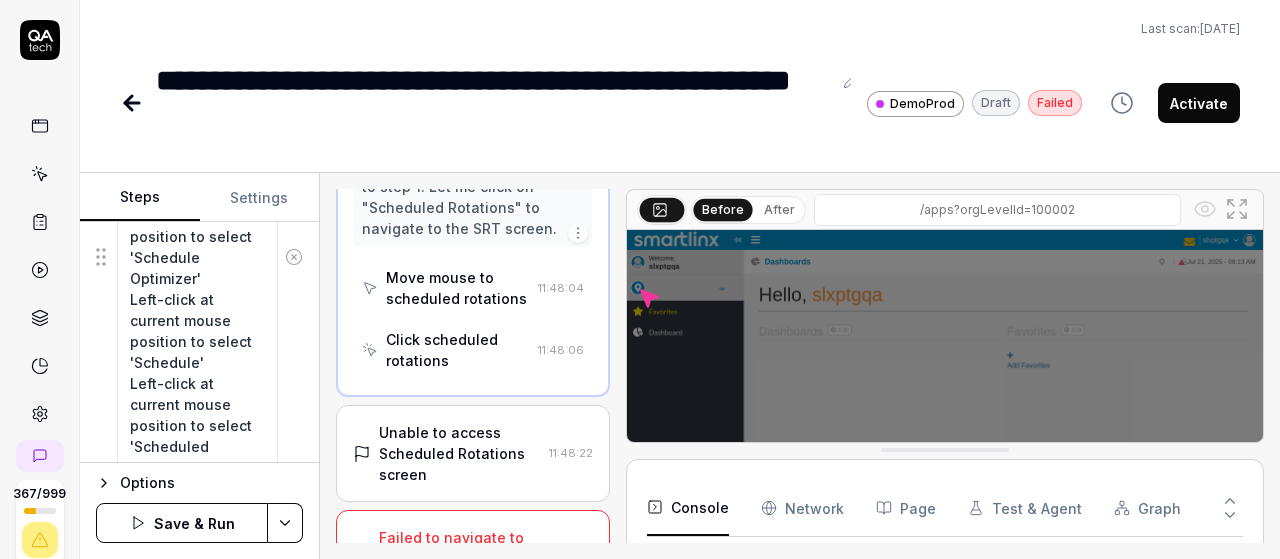 click on "Pre condition : user should be at last level  which is department level (nursing), move your cursor to organization tree structure and select department level which is nursing .
Left-click at current mouse position to select 'Schedule Optimizer'
Left-click at current mouse position to select 'Schedule'
Left-click at current mouse position to select 'Scheduled Rotations'
Wait for 3 seconds for the page to load completely" at bounding box center [197, 257] 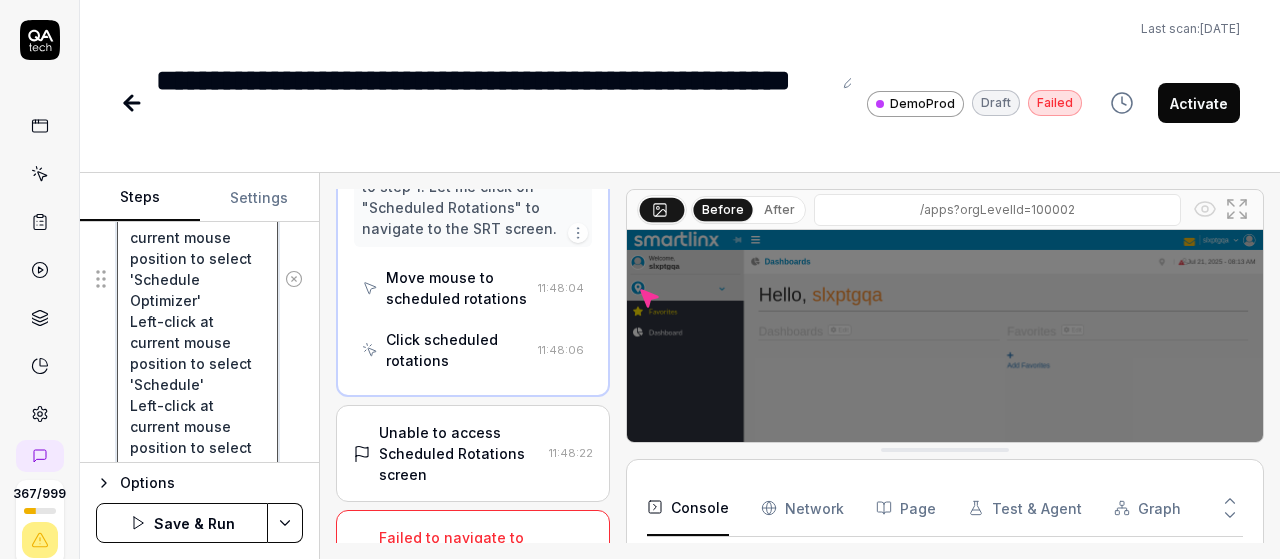 click on "Pre condition : user should be at last level  which is department level (nursing), move your cursor to organization tree structure and select department level which is nursing .
Left-click at current mouse position to select 'Schedule Optimizer'
Left-click at current mouse position to select 'Schedule'
Left-click at current mouse position to select 'Scheduled Rotations'
Wait for 3 seconds for the page to load completely" at bounding box center [197, 279] 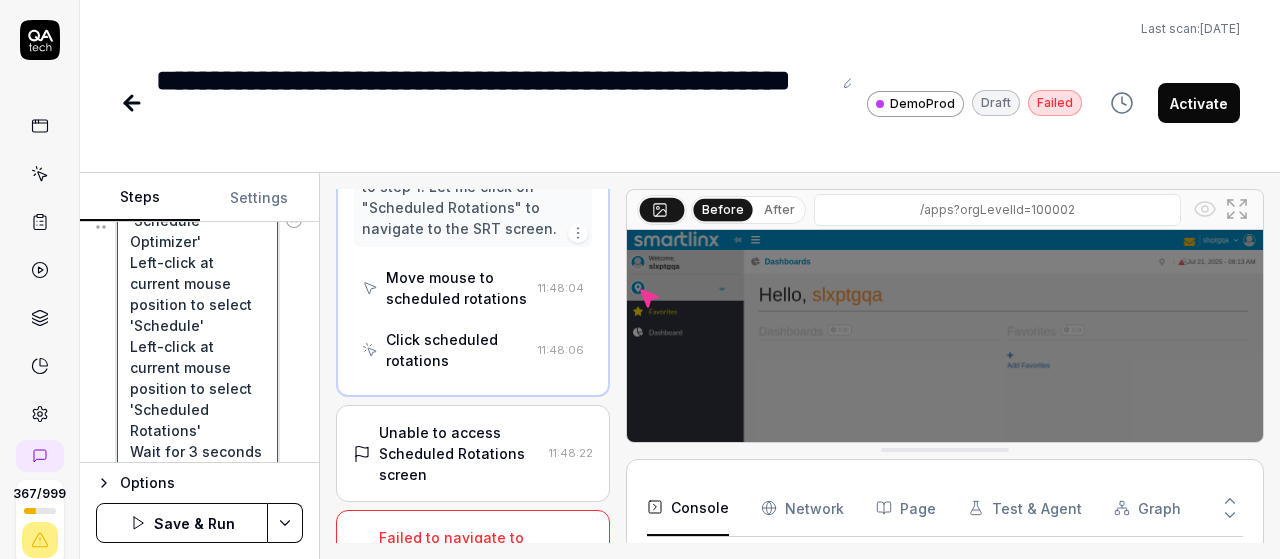 scroll, scrollTop: 704, scrollLeft: 0, axis: vertical 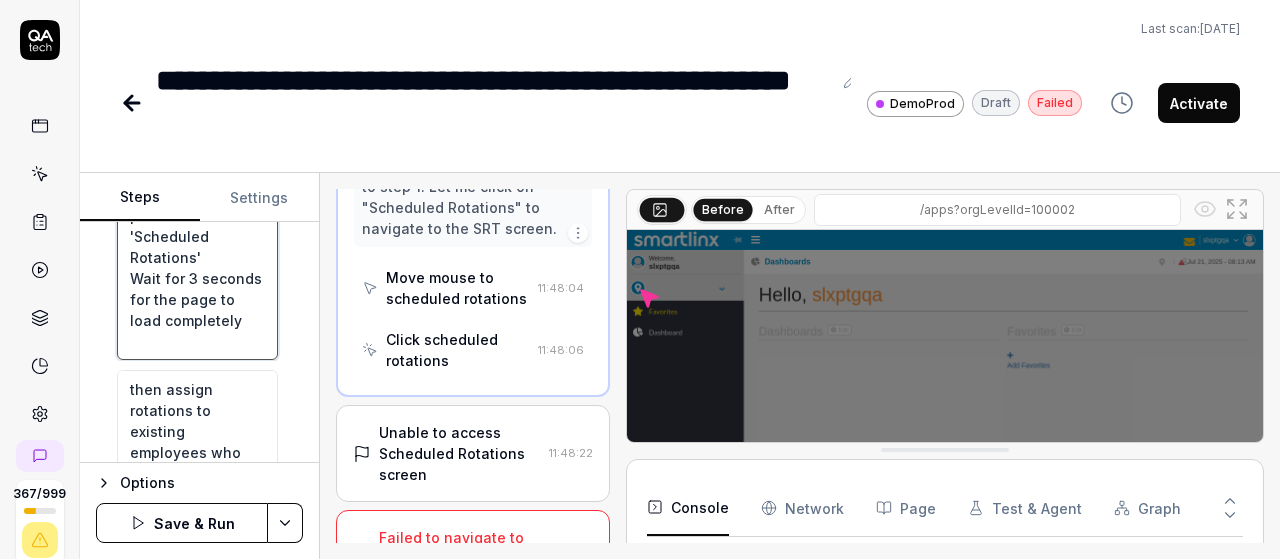 drag, startPoint x: 130, startPoint y: 280, endPoint x: 216, endPoint y: 365, distance: 120.91733 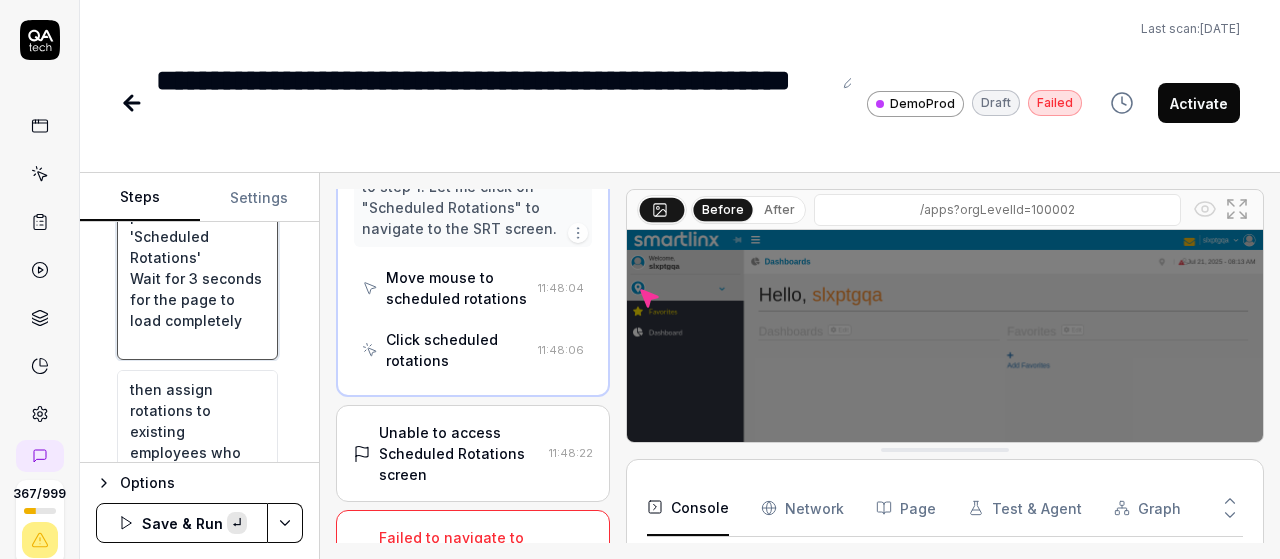type on "*" 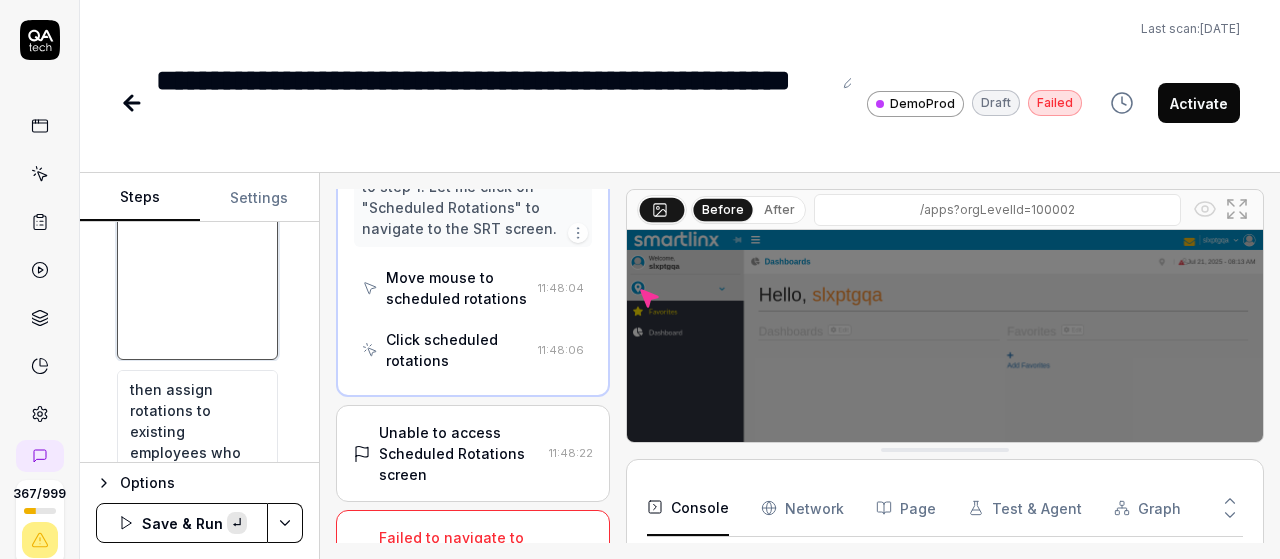 scroll, scrollTop: 0, scrollLeft: 0, axis: both 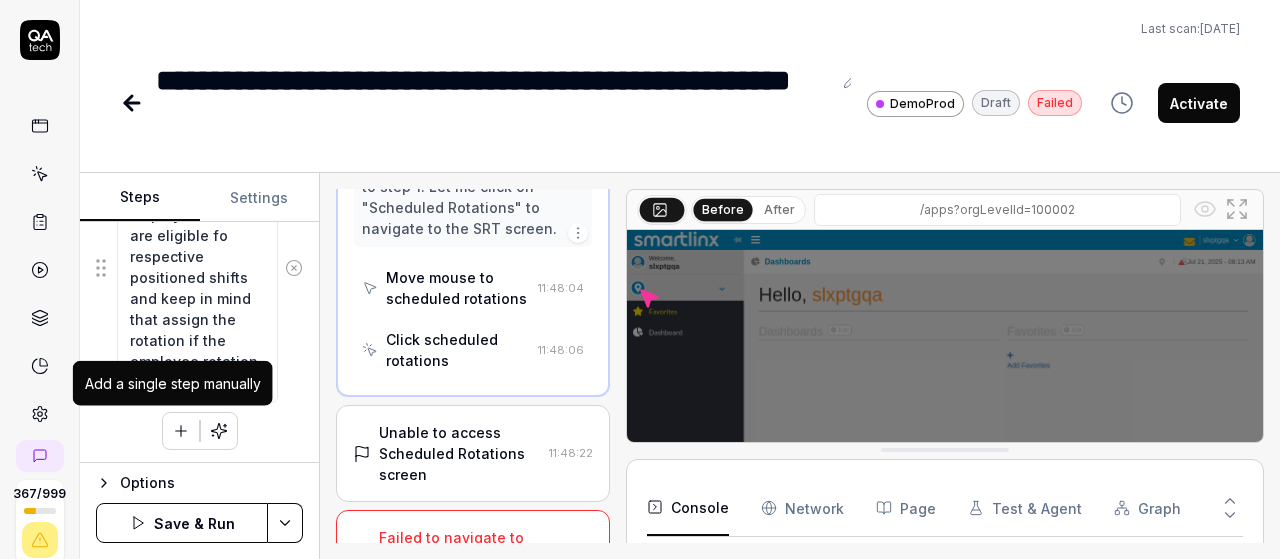 type on "Pre condition : user should be at last level  which is department level (nursing), move your cursor to organization tree structure and select department level which is nursing ." 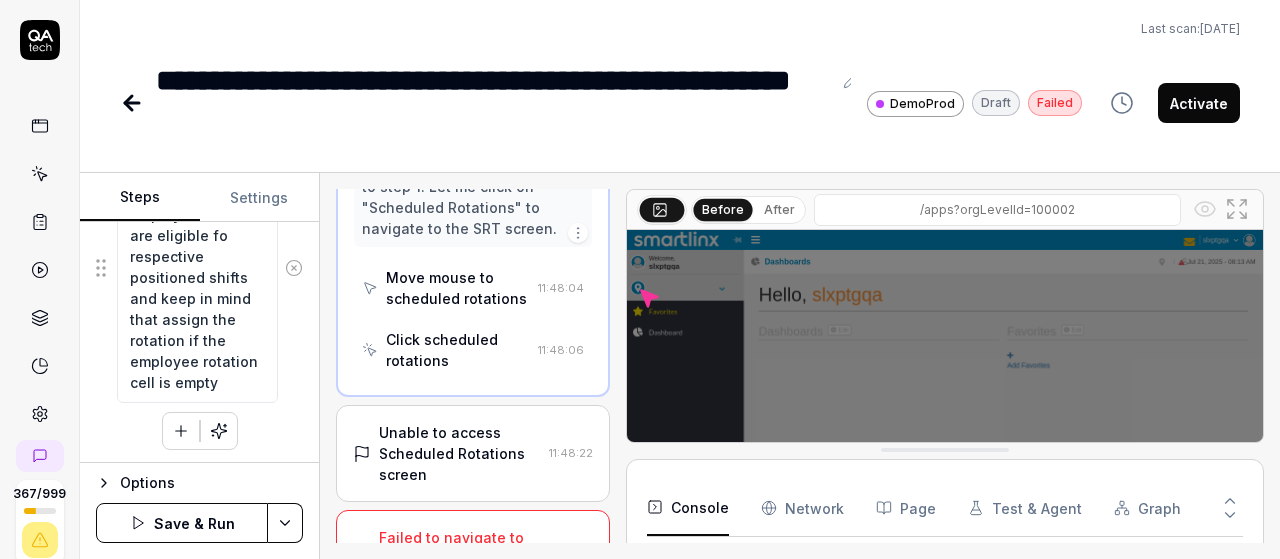 click 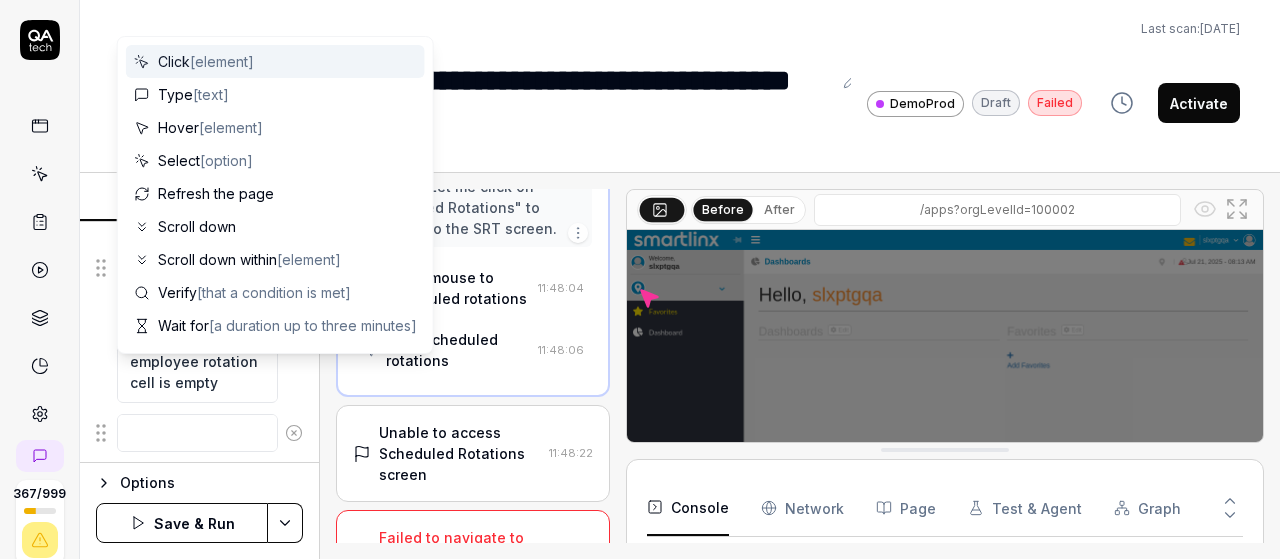 scroll, scrollTop: 0, scrollLeft: 0, axis: both 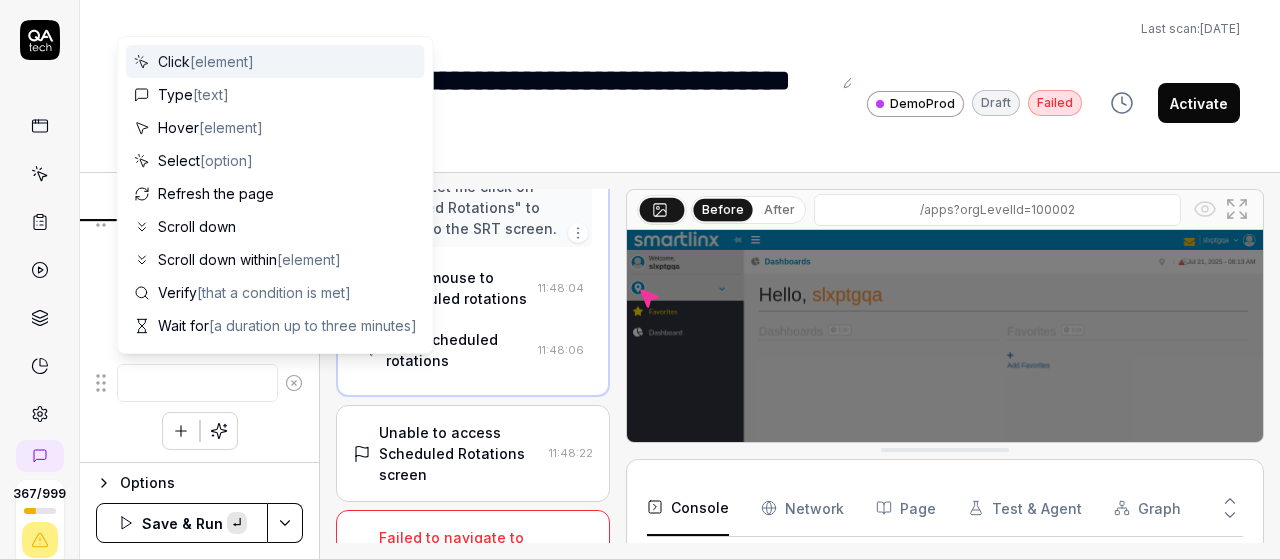 type on "*" 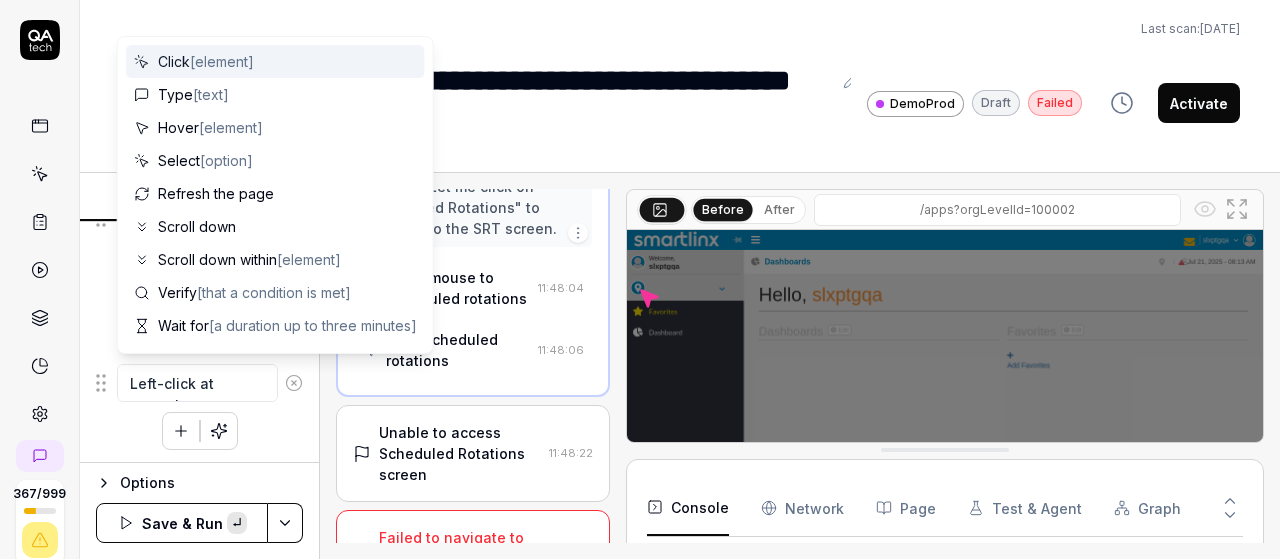scroll 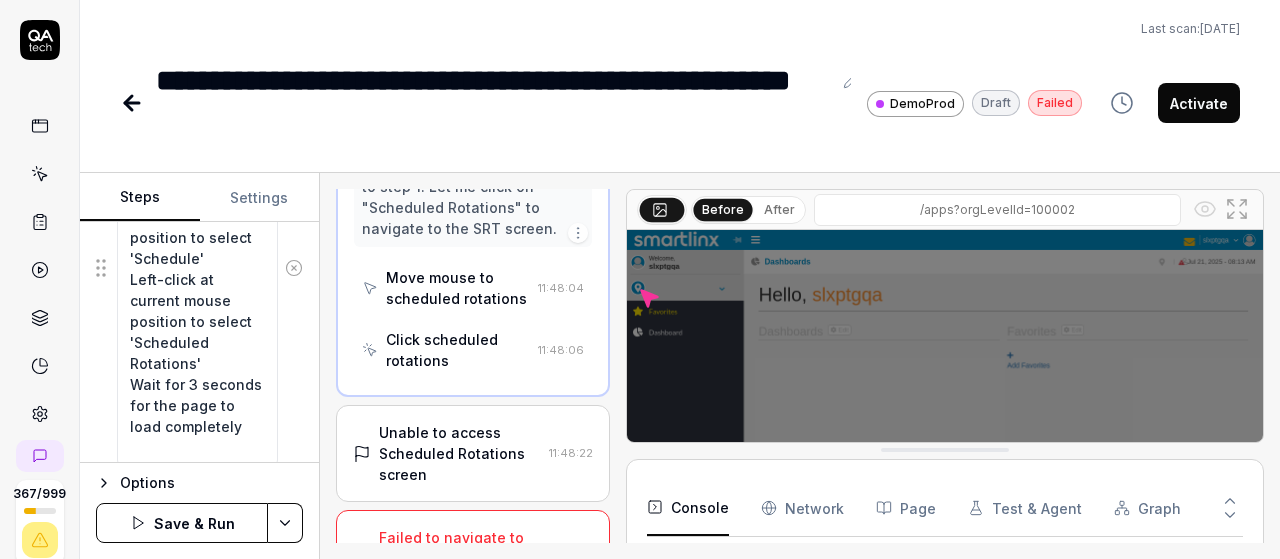 type on "Left-click at current mouse position to select 'Schedule Optimizer'
Left-click at current mouse position to select 'Schedule'
Left-click at current mouse position to select 'Scheduled Rotations'
Wait for 3 seconds for the page to load completely" 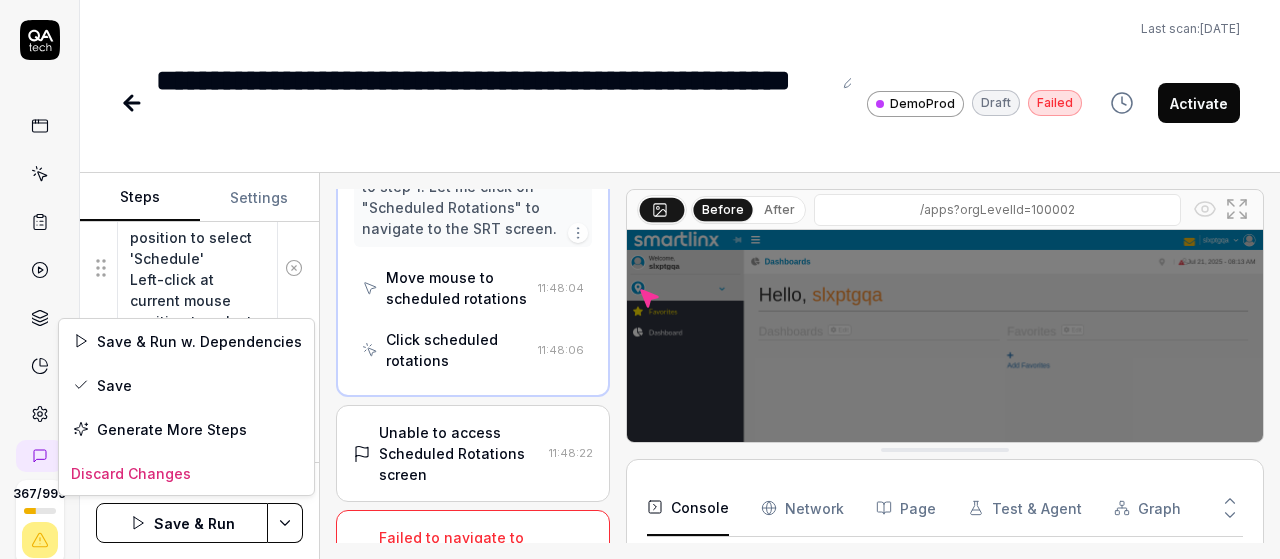 click on "**********" at bounding box center [640, 279] 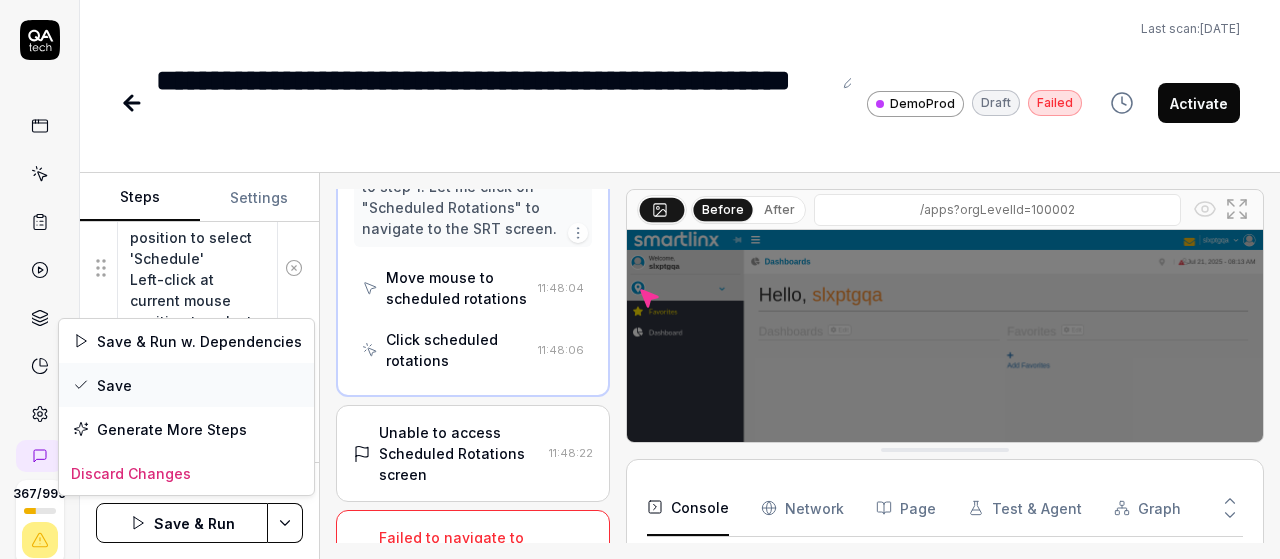 click on "Save" at bounding box center [186, 385] 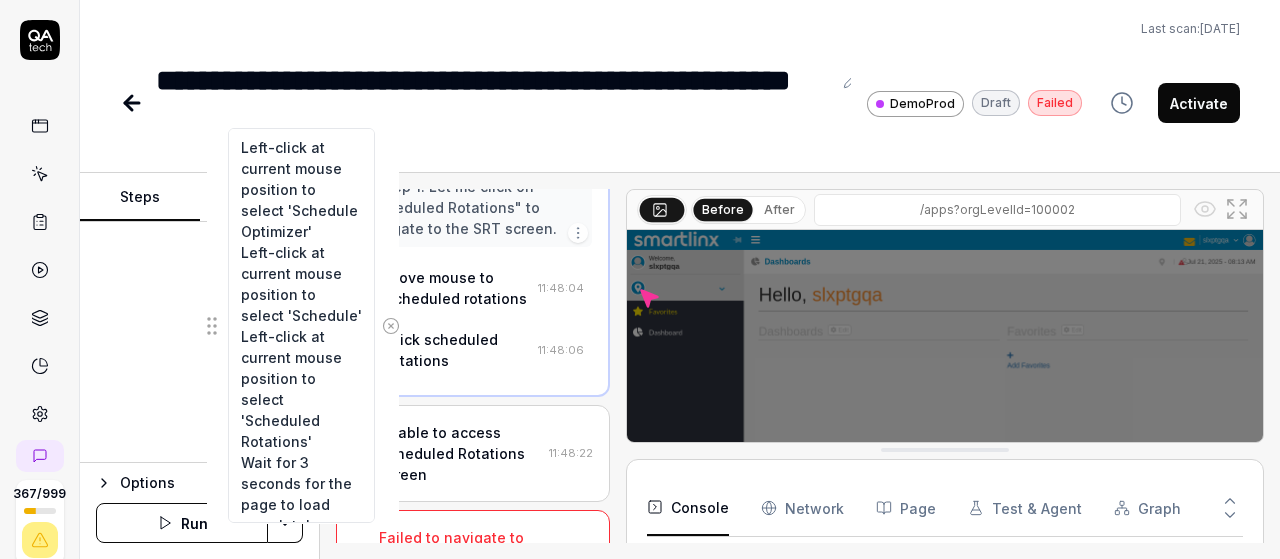 drag, startPoint x: 98, startPoint y: 387, endPoint x: 196, endPoint y: 329, distance: 113.87713 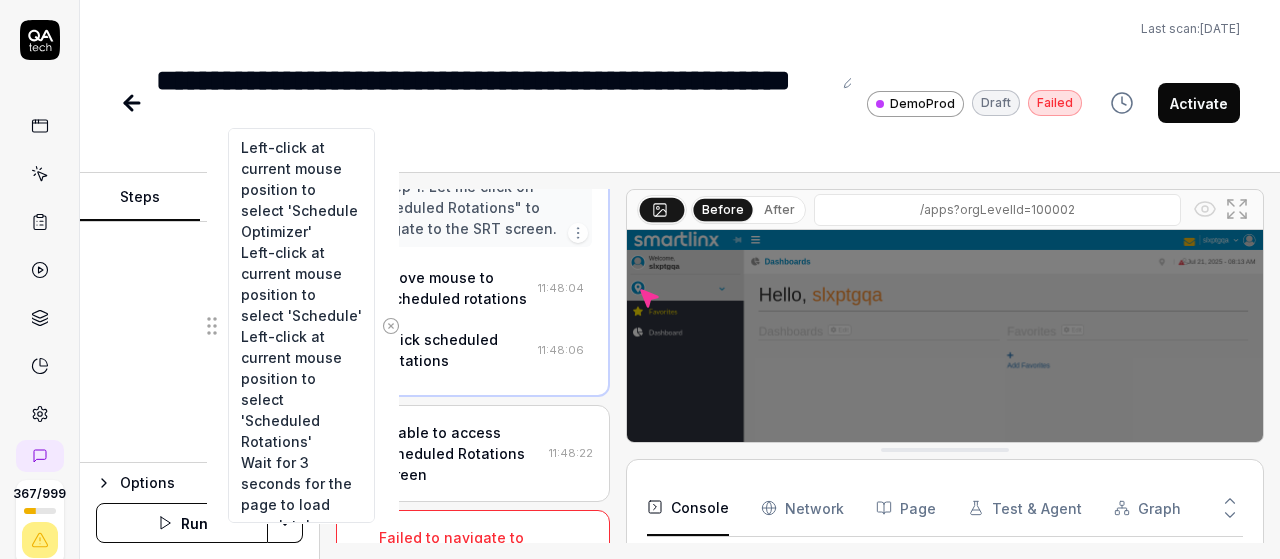 click on "Pre condition : user should be at last level  which is department level (nursing), move your cursor to organization tree structure and select department level which is nursing . then assign rotations to existing employees who are eligible fo respective positioned shifts and keep in mind that assign the rotation if the employee rotation cell is empty Left-click at current mouse position to select 'Schedule Optimizer'
Left-click at current mouse position to select 'Schedule'
Left-click at current mouse position to select 'Scheduled Rotations'
Wait for 3 seconds for the page to load completely Left-click at current mouse position to select 'Schedule Optimizer'
Left-click at current mouse position to select 'Schedule'
Left-click at current mouse position to select 'Scheduled Rotations'
Wait for 3 seconds for the page to load completely Draggable item 901e5484-6134-40cf-a33c-45626957f3ea was moved over droppable area eaddf23c-d1f9-4323-95da-ab8623a65fc5." at bounding box center (199, 621) 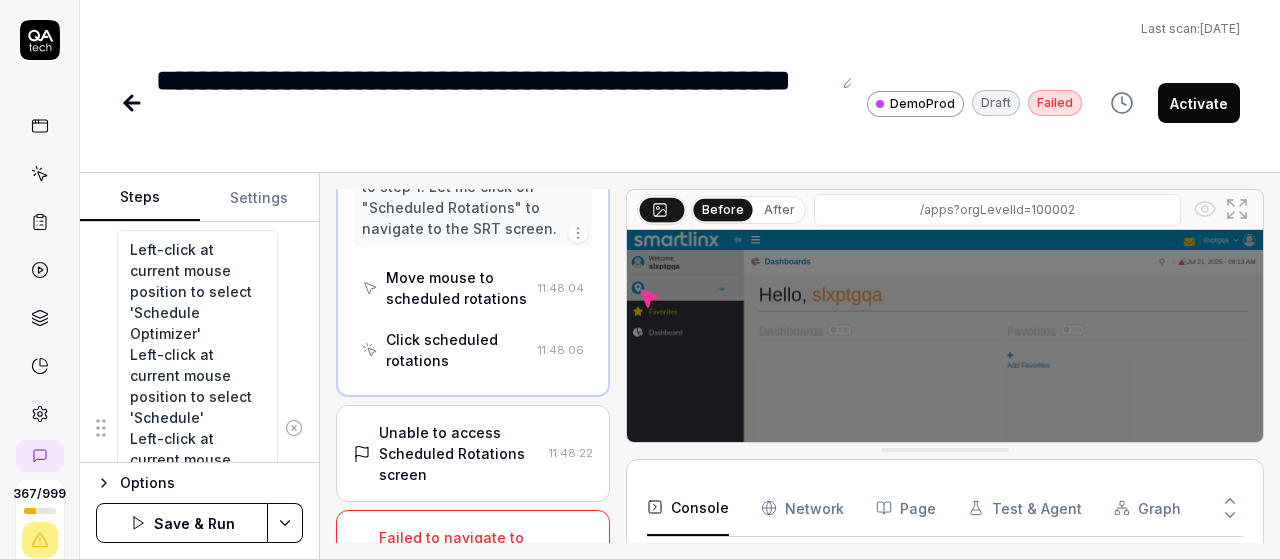 scroll, scrollTop: 371, scrollLeft: 0, axis: vertical 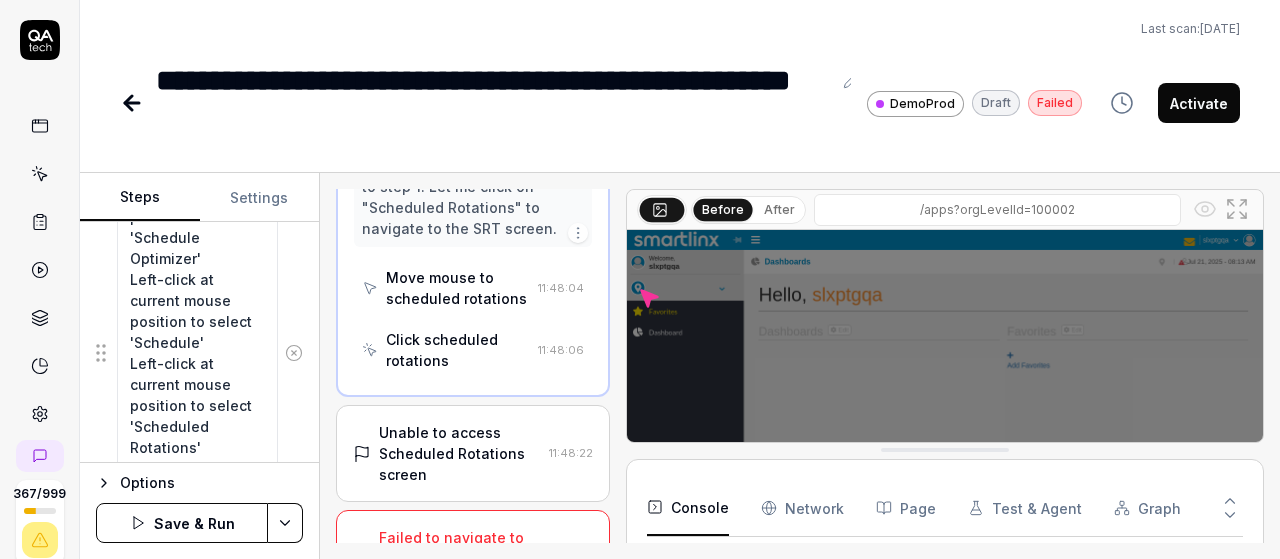 click on "Goal Verify user is able to assign rotations in SRT screen Expected result User should be able to assign rotations to the employees Steps Left-click at current mouse position to select 'Schedule Optimizer'
Left-click at current mouse position to select 'Schedule'
Left-click at current mouse position to select 'Scheduled Rotations'
Wait for 3 seconds for the page to load completely Pre condition : user should be at last level  which is department level (nursing), move your cursor to organization tree structure and select department level which is nursing . then assign rotations to existing employees who are eligible fo respective positioned shifts and keep in mind that assign the rotation if the employee rotation cell is empty
To pick up a draggable item, press the space bar.
While dragging, use the arrow keys to move the item.
Press space again to drop the item in its new position, or press escape to cancel." at bounding box center (199, 342) 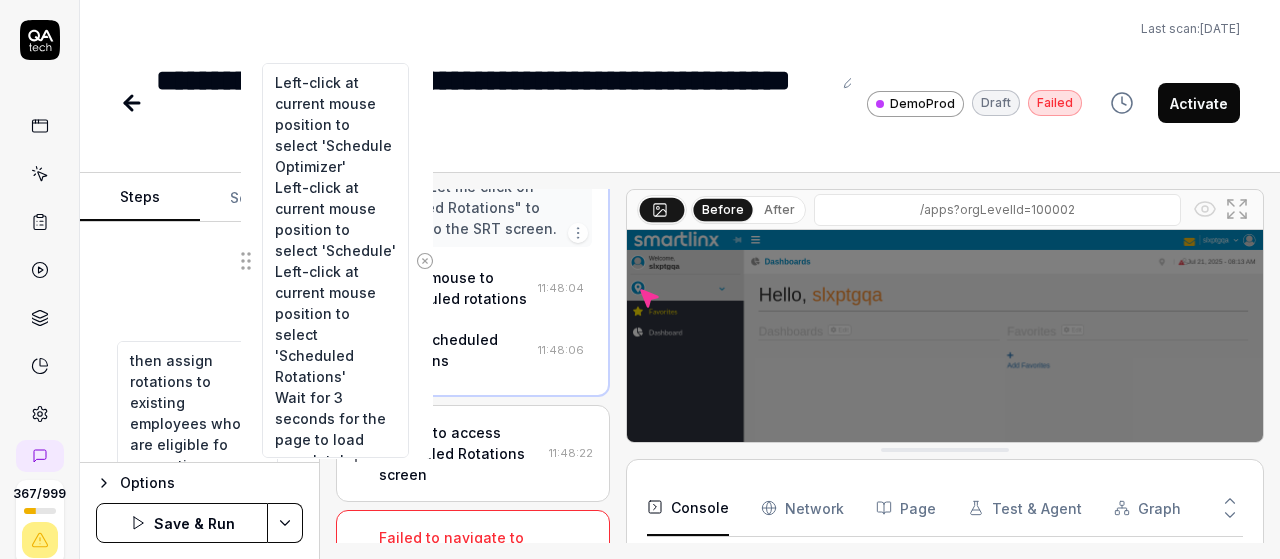 scroll, scrollTop: 859, scrollLeft: 0, axis: vertical 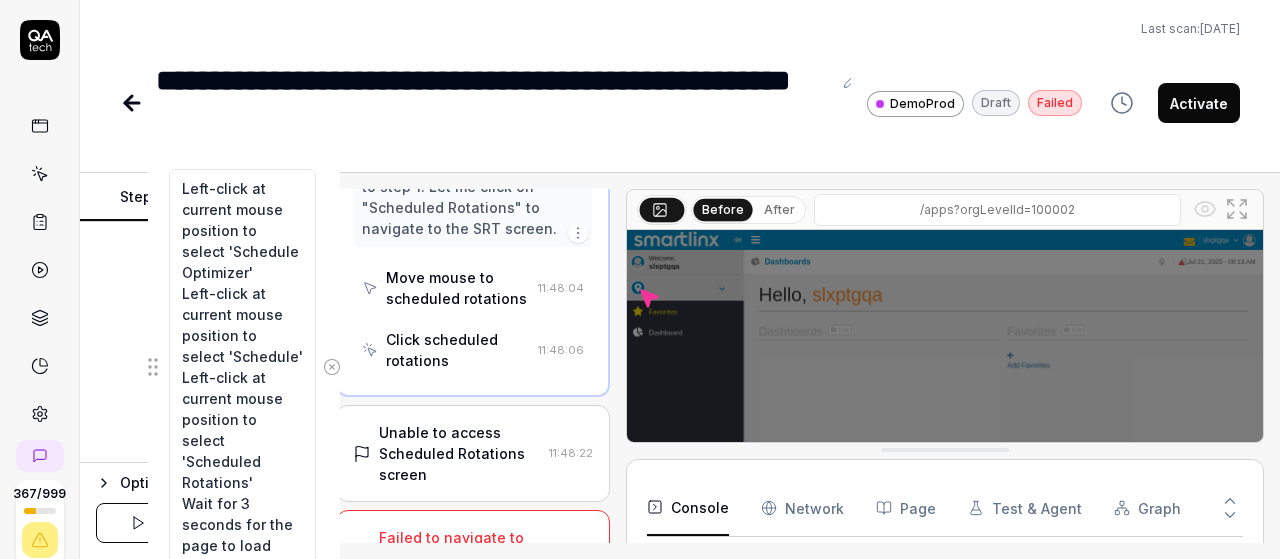 drag, startPoint x: 99, startPoint y: 352, endPoint x: 150, endPoint y: 367, distance: 53.160137 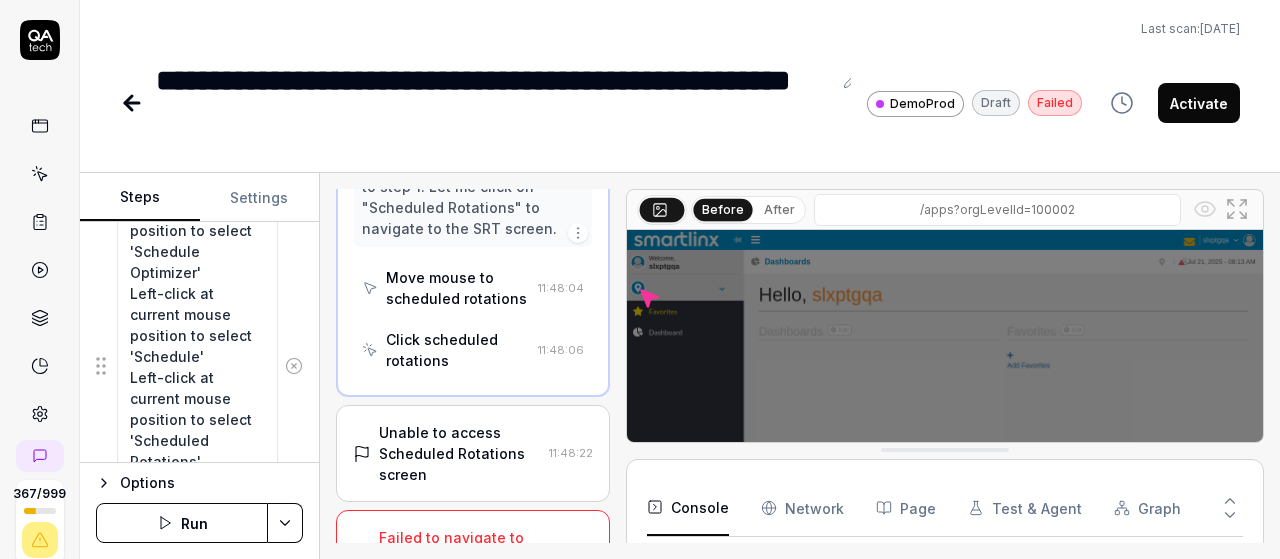 scroll, scrollTop: 923, scrollLeft: 0, axis: vertical 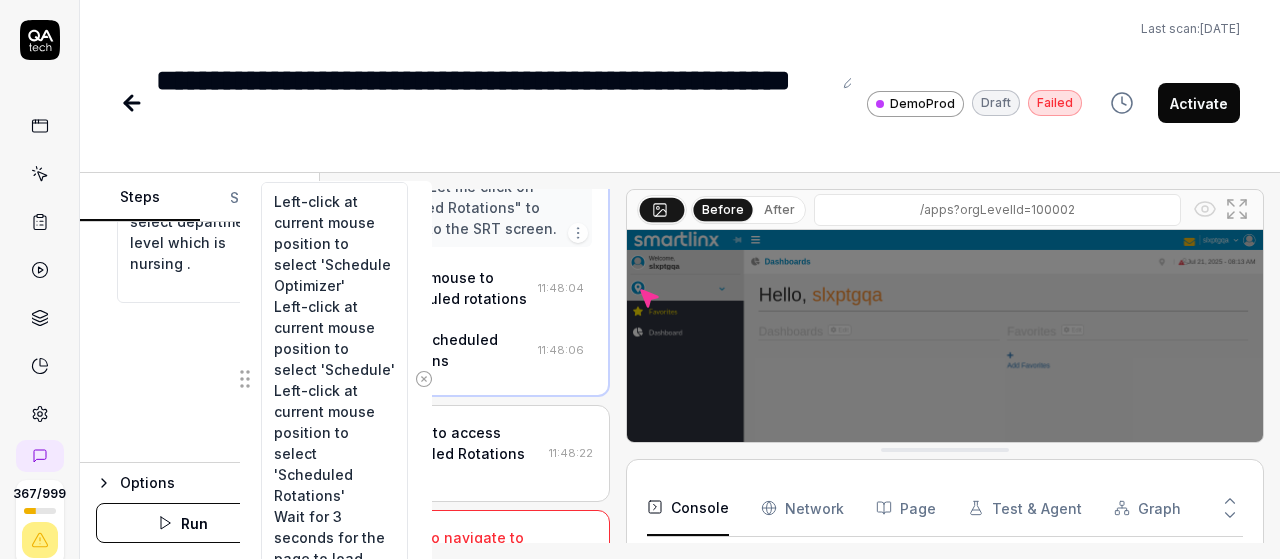 drag, startPoint x: 97, startPoint y: 356, endPoint x: 220, endPoint y: 378, distance: 124.95199 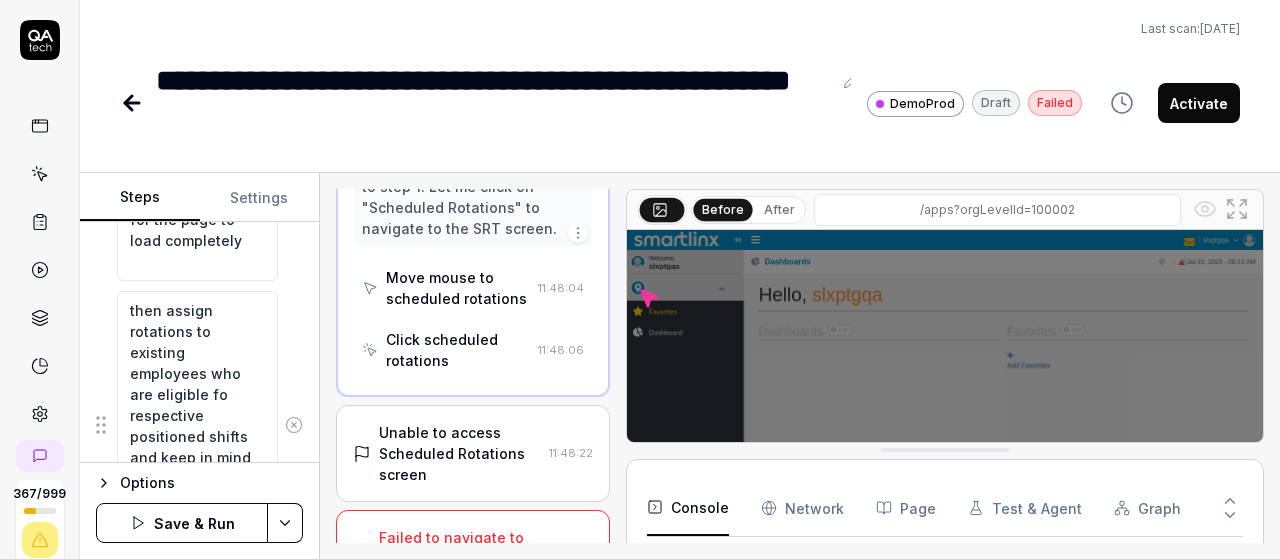 scroll, scrollTop: 1077, scrollLeft: 0, axis: vertical 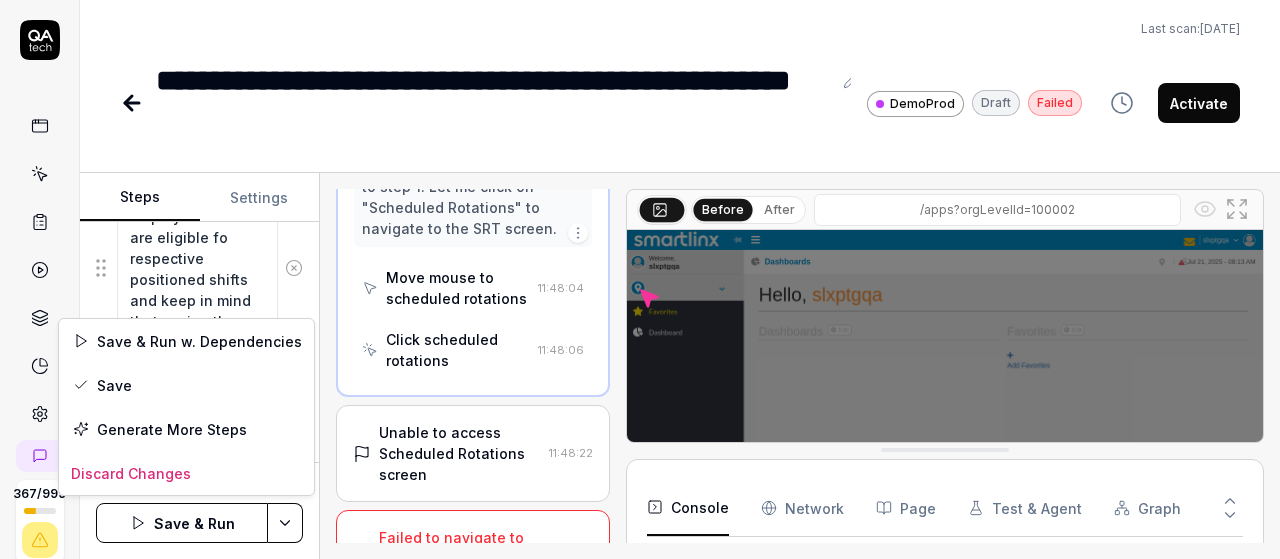 click on "**********" at bounding box center (640, 279) 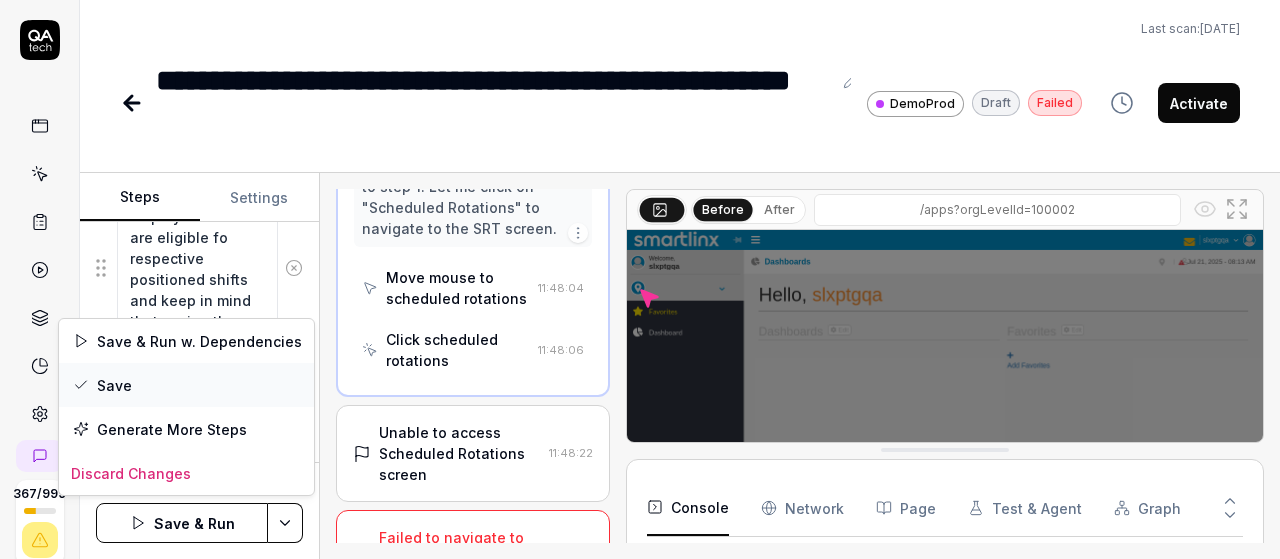 click on "Save" at bounding box center [186, 385] 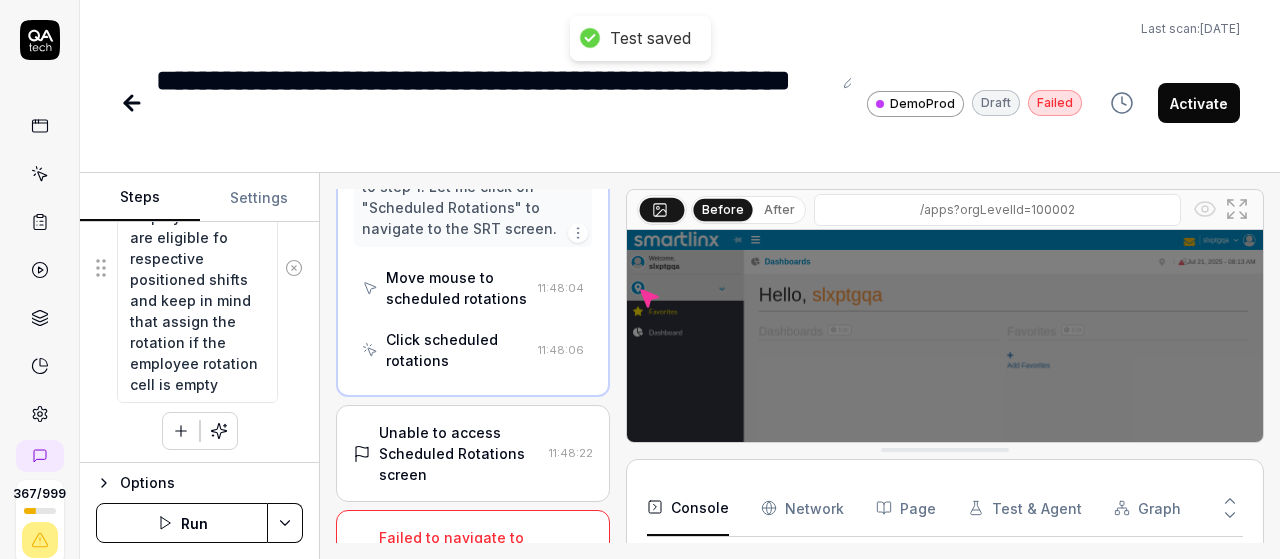 click on "Run" at bounding box center (182, 523) 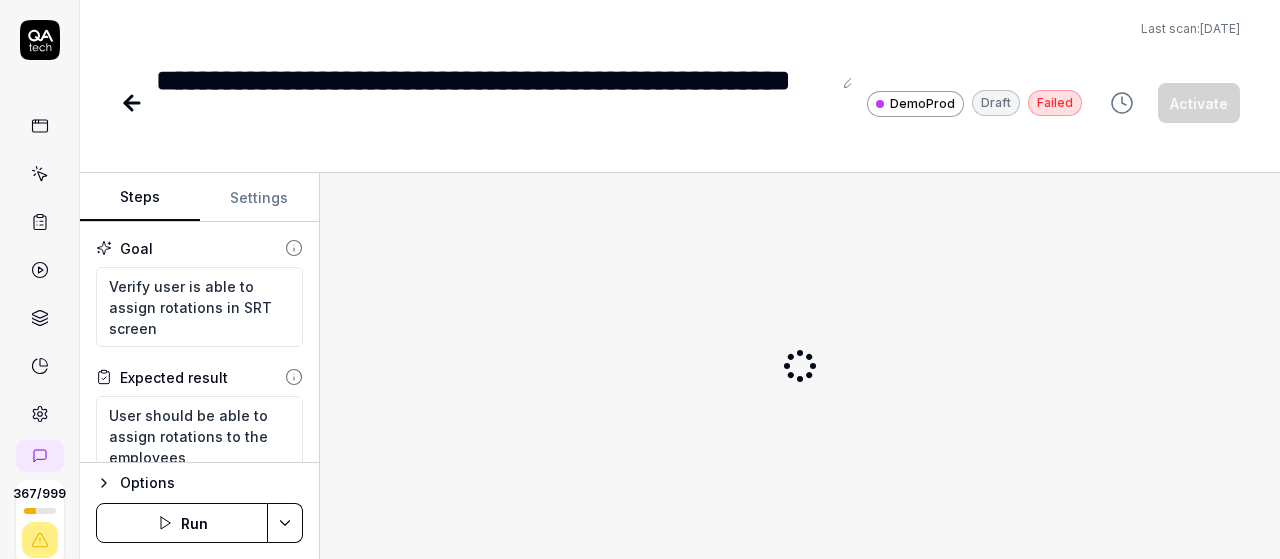 scroll, scrollTop: 0, scrollLeft: 0, axis: both 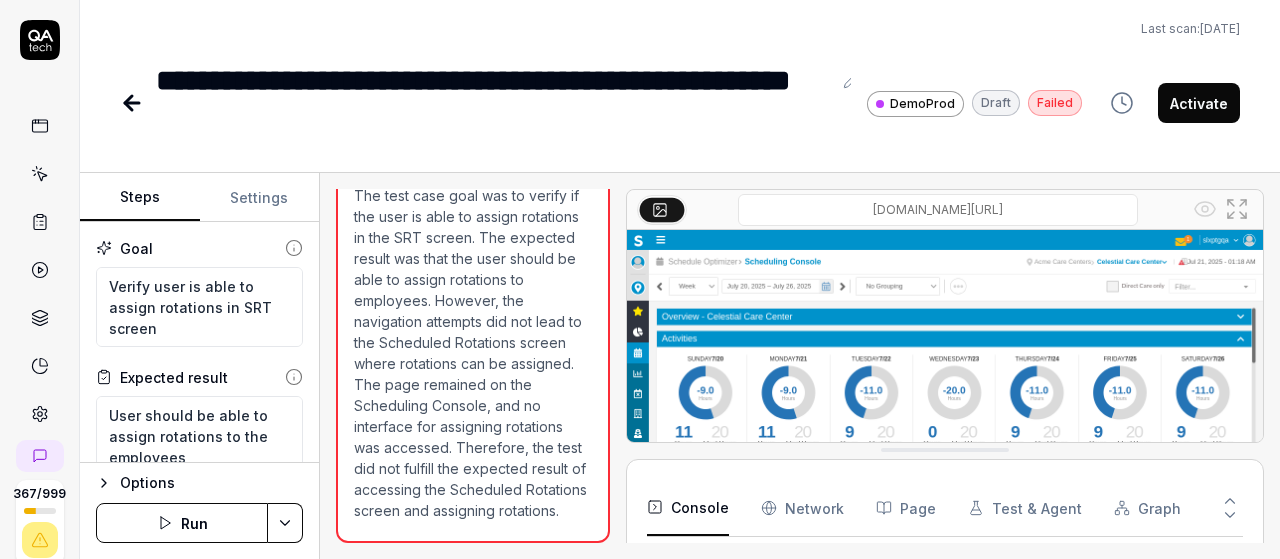 type on "*" 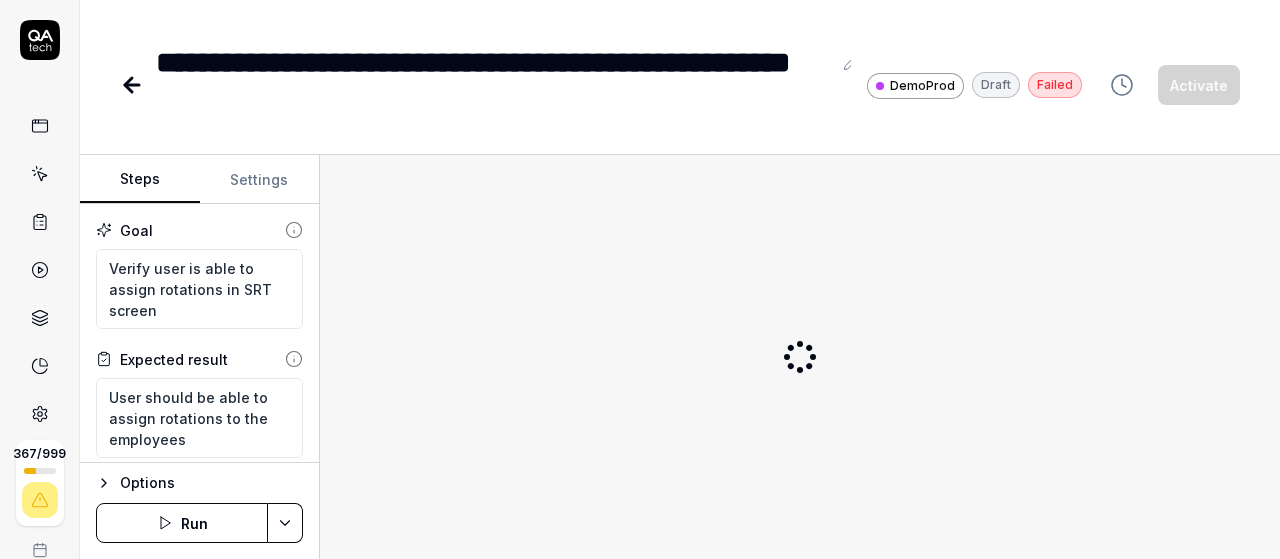 scroll, scrollTop: 0, scrollLeft: 0, axis: both 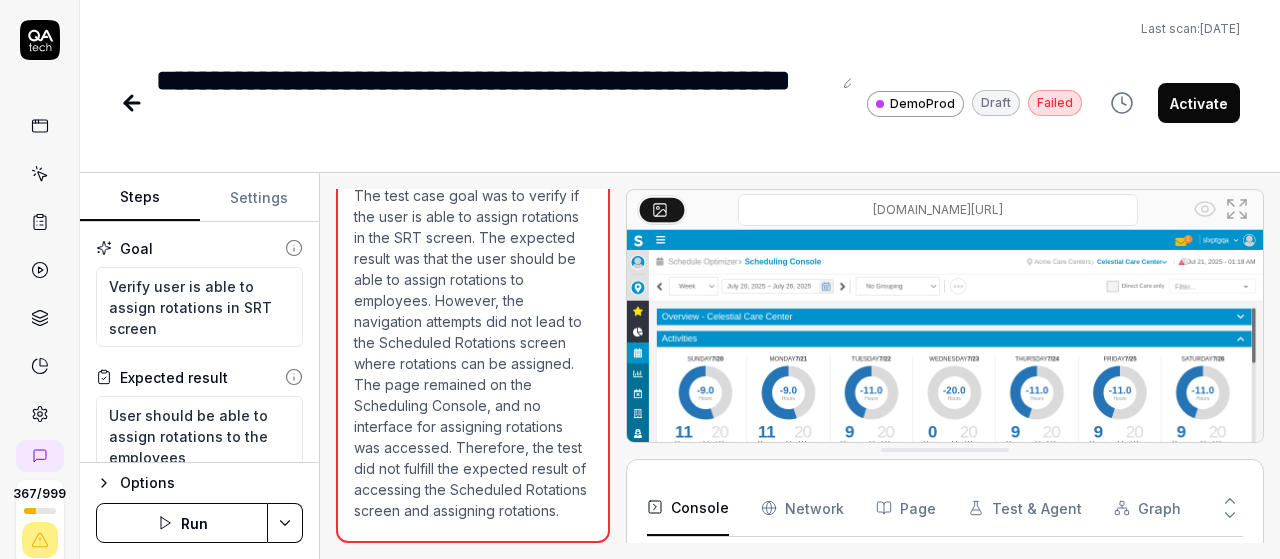 type on "*" 